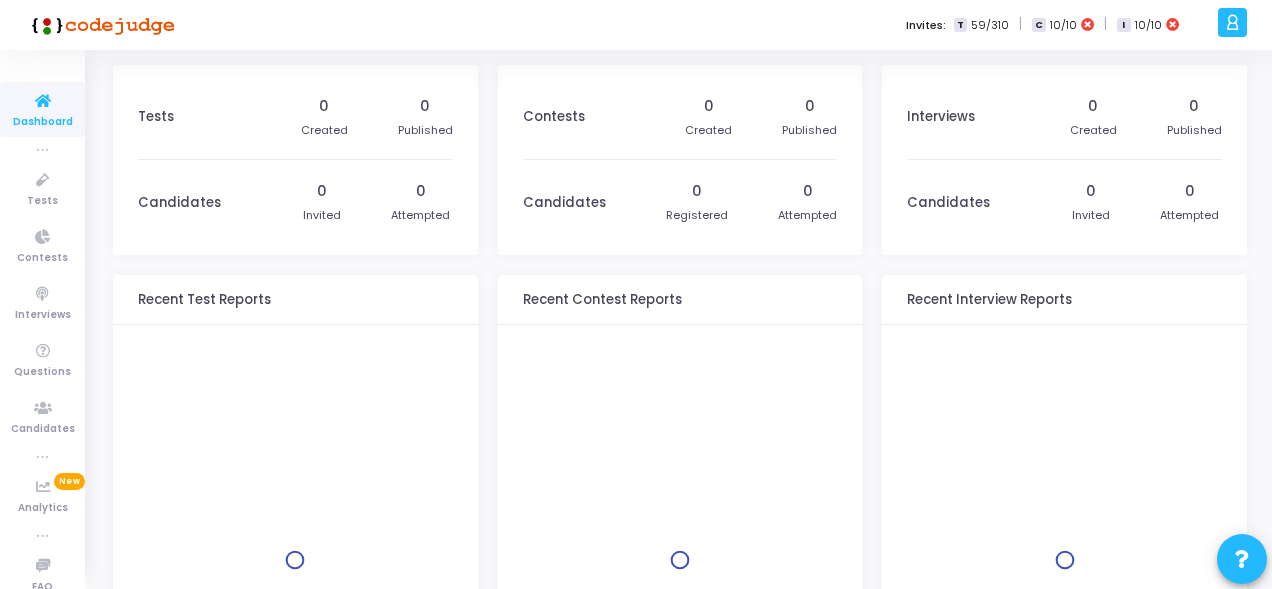 scroll, scrollTop: 0, scrollLeft: 0, axis: both 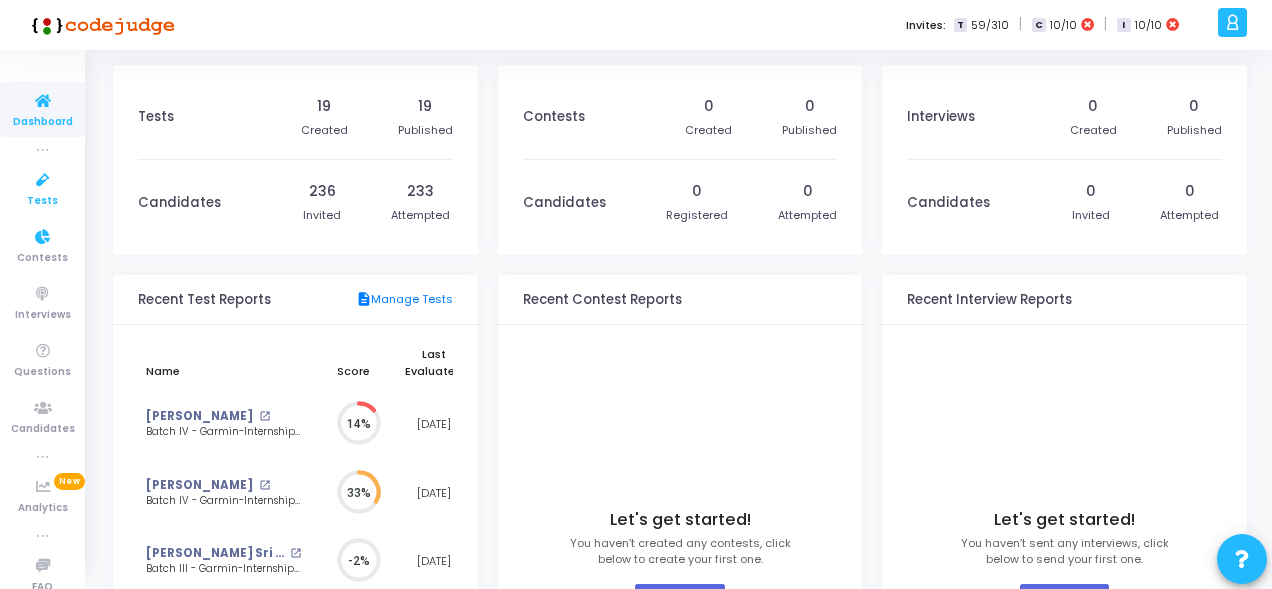 click on "Tests" at bounding box center [42, 201] 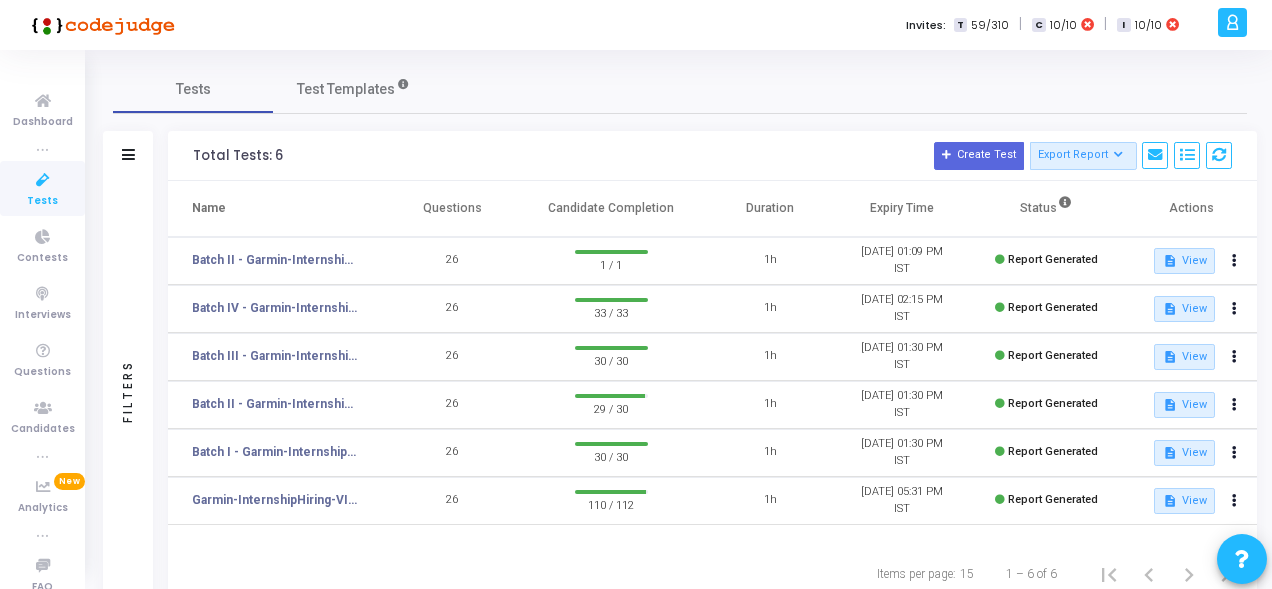 click on "Tests   Test Templates" 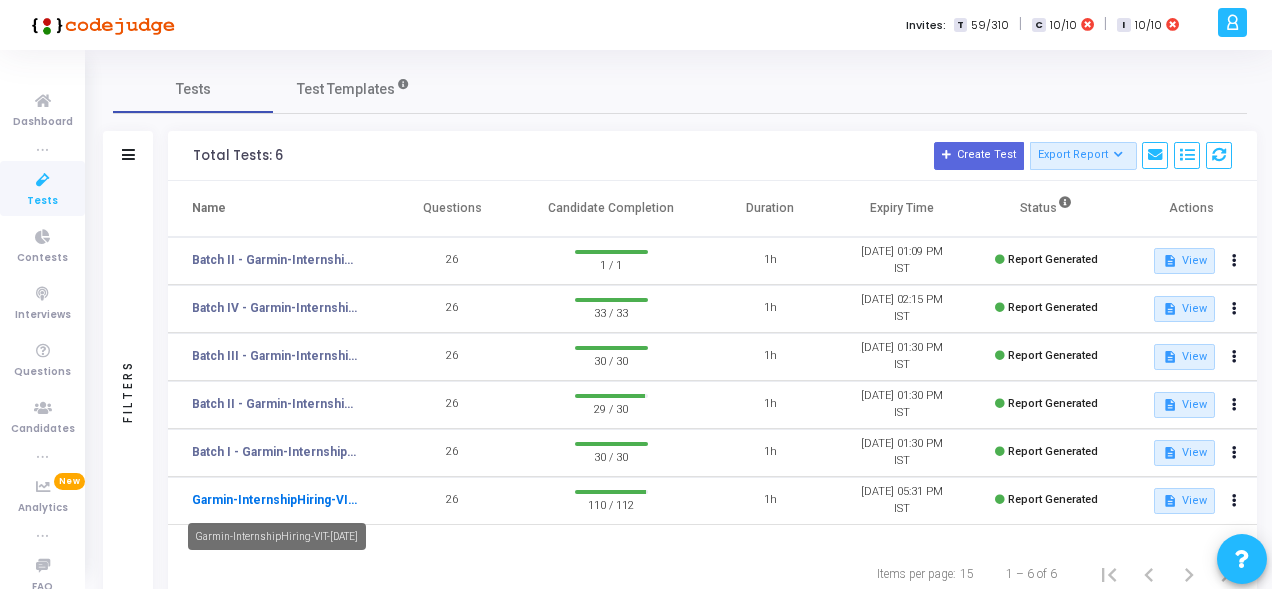 click on "Garmin-InternshipHiring-VIT-Jul17th" 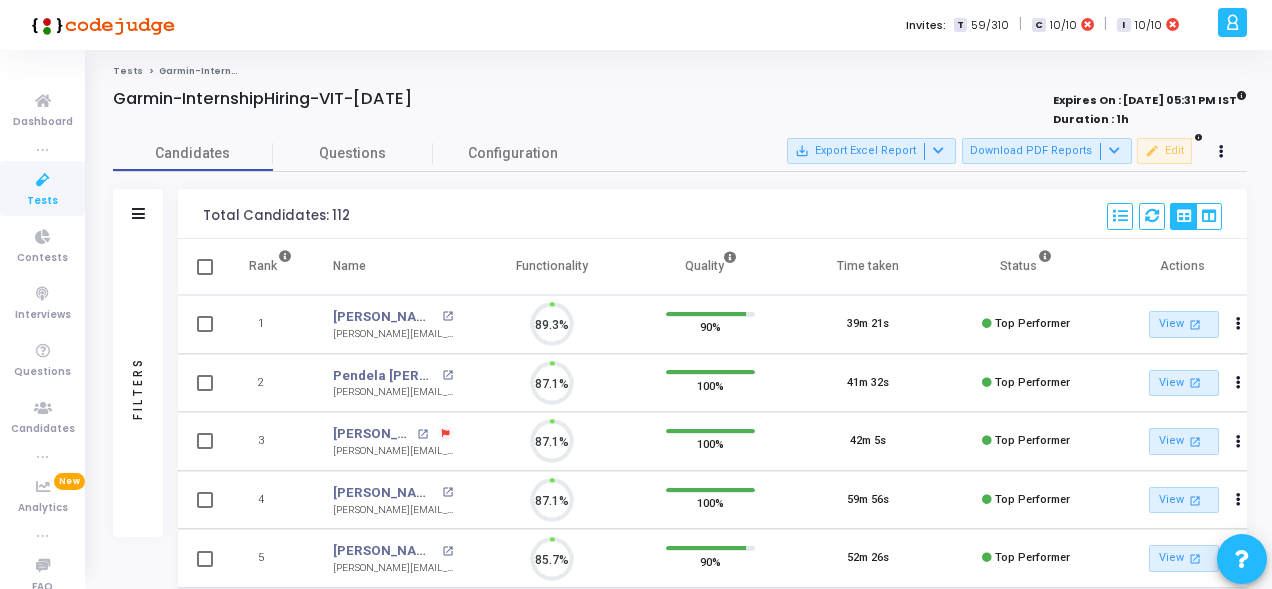 scroll, scrollTop: 9, scrollLeft: 8, axis: both 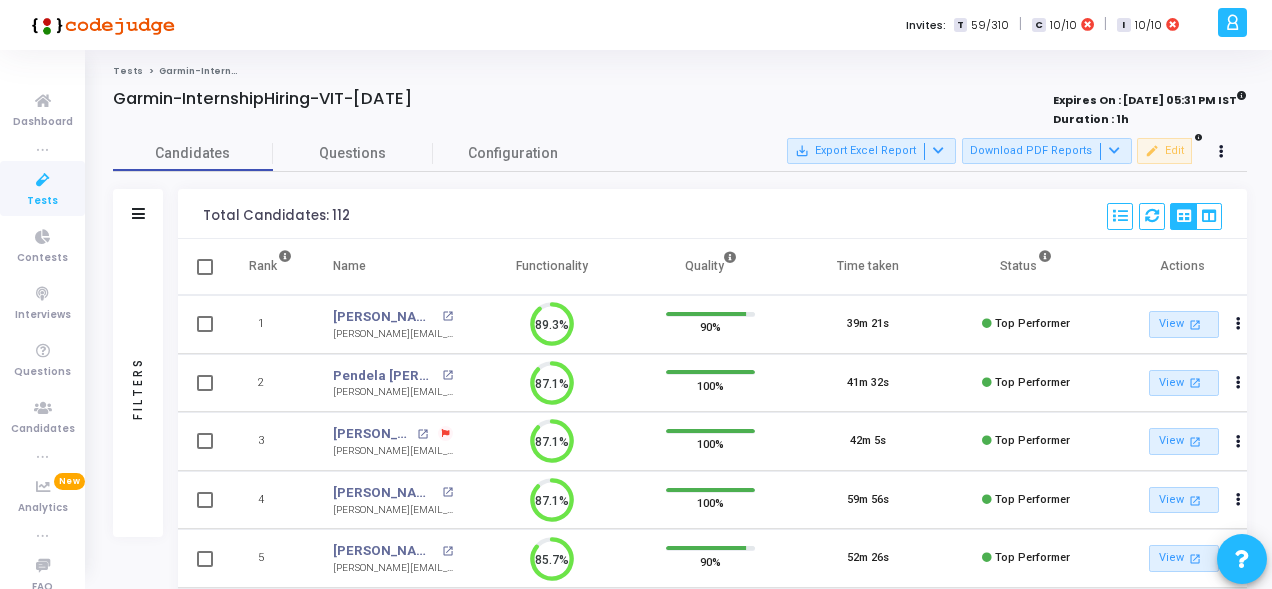 click on "Filters" at bounding box center (138, 214) 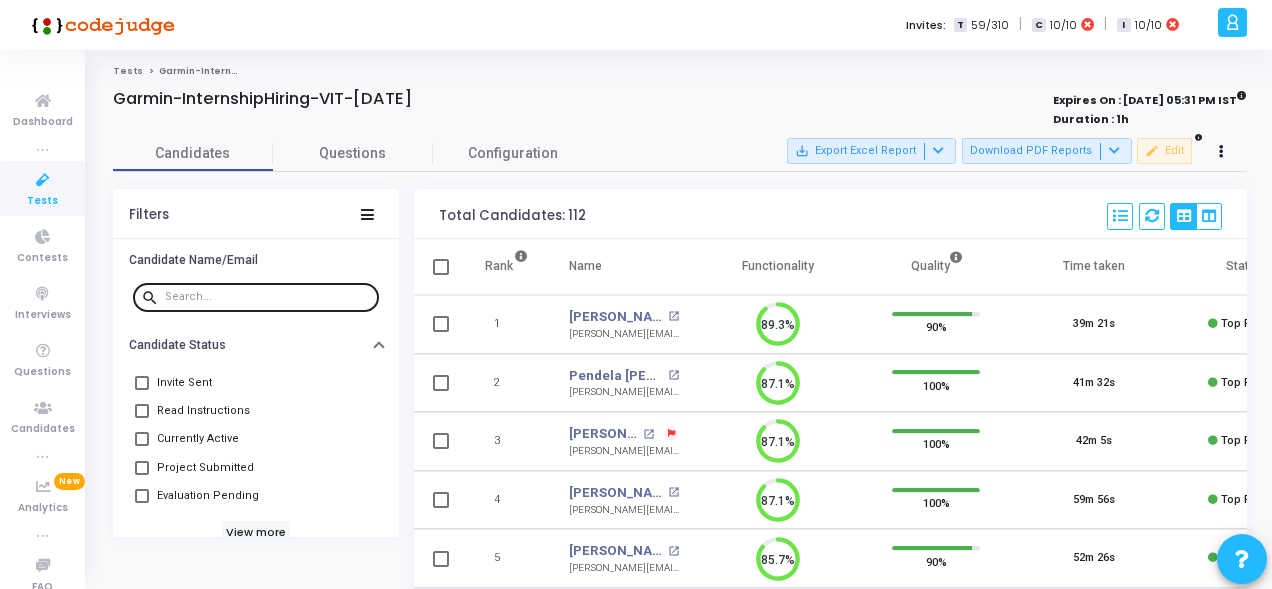 click at bounding box center (268, 296) 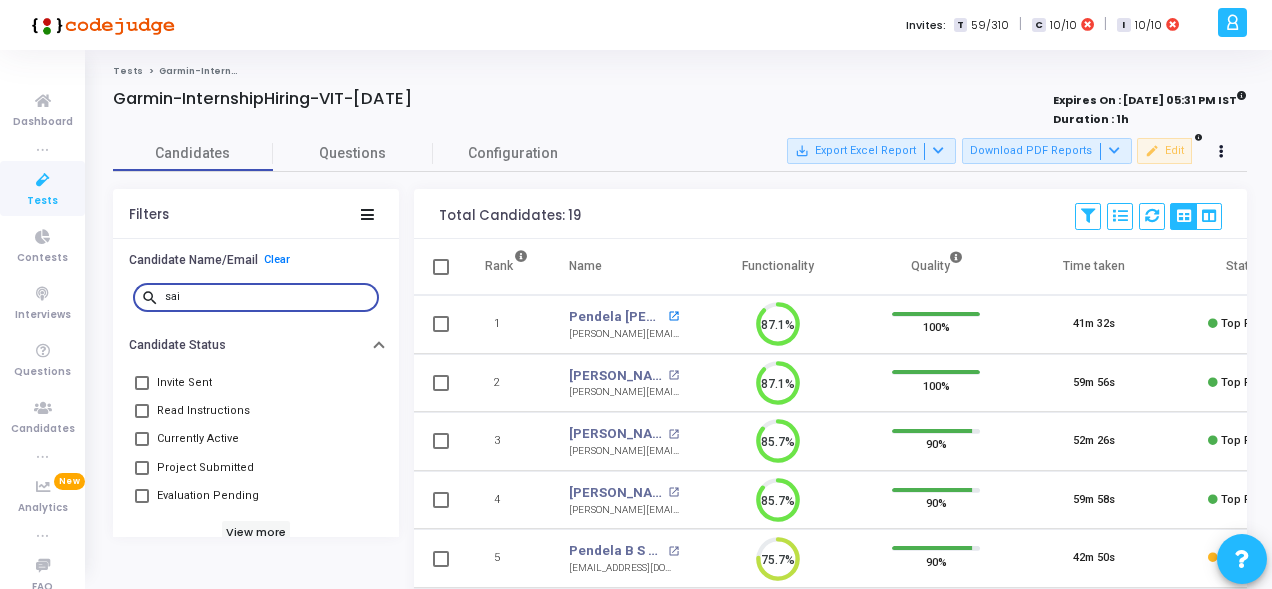 type on "sai" 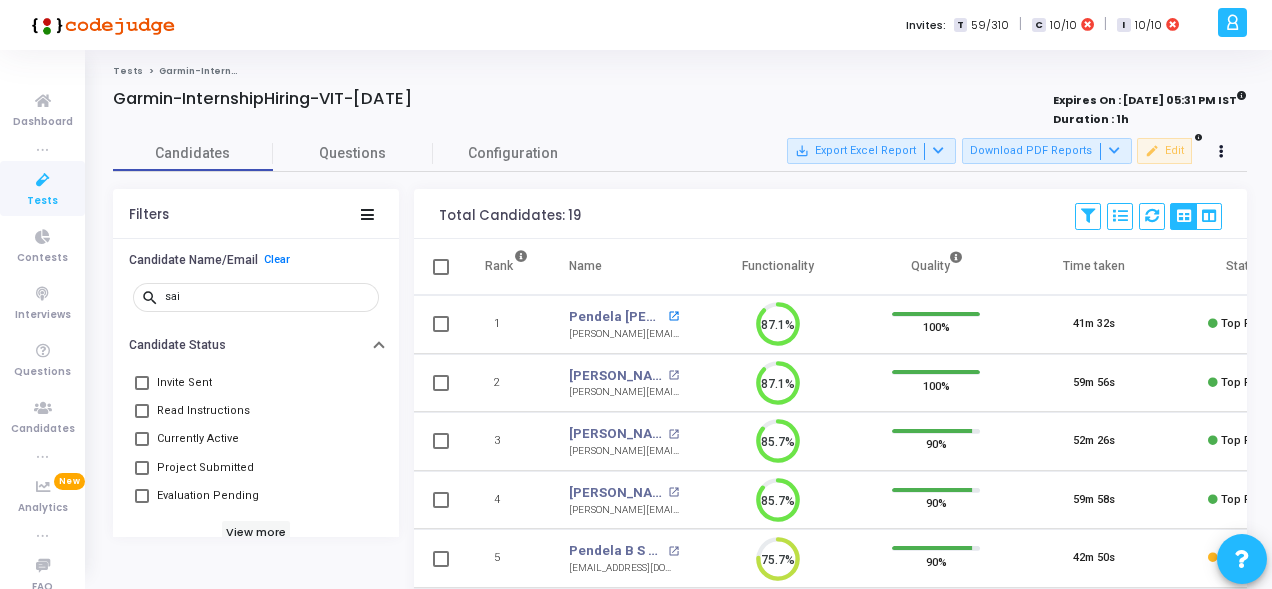 click on "open_in_new" at bounding box center [673, 316] 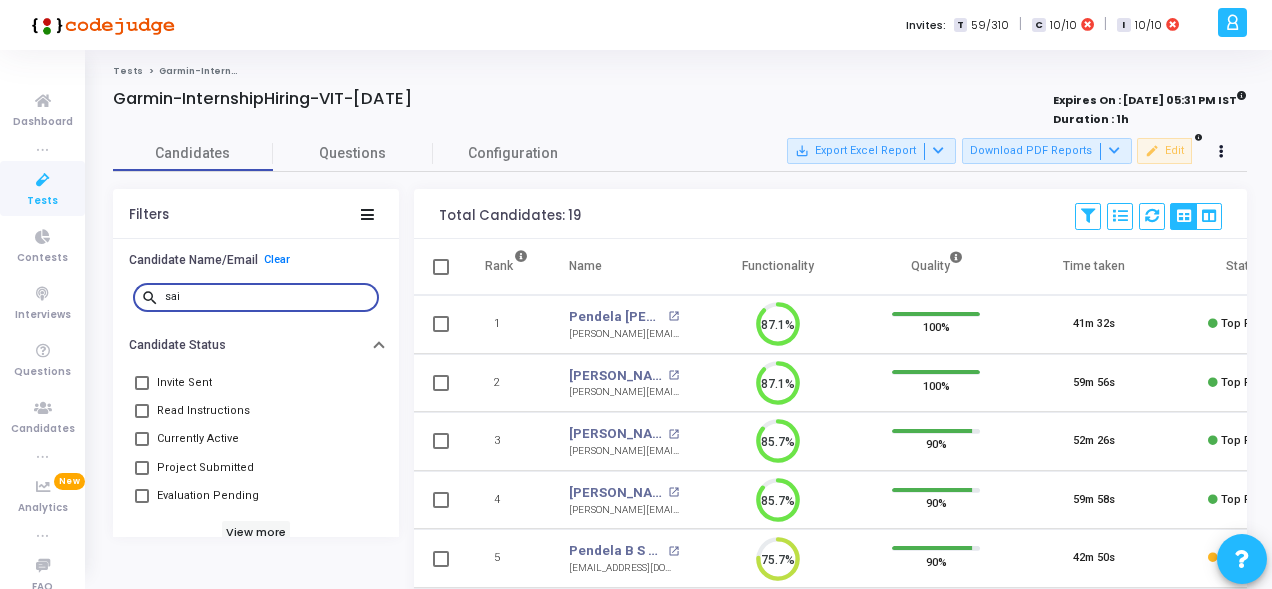 drag, startPoint x: 266, startPoint y: 299, endPoint x: 167, endPoint y: 299, distance: 99 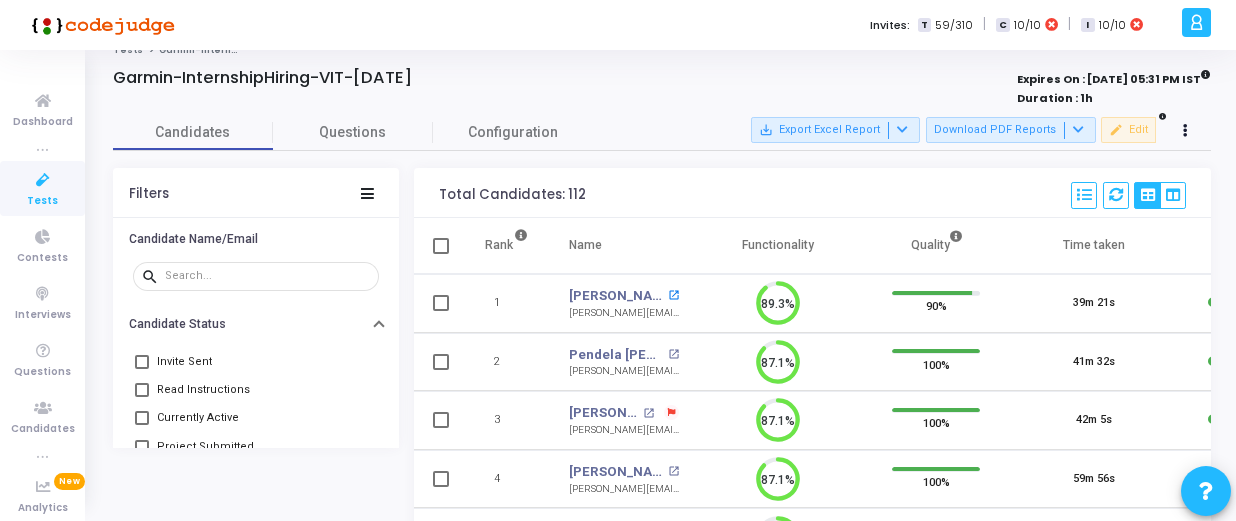 click on "open_in_new" at bounding box center [673, 295] 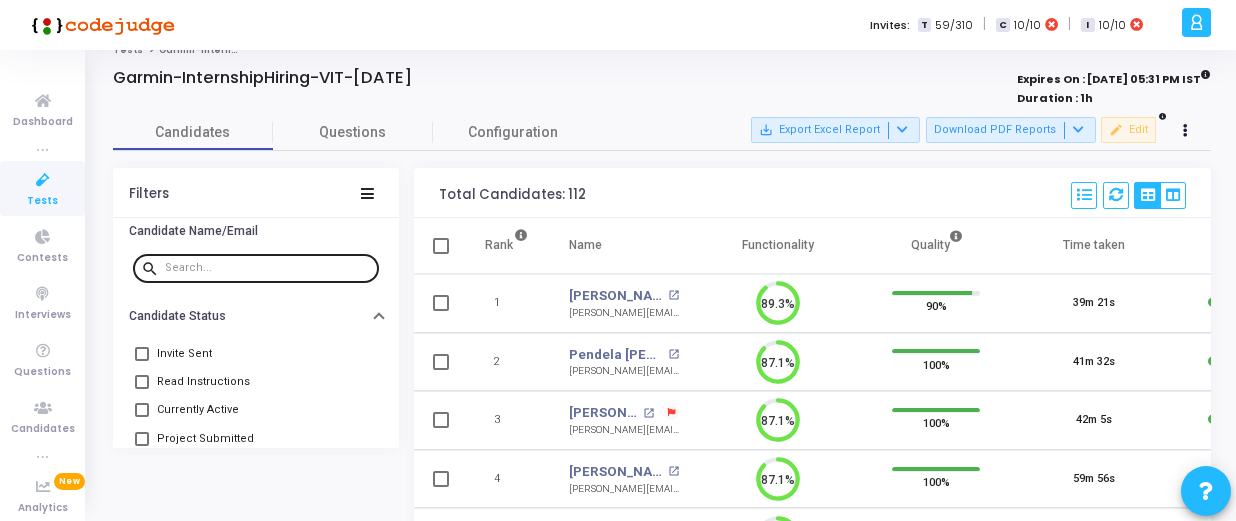 scroll, scrollTop: 0, scrollLeft: 0, axis: both 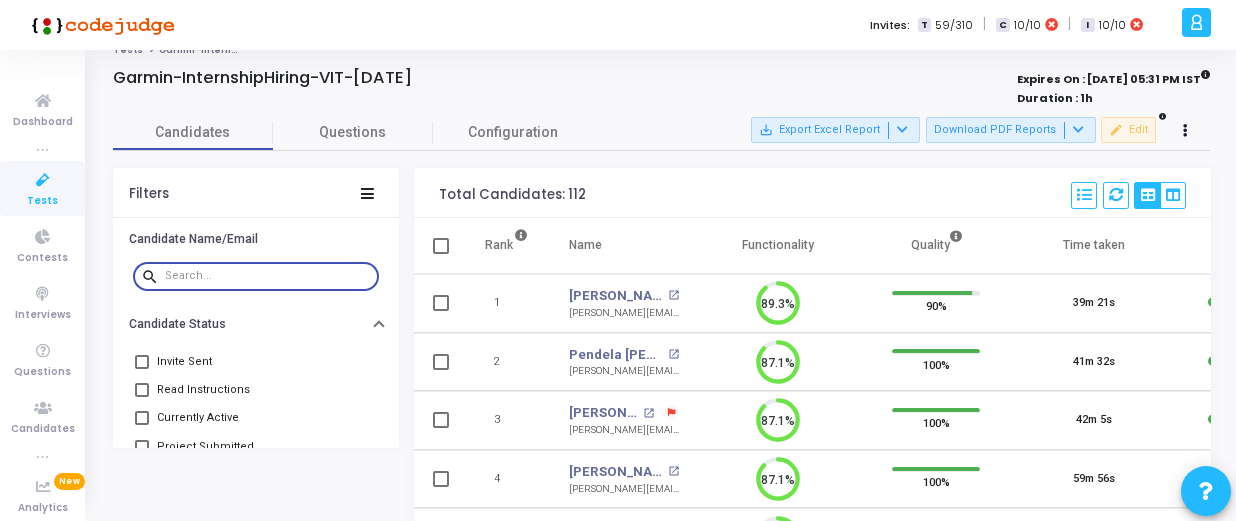 click at bounding box center [268, 276] 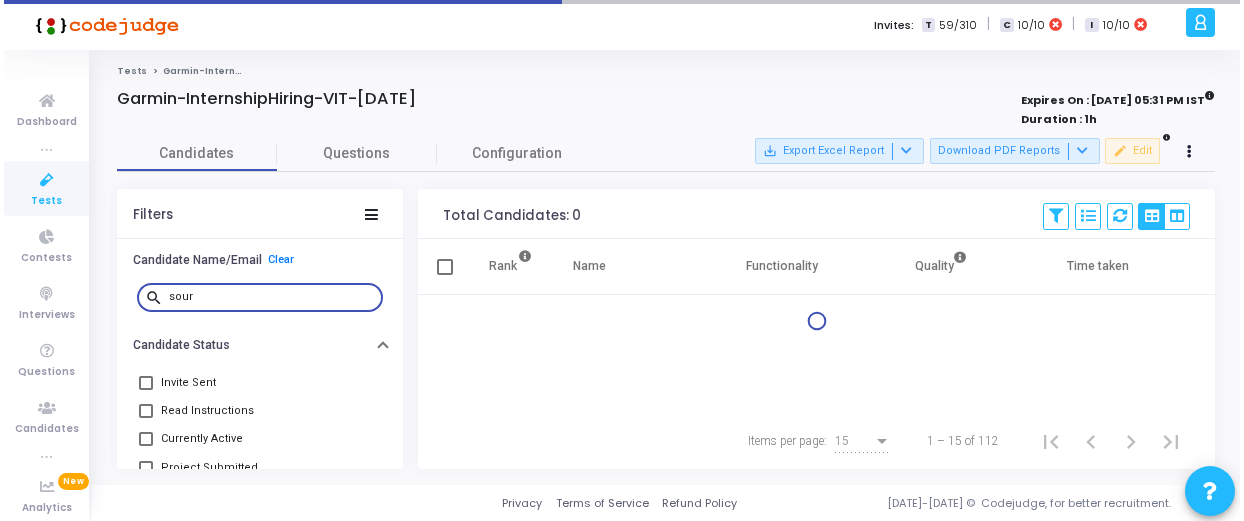 scroll, scrollTop: 0, scrollLeft: 0, axis: both 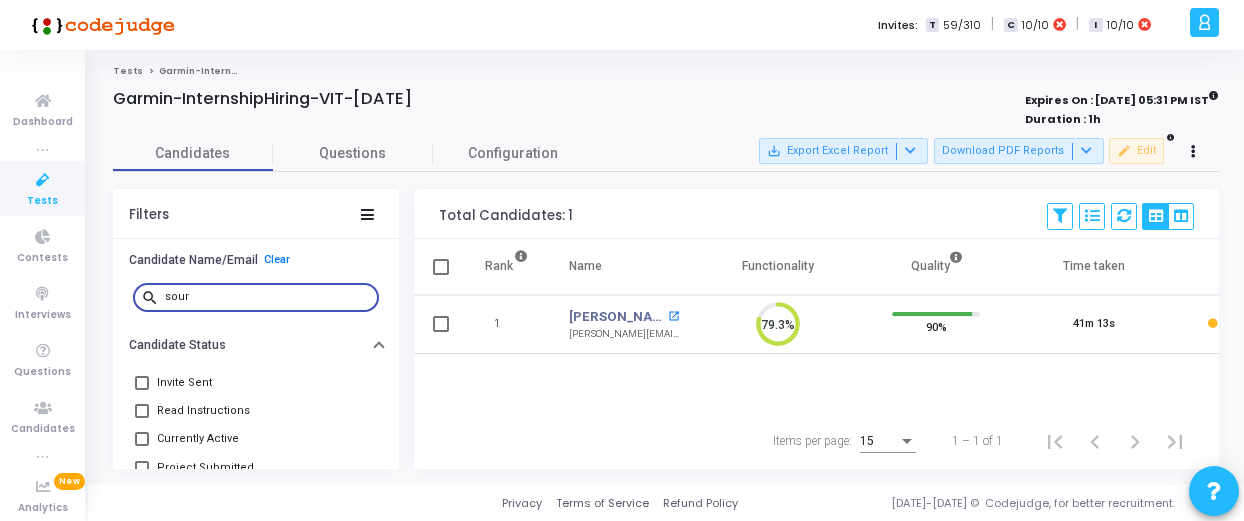 type on "sour" 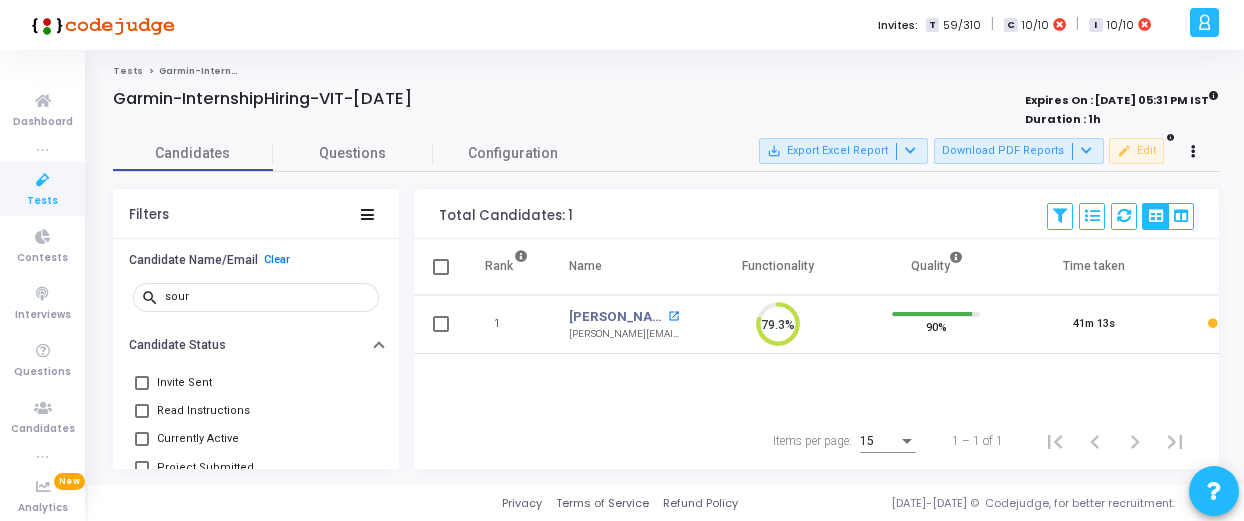 click on "open_in_new" at bounding box center [673, 316] 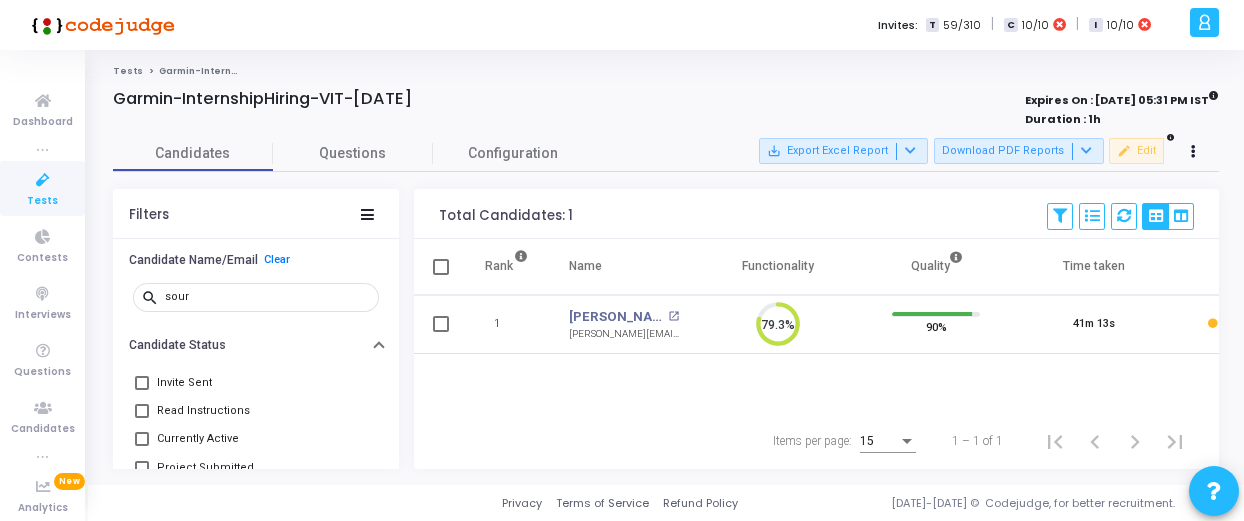 click on "Garmin-InternshipHiring-VIT-Jul17th" 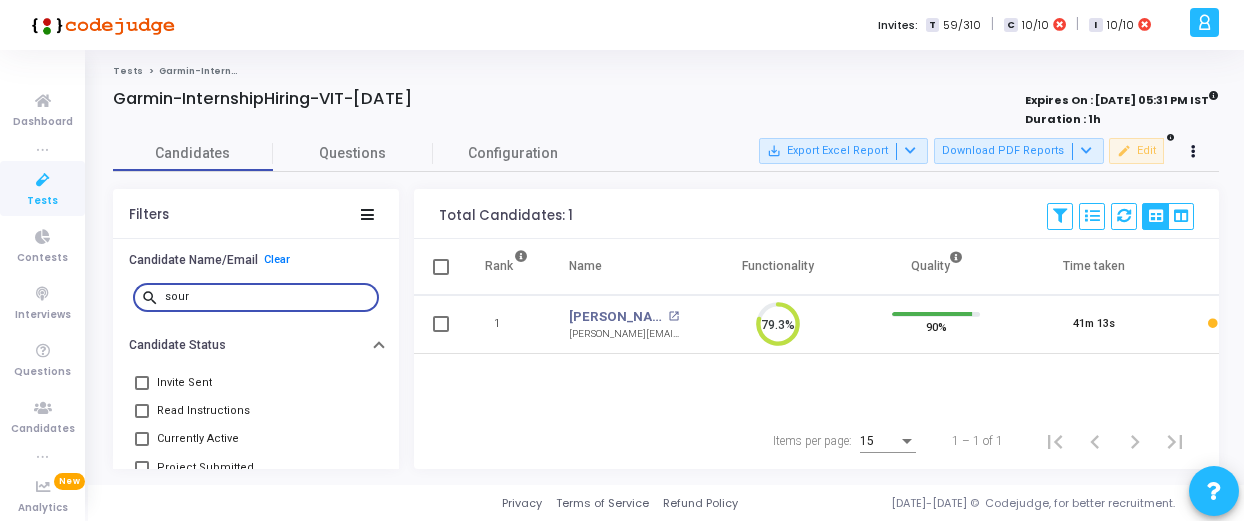 drag, startPoint x: 263, startPoint y: 301, endPoint x: 160, endPoint y: 299, distance: 103.01942 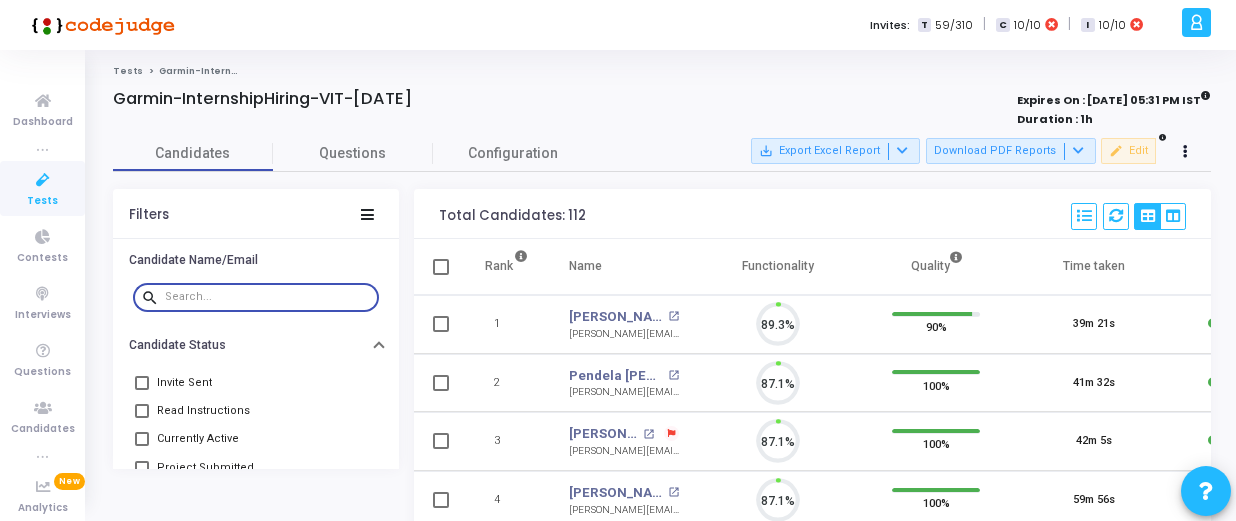 scroll, scrollTop: 9, scrollLeft: 8, axis: both 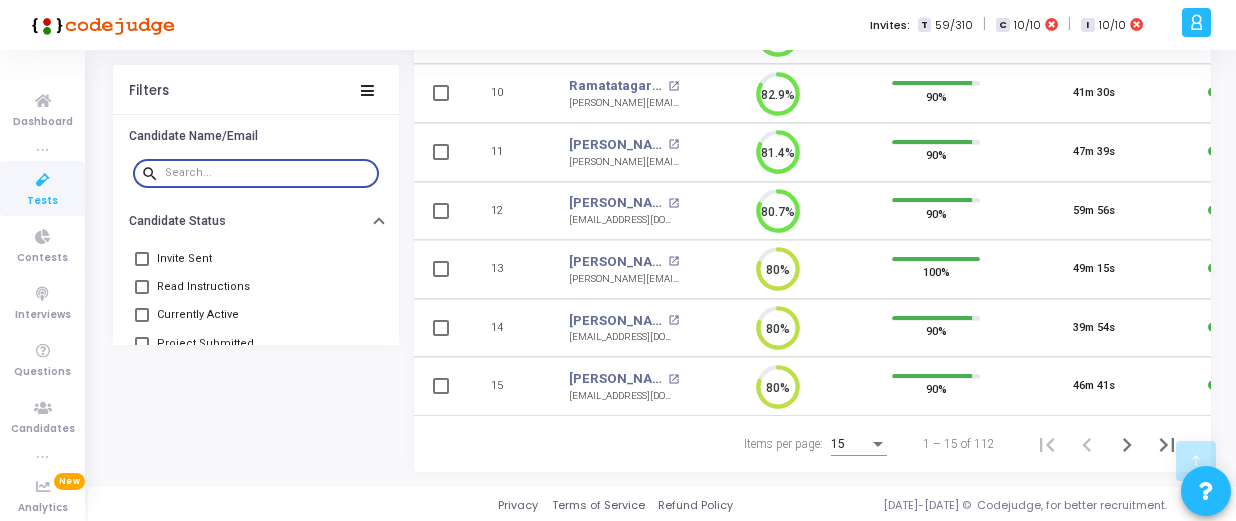 type 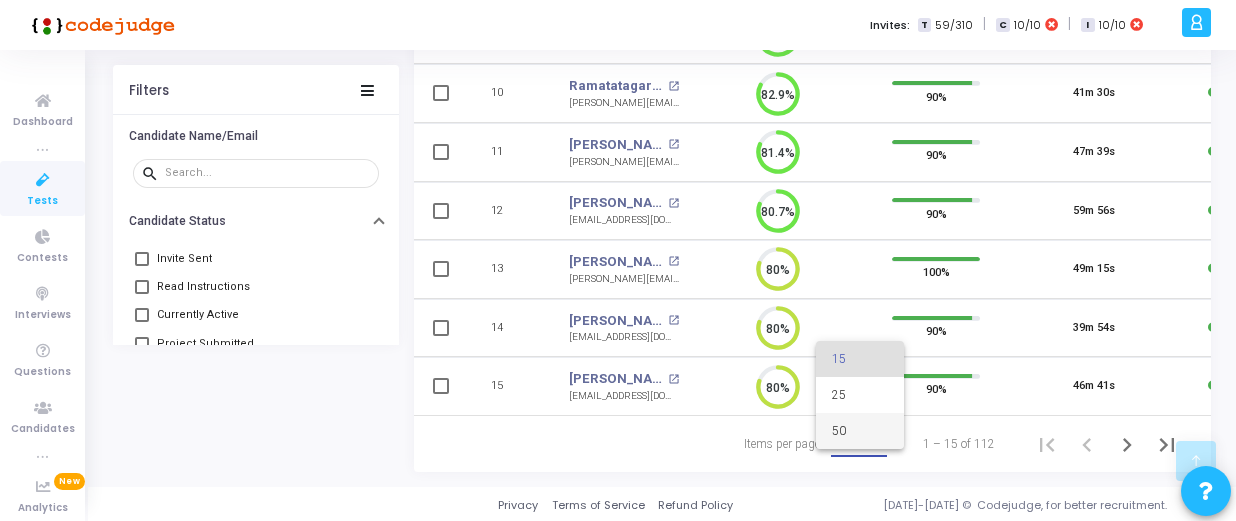 click on "50" at bounding box center [860, 431] 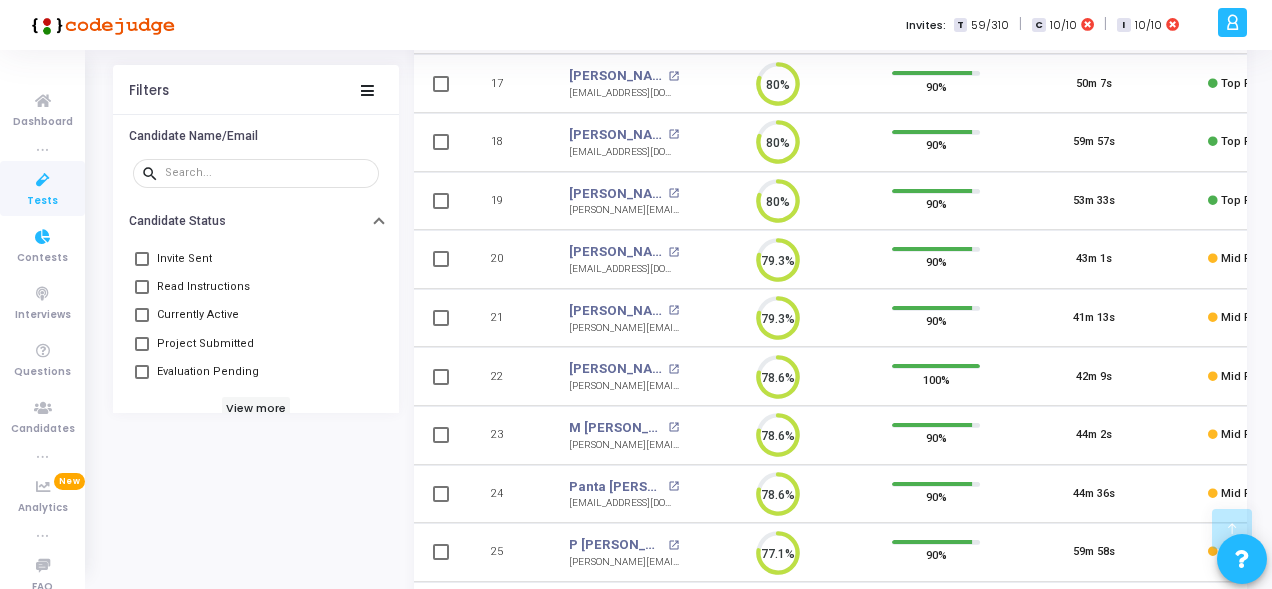 click on "Tests" at bounding box center [42, 201] 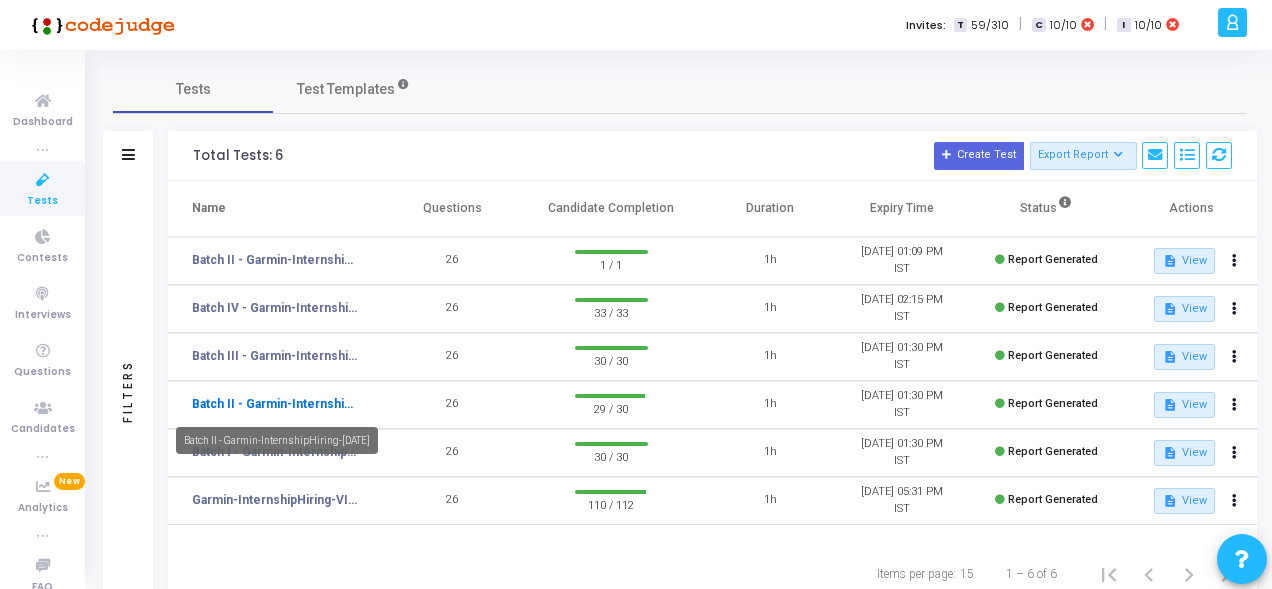click on "Batch II - Garmin-InternshipHiring-[DATE]" 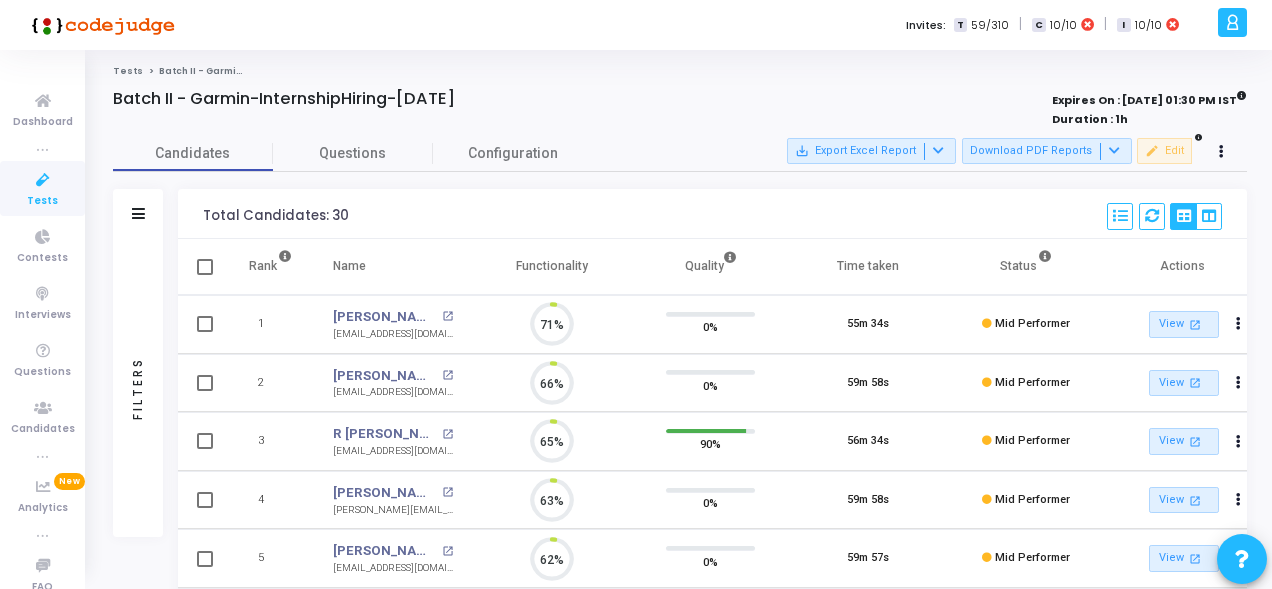 scroll, scrollTop: 9, scrollLeft: 8, axis: both 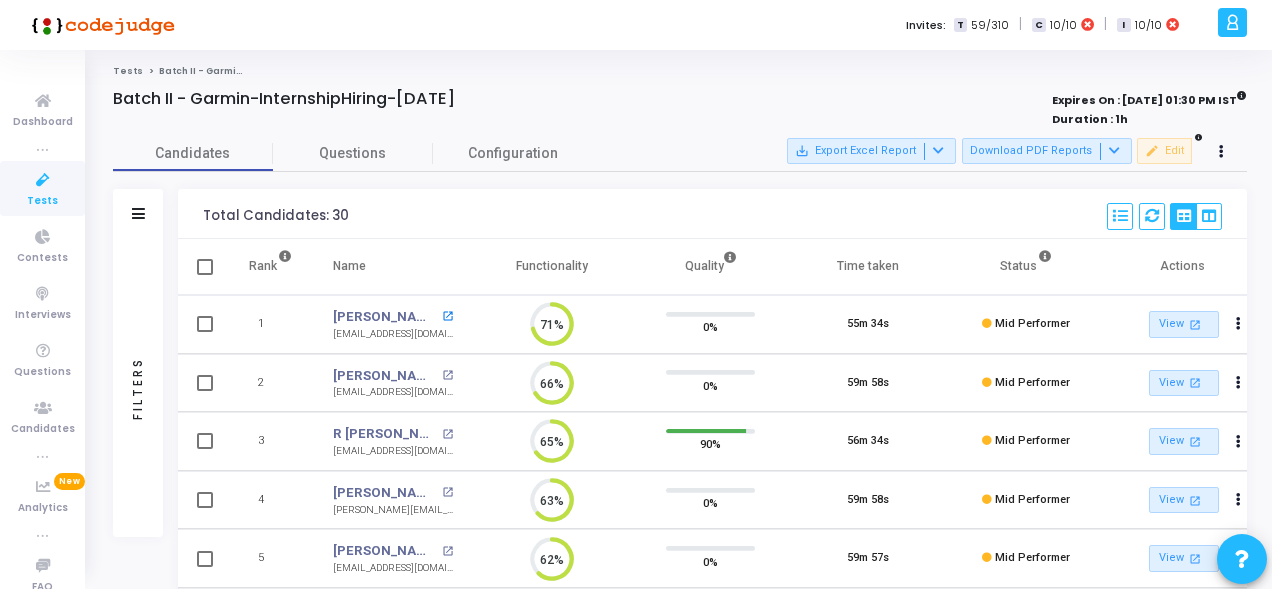 click on "open_in_new" at bounding box center [447, 316] 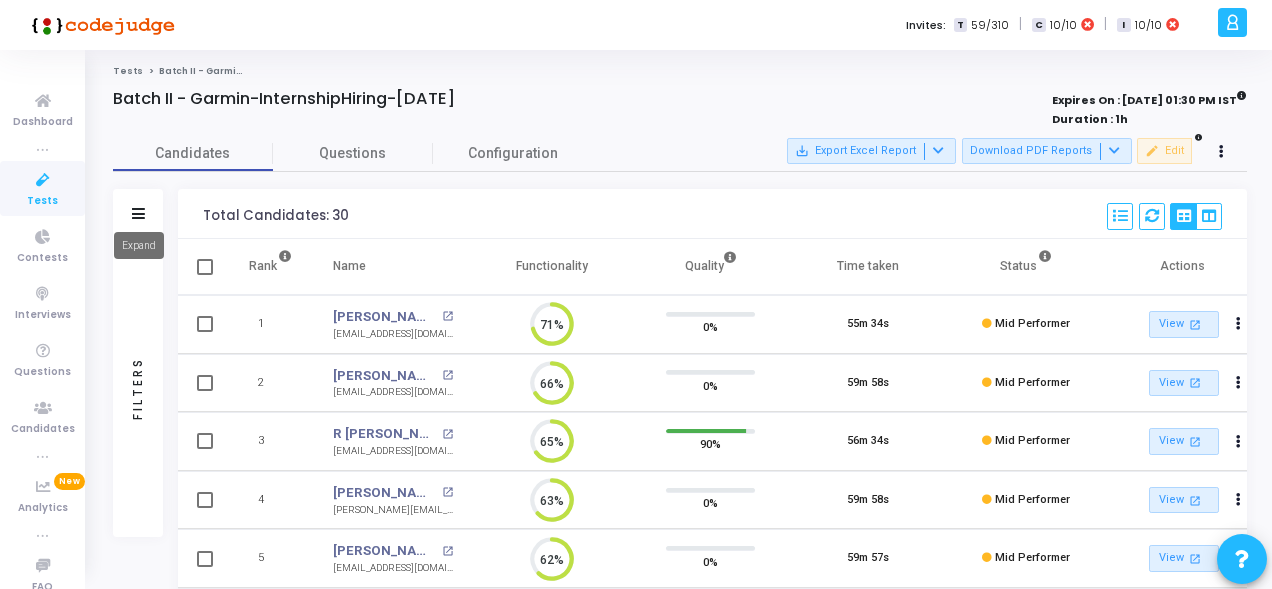 click at bounding box center (138, 213) 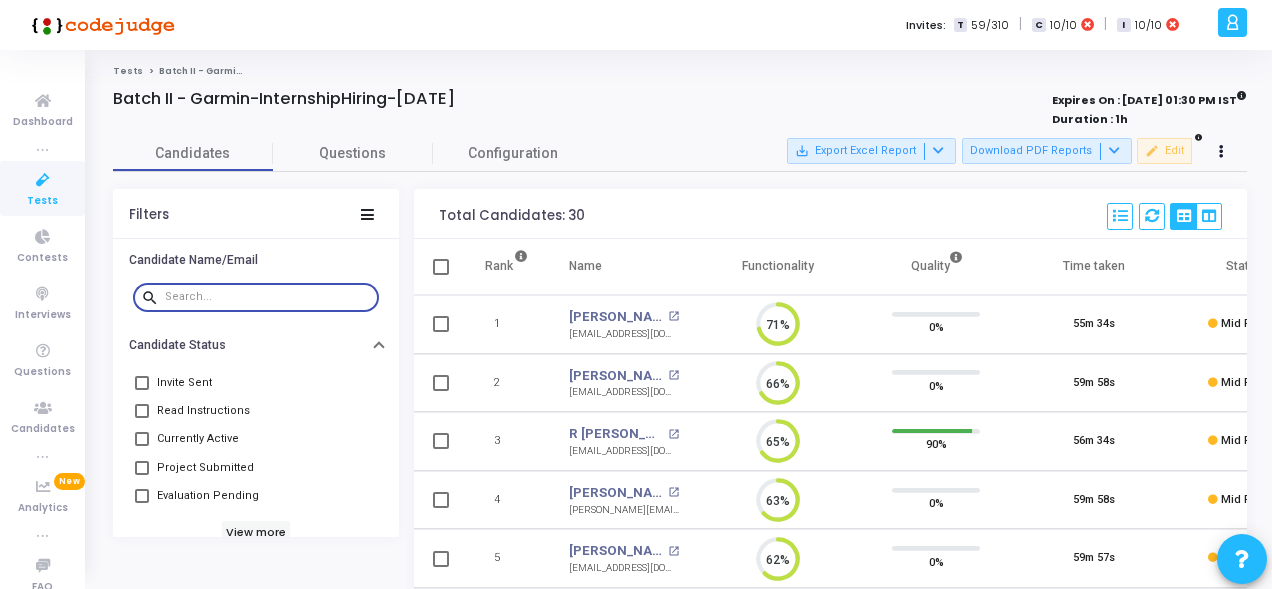 click at bounding box center (268, 297) 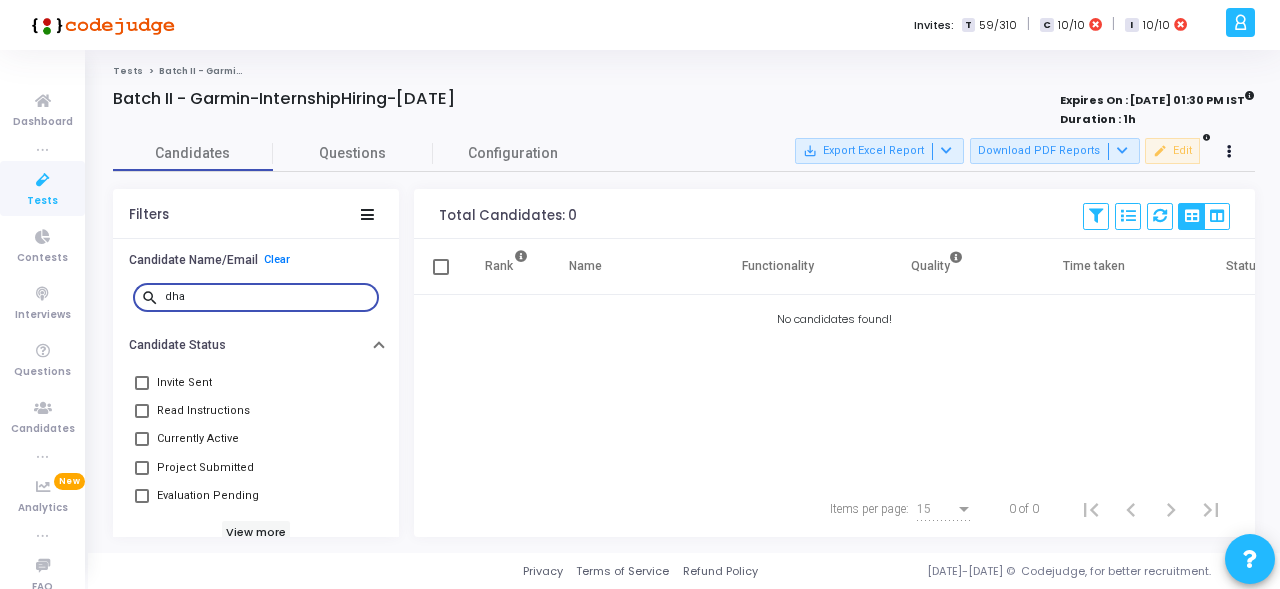 type on "dha" 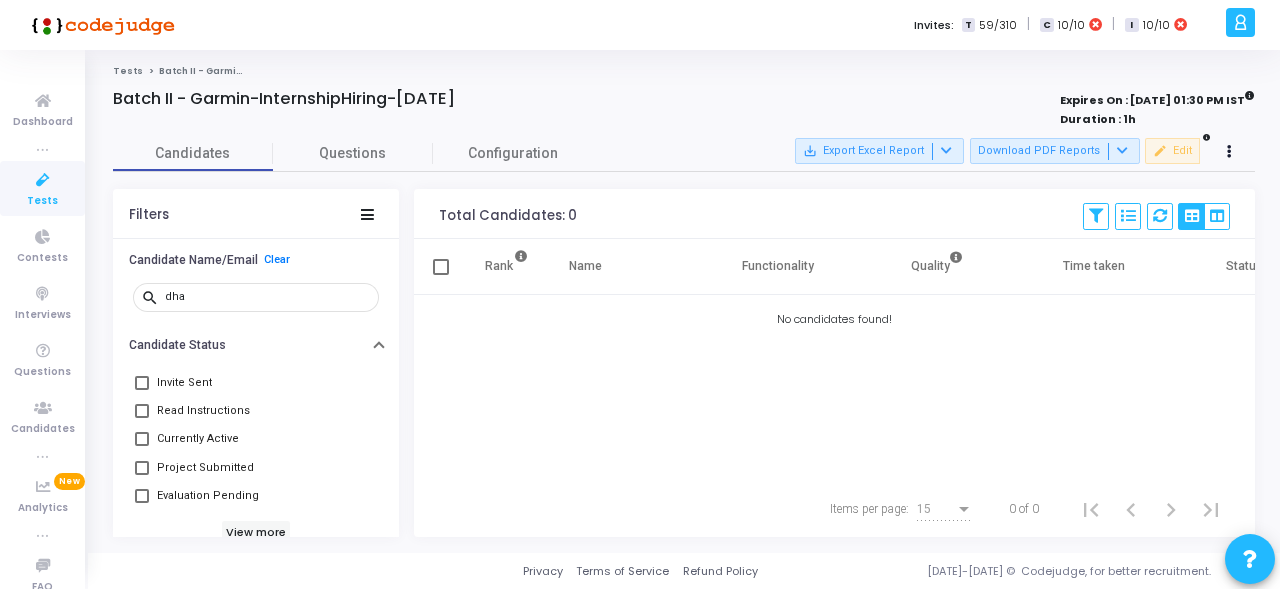 click on "Tests" 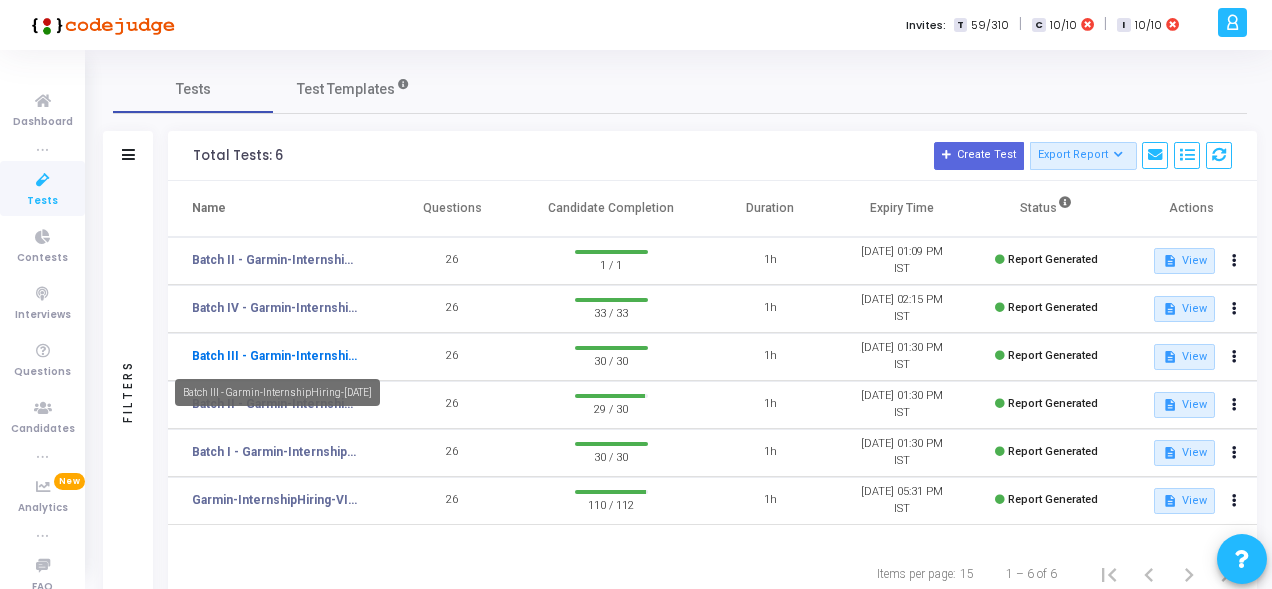 click on "Batch III - Garmin-InternshipHiring-Jul23rd" 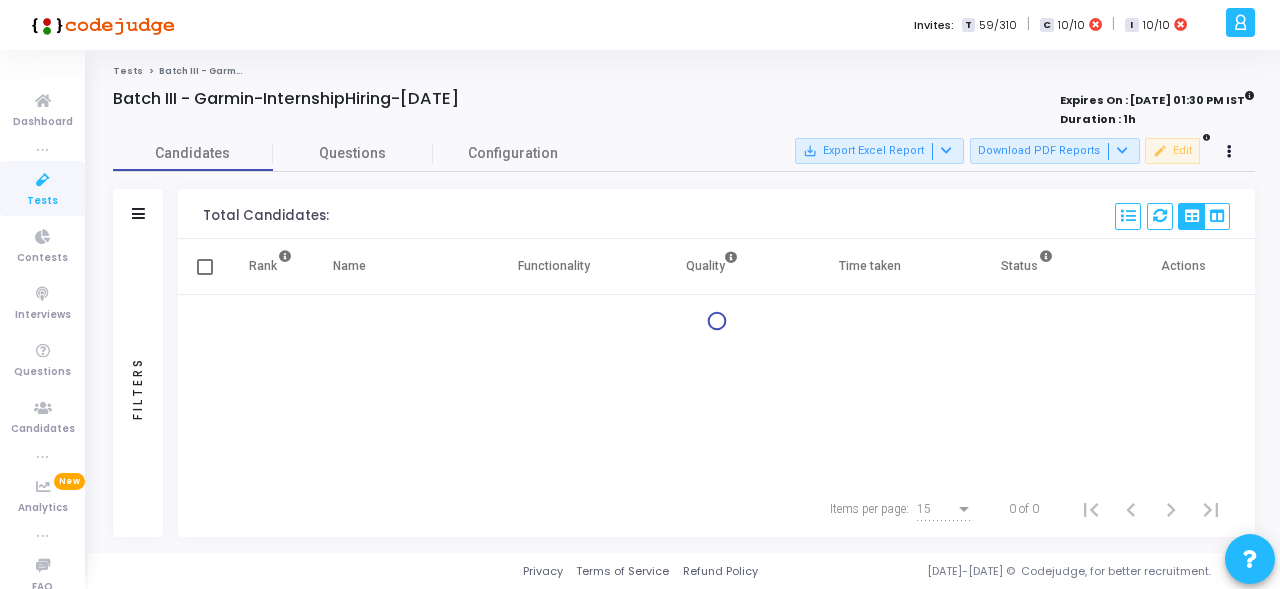 click on "Filters" at bounding box center (138, 214) 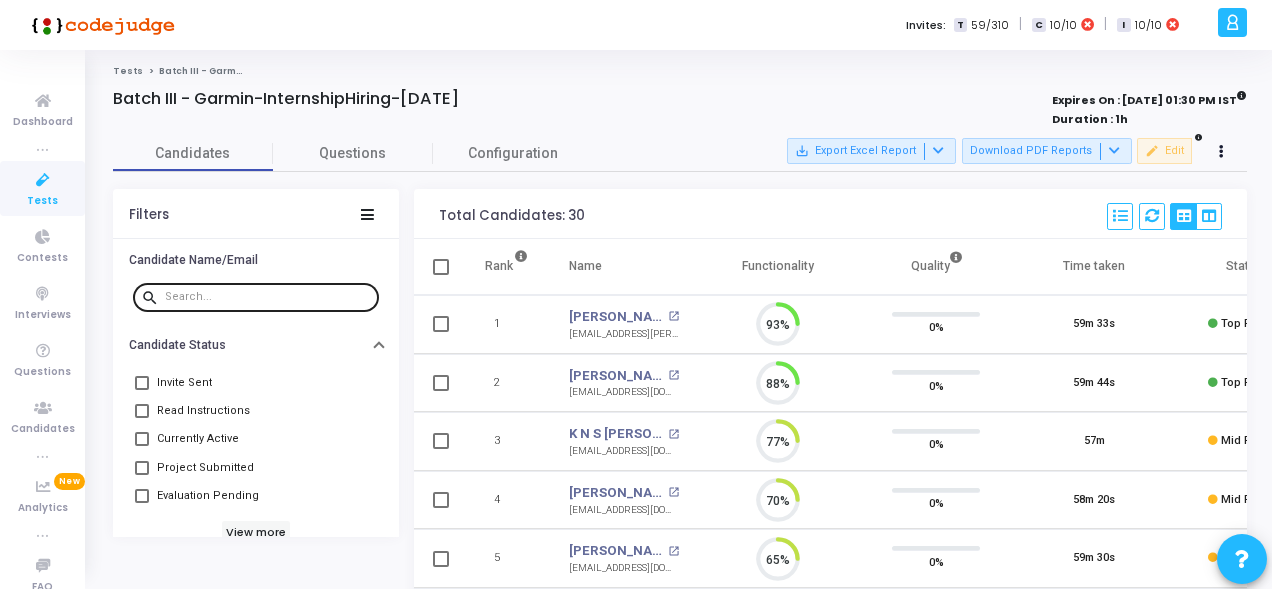 click at bounding box center [268, 297] 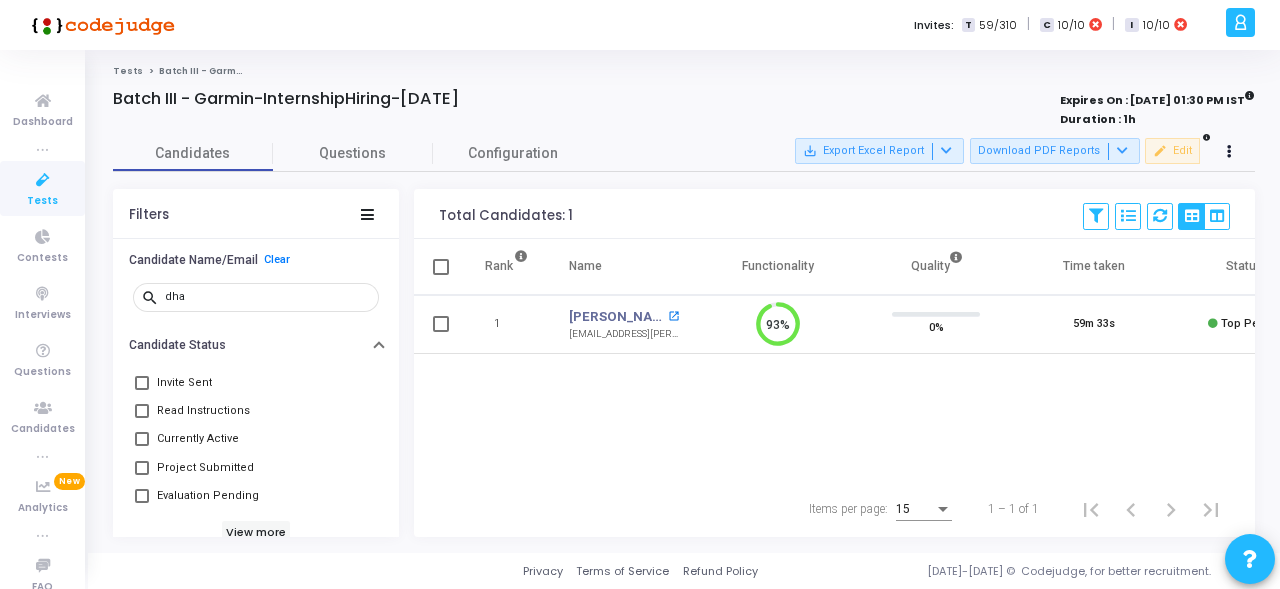 click on "open_in_new" at bounding box center [673, 316] 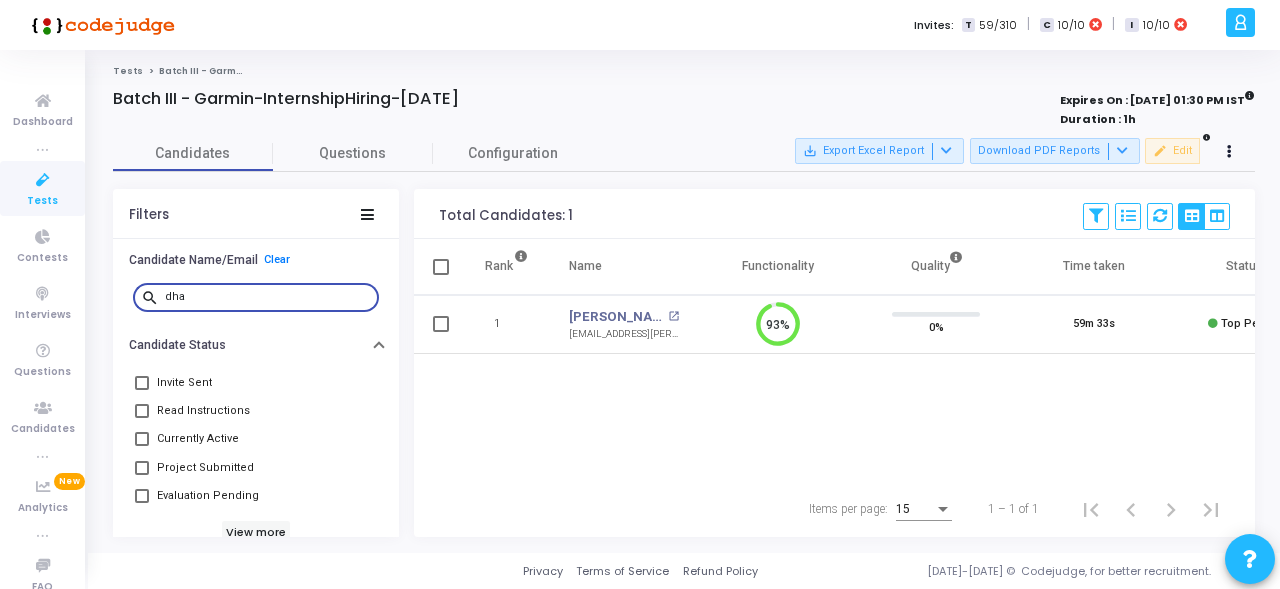 drag, startPoint x: 191, startPoint y: 300, endPoint x: 170, endPoint y: 299, distance: 21.023796 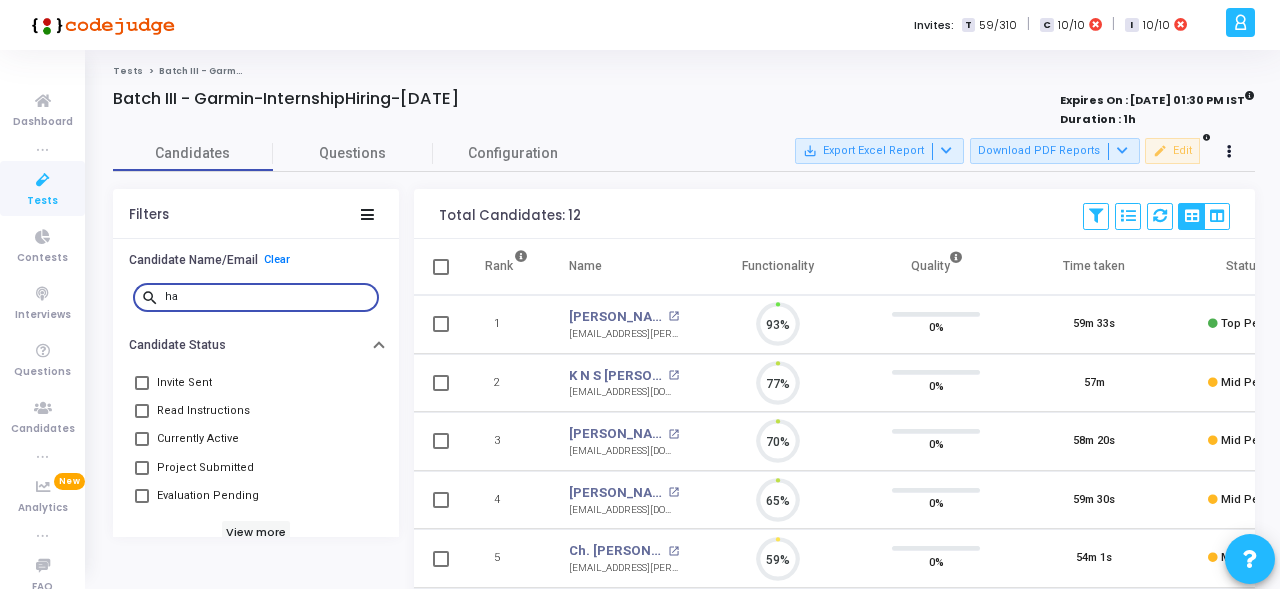 type on "h" 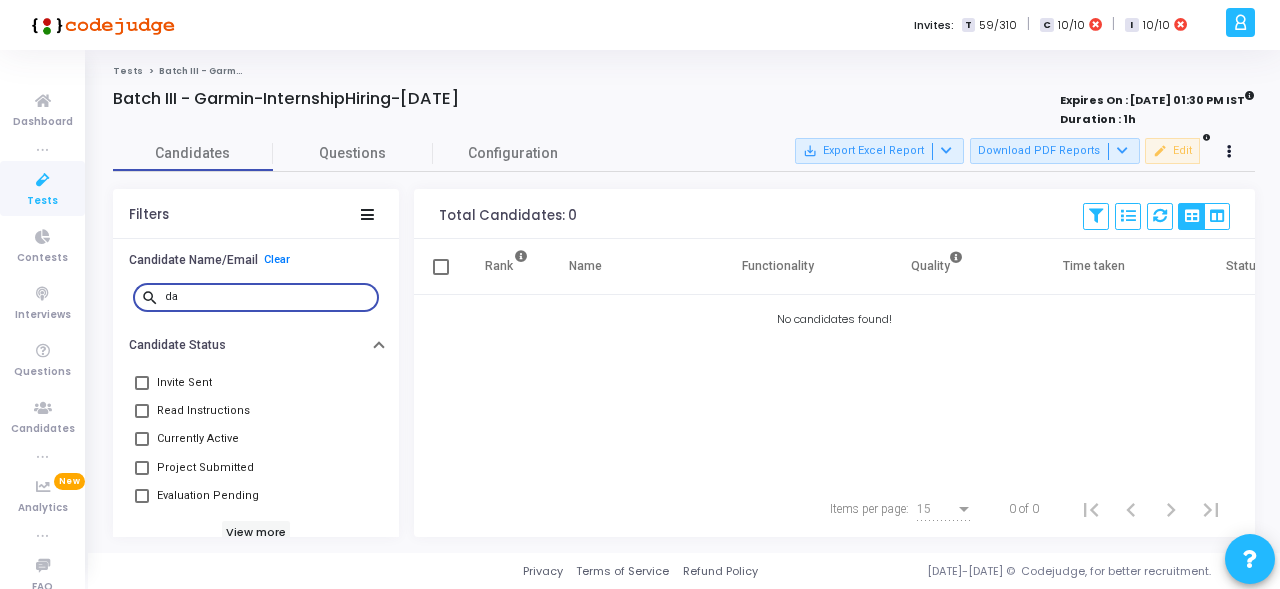 type on "d" 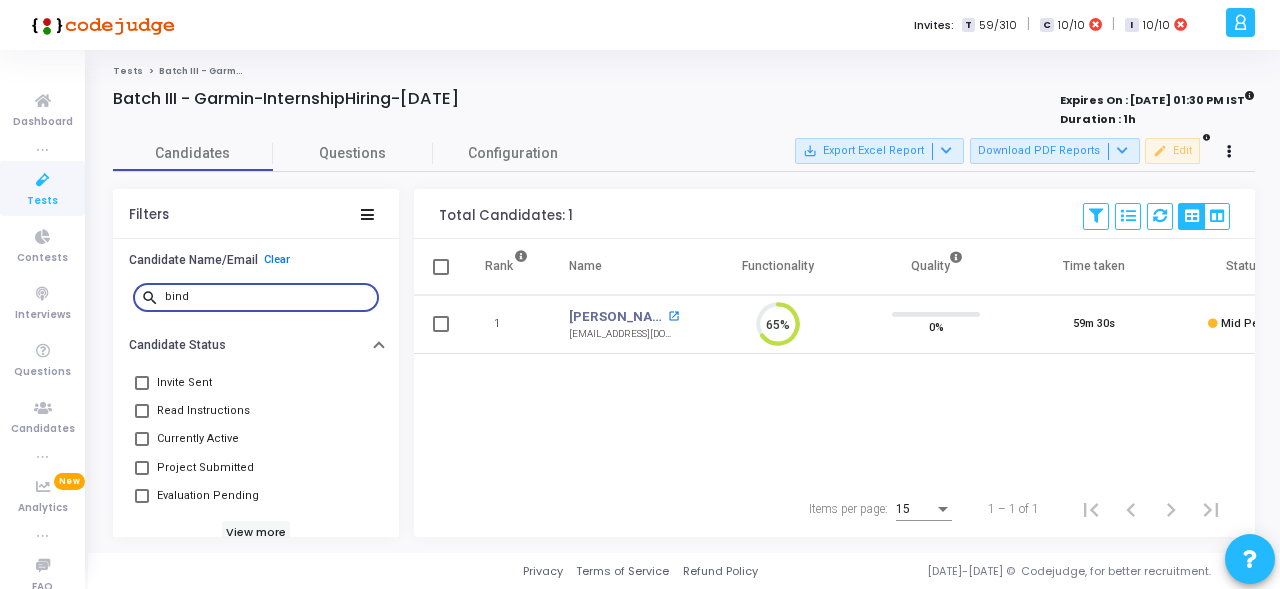 click on "open_in_new" at bounding box center (673, 316) 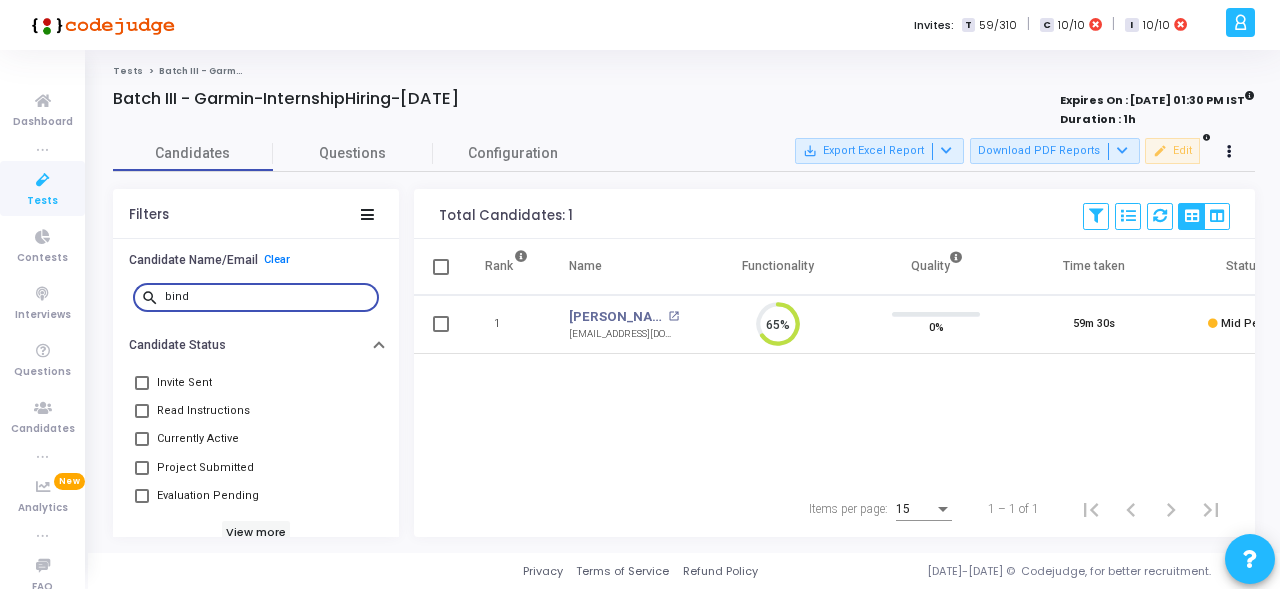 drag, startPoint x: 220, startPoint y: 296, endPoint x: 169, endPoint y: 298, distance: 51.0392 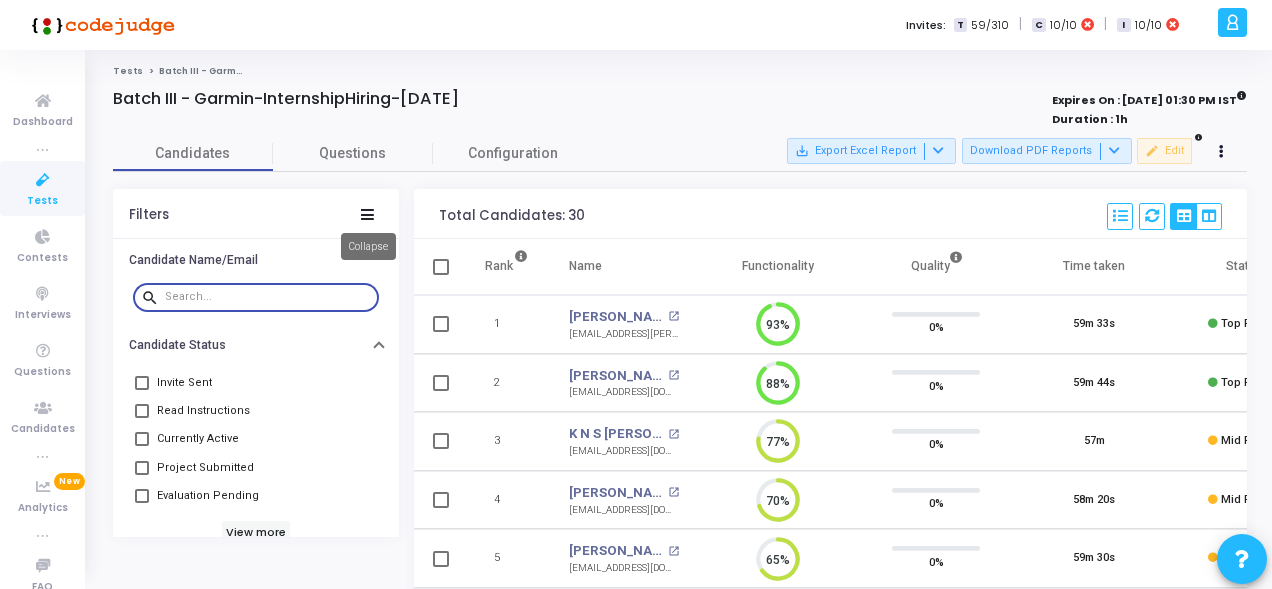 type 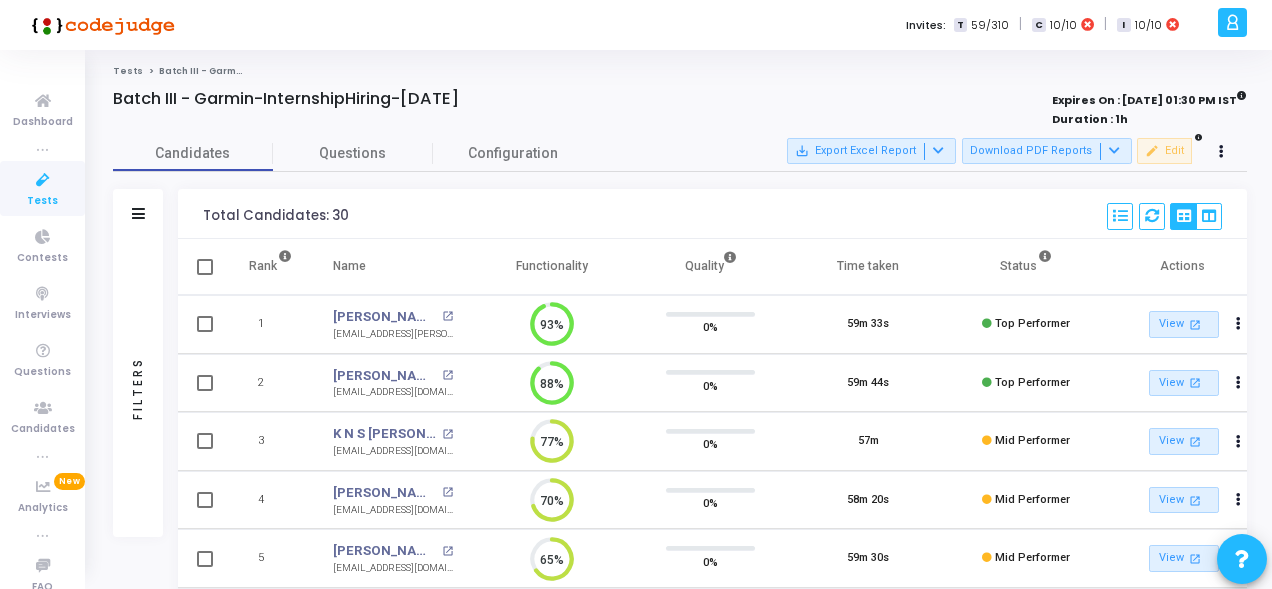 click on "Tests" 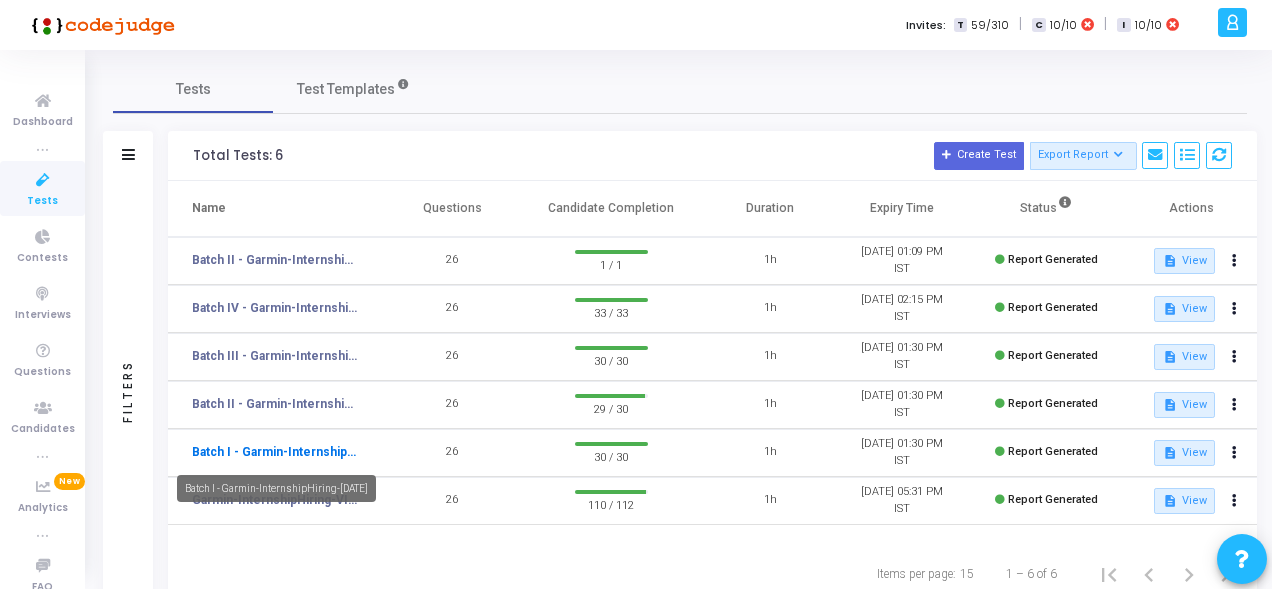 click on "Batch I - Garmin-InternshipHiring-Jul23rd" 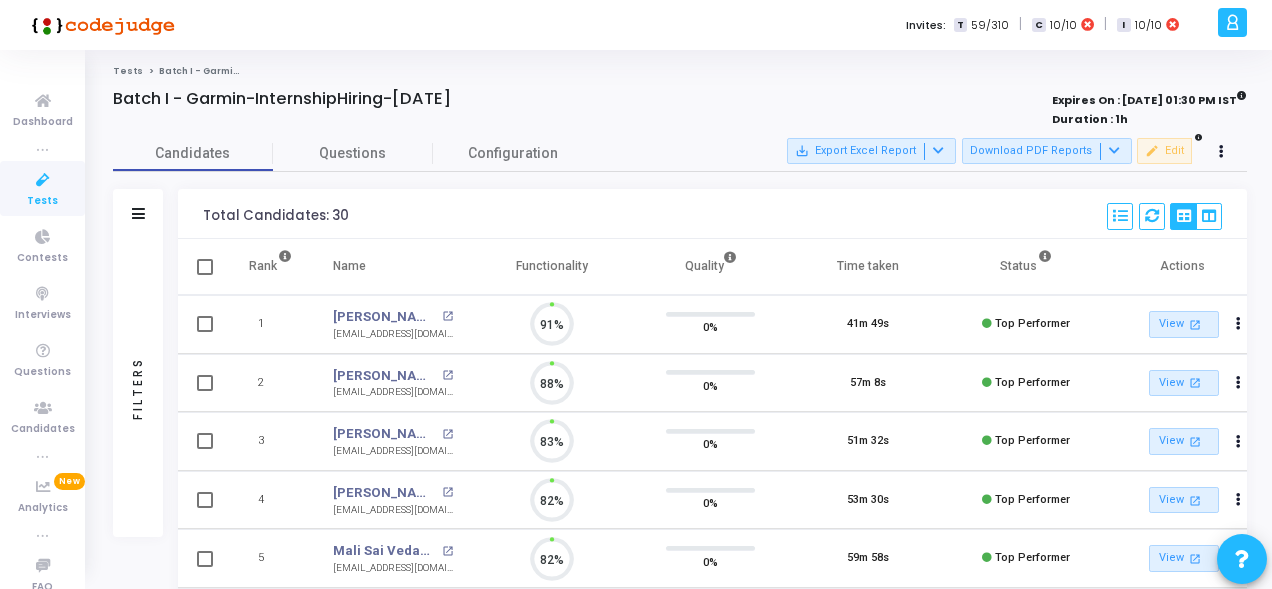 scroll, scrollTop: 9, scrollLeft: 8, axis: both 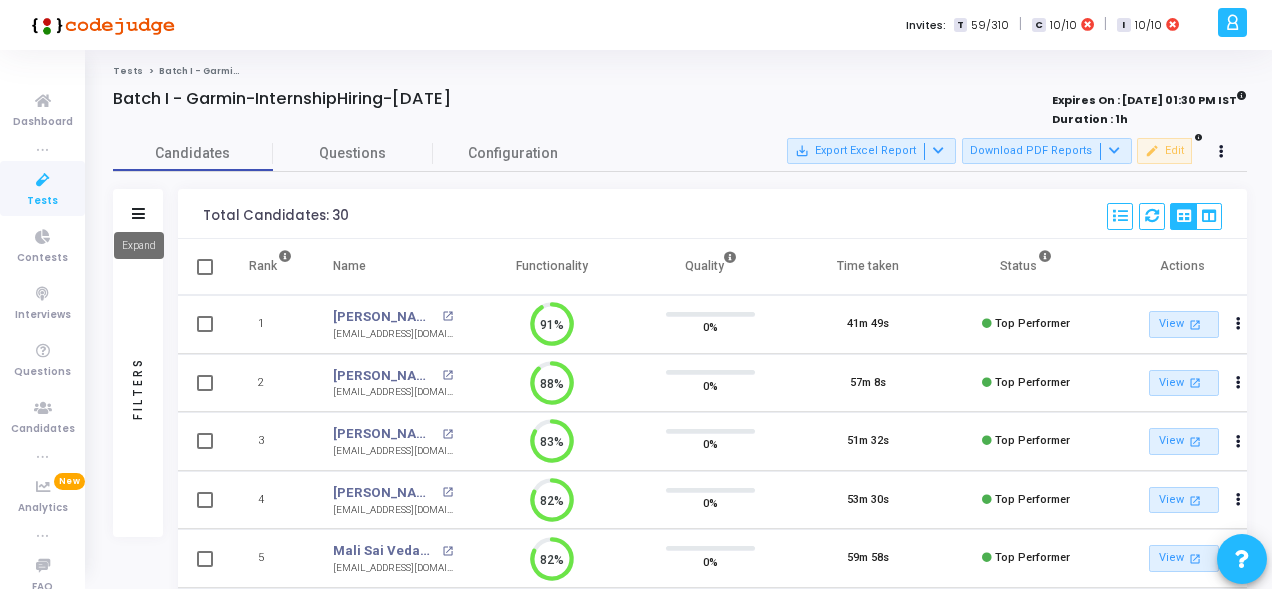 click at bounding box center [138, 213] 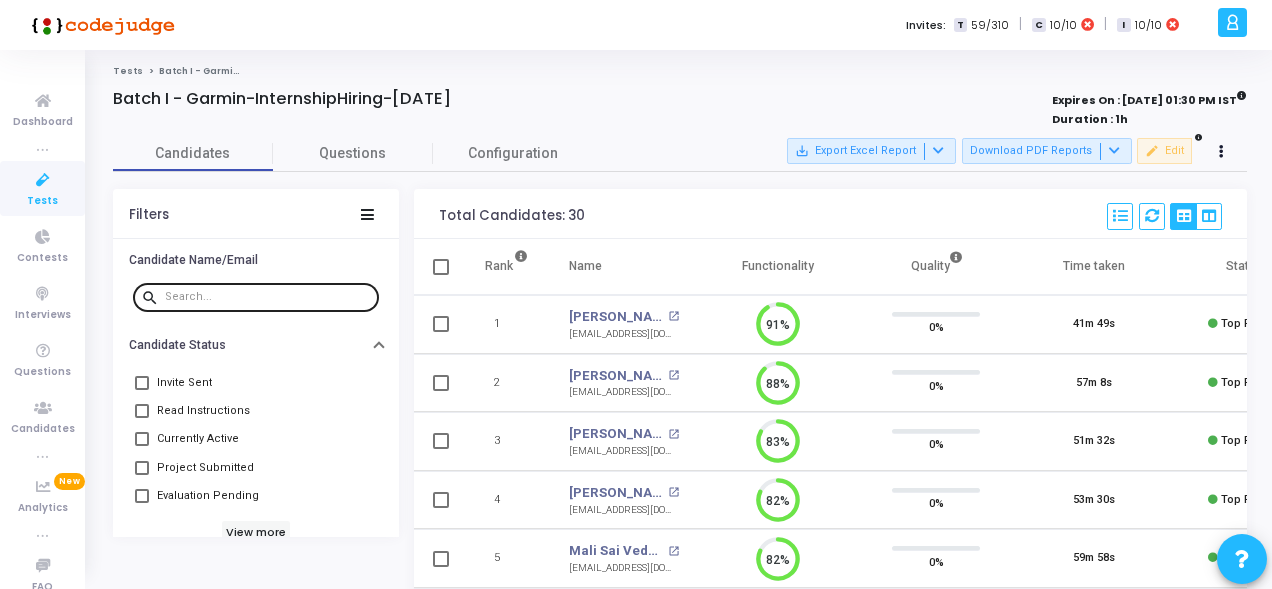 click at bounding box center [268, 297] 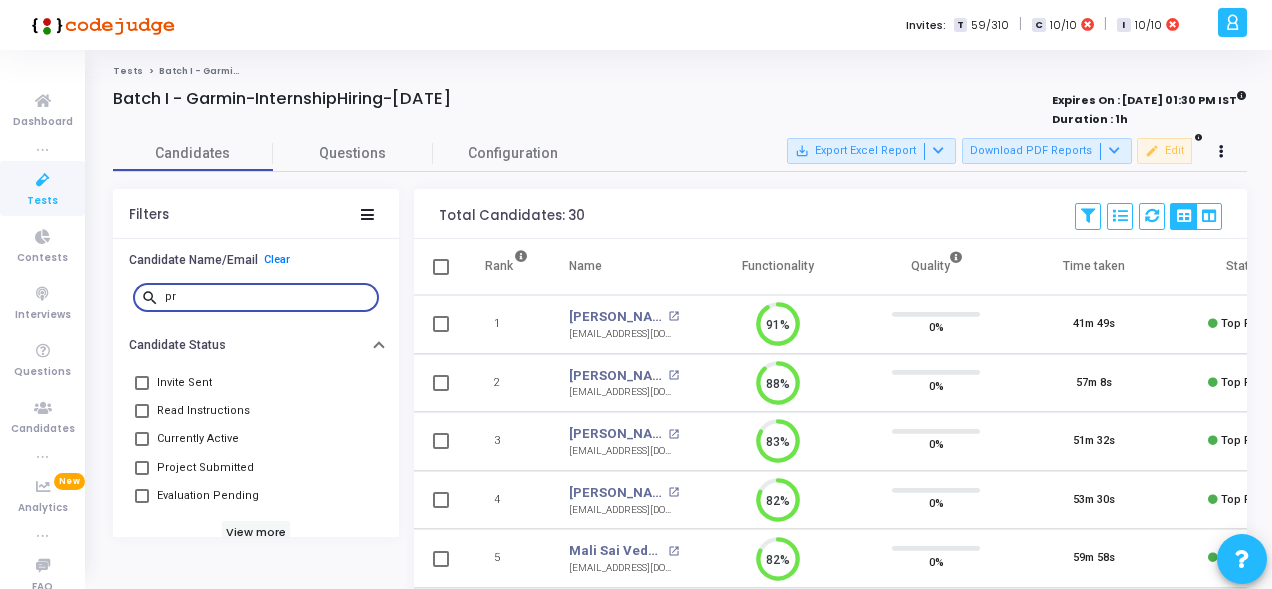 type on "pra" 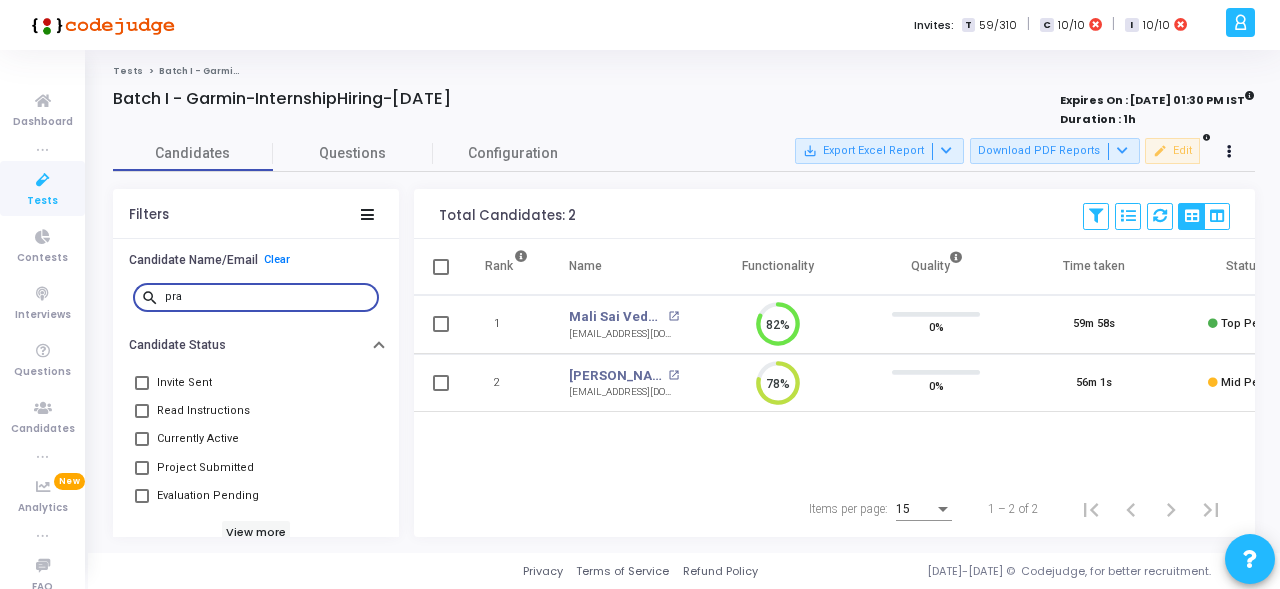 drag, startPoint x: 180, startPoint y: 297, endPoint x: 159, endPoint y: 297, distance: 21 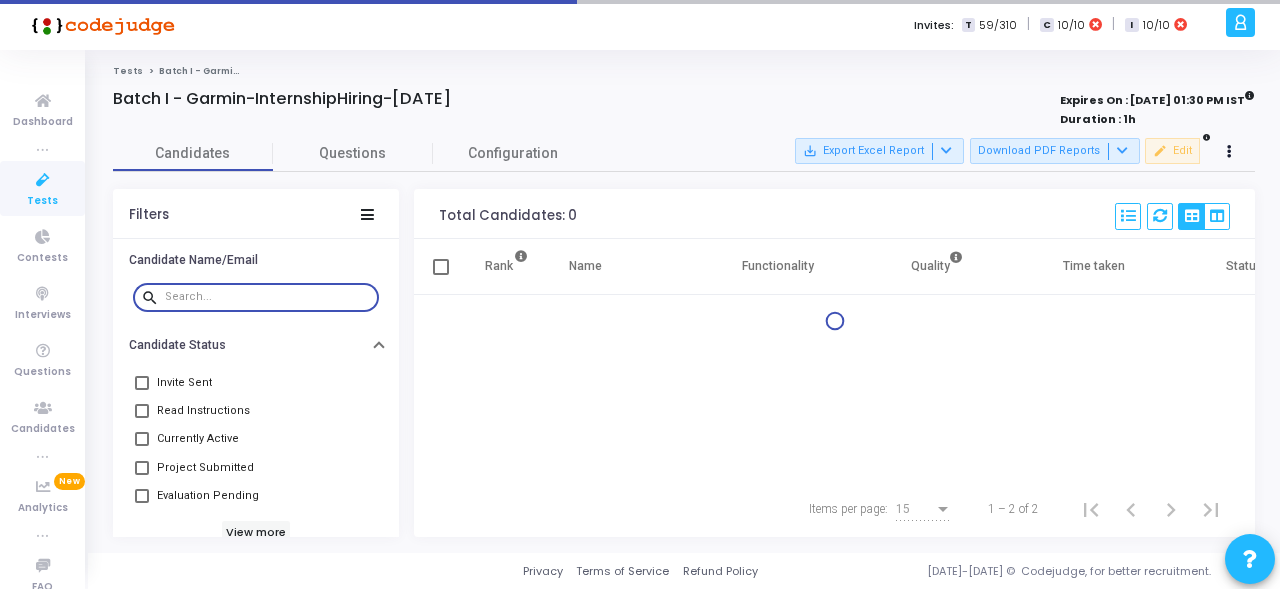 click on "Tests" 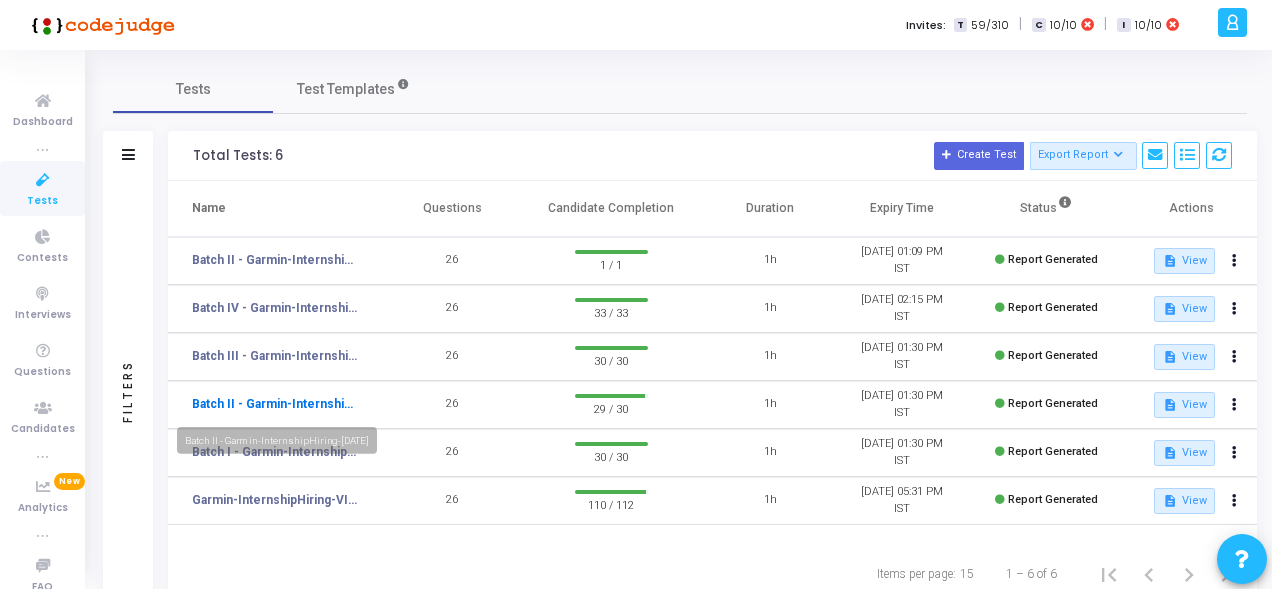 click on "Batch II - Garmin-InternshipHiring-[DATE]" 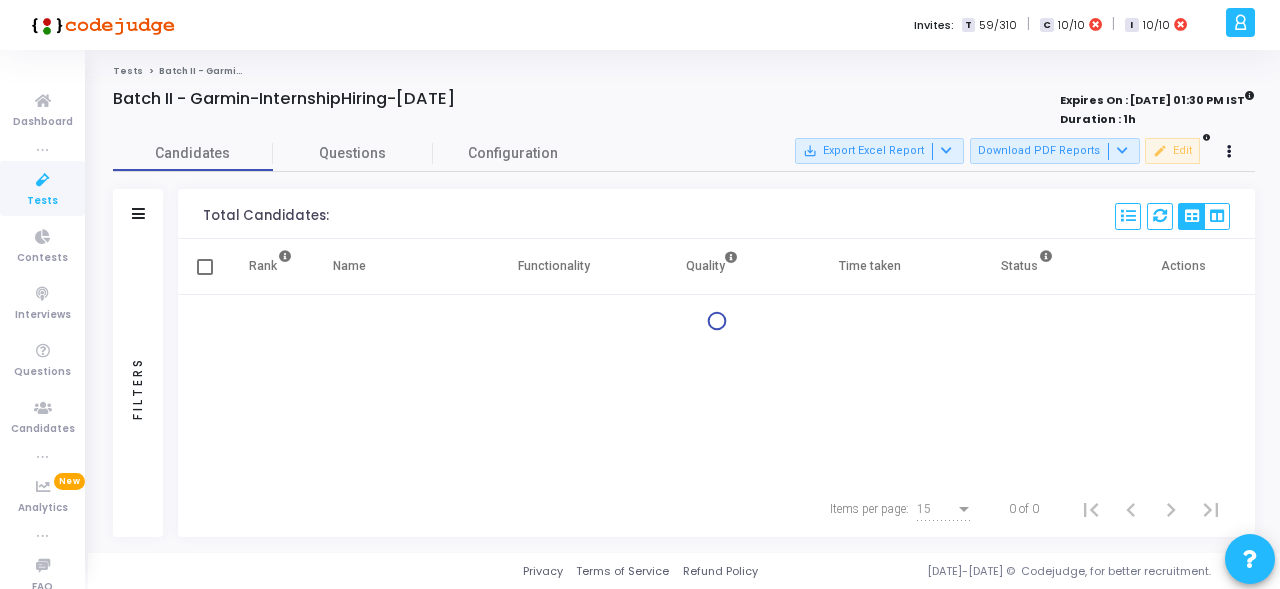 click on "Filters" at bounding box center [138, 214] 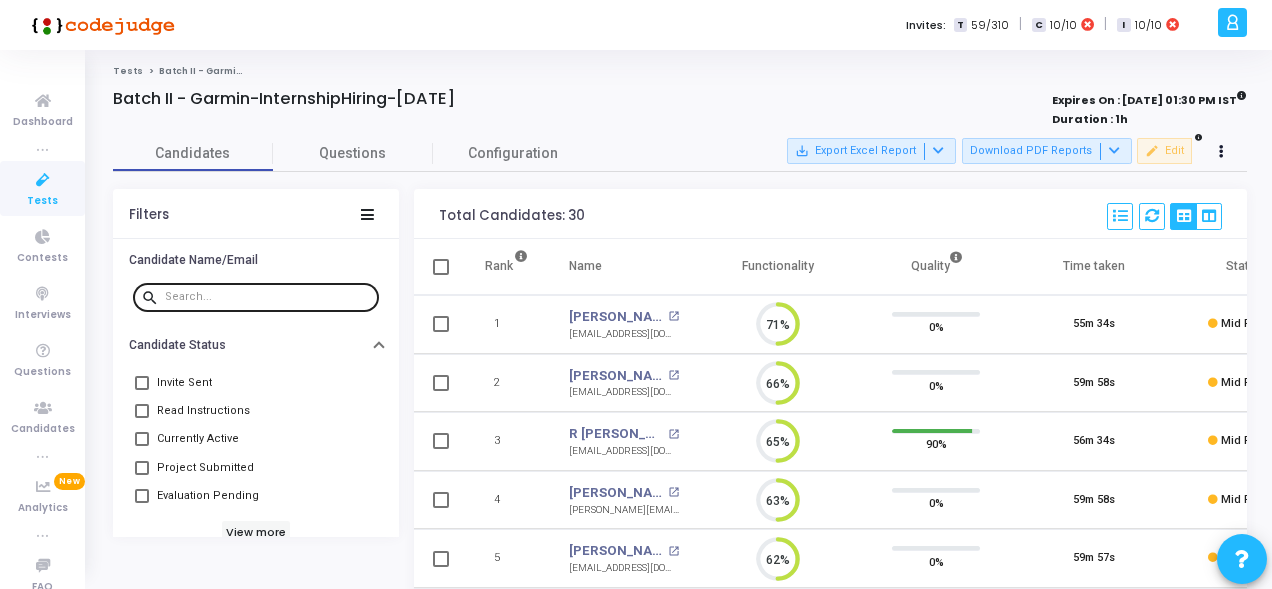 click at bounding box center (268, 297) 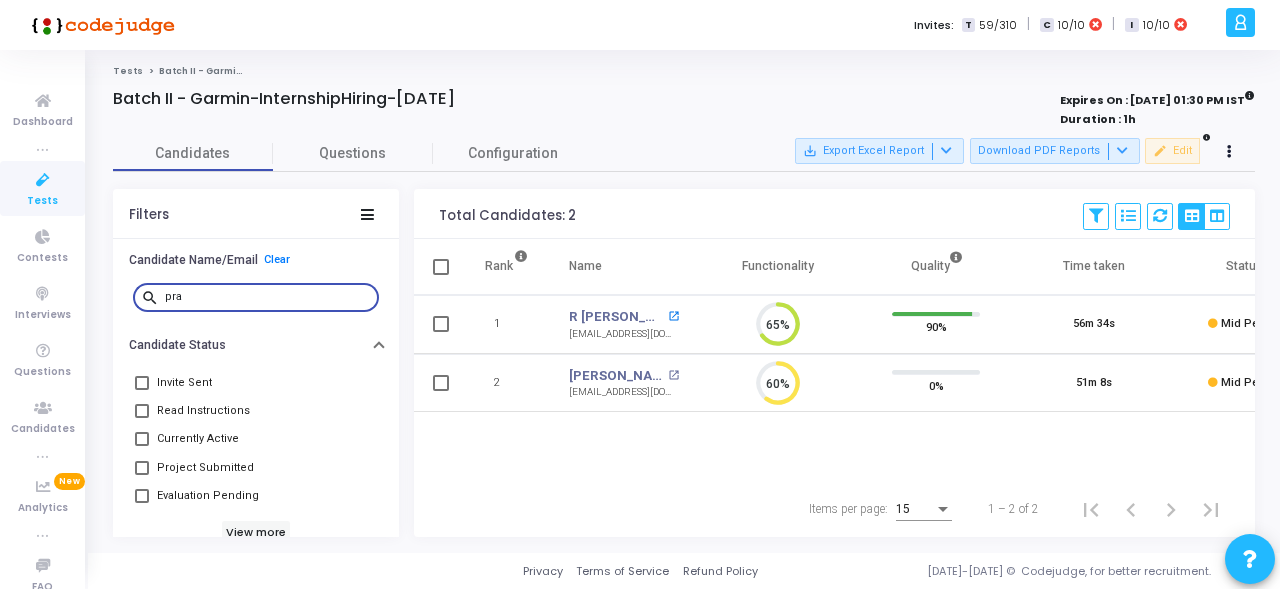 type on "pra" 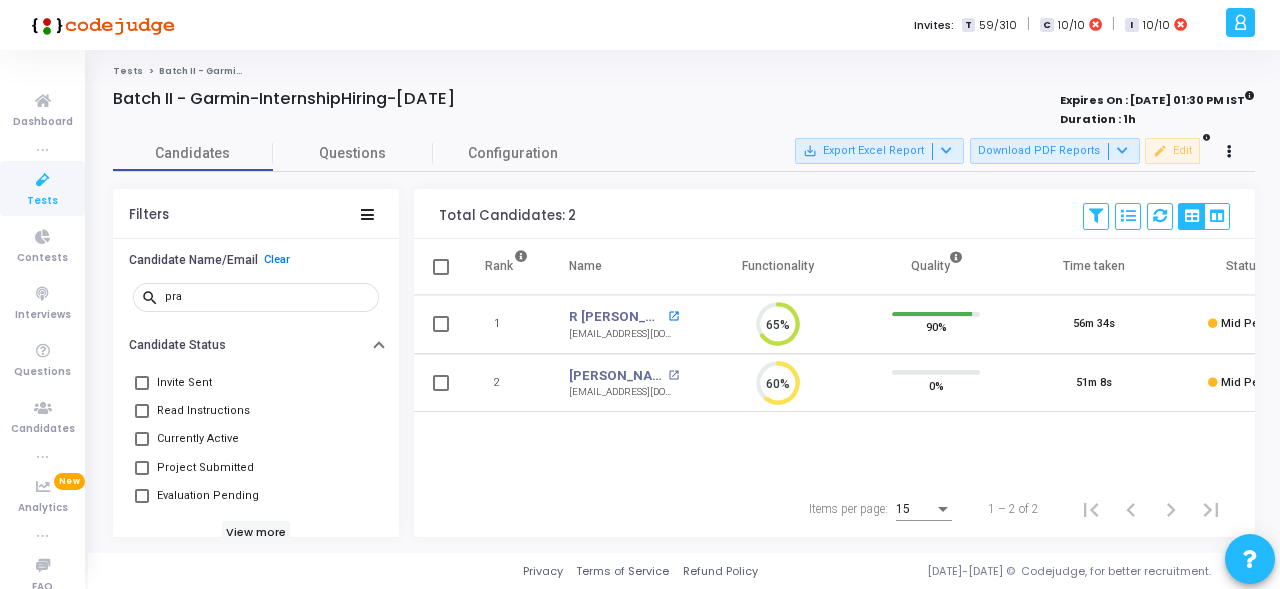 click on "open_in_new" at bounding box center (673, 316) 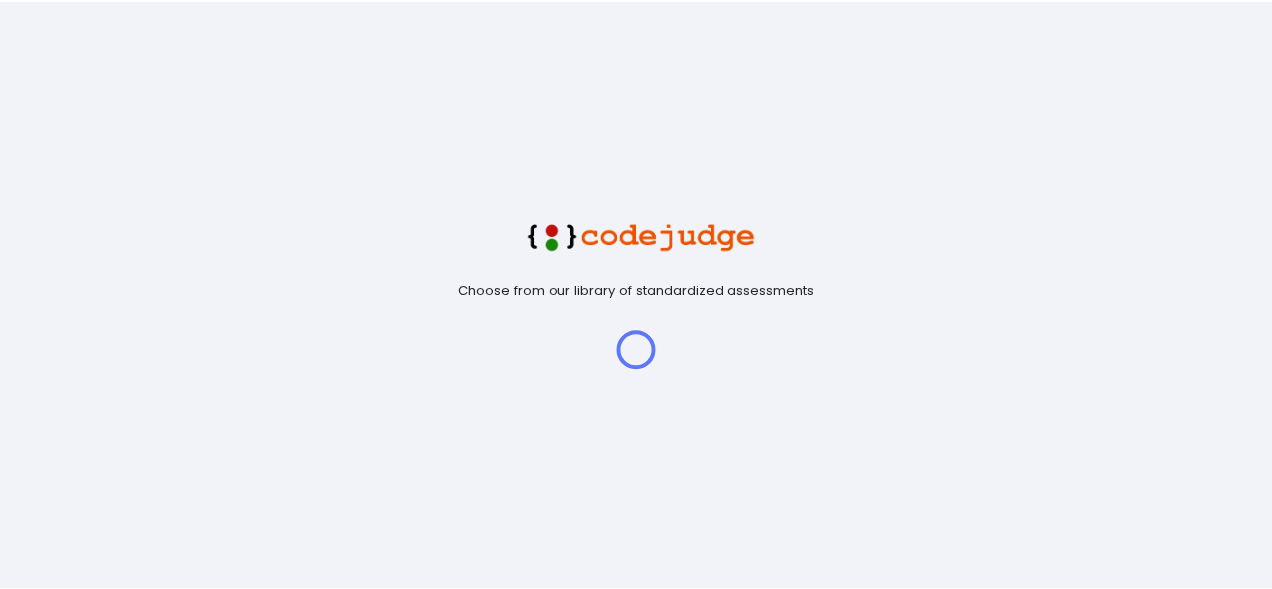 scroll, scrollTop: 0, scrollLeft: 0, axis: both 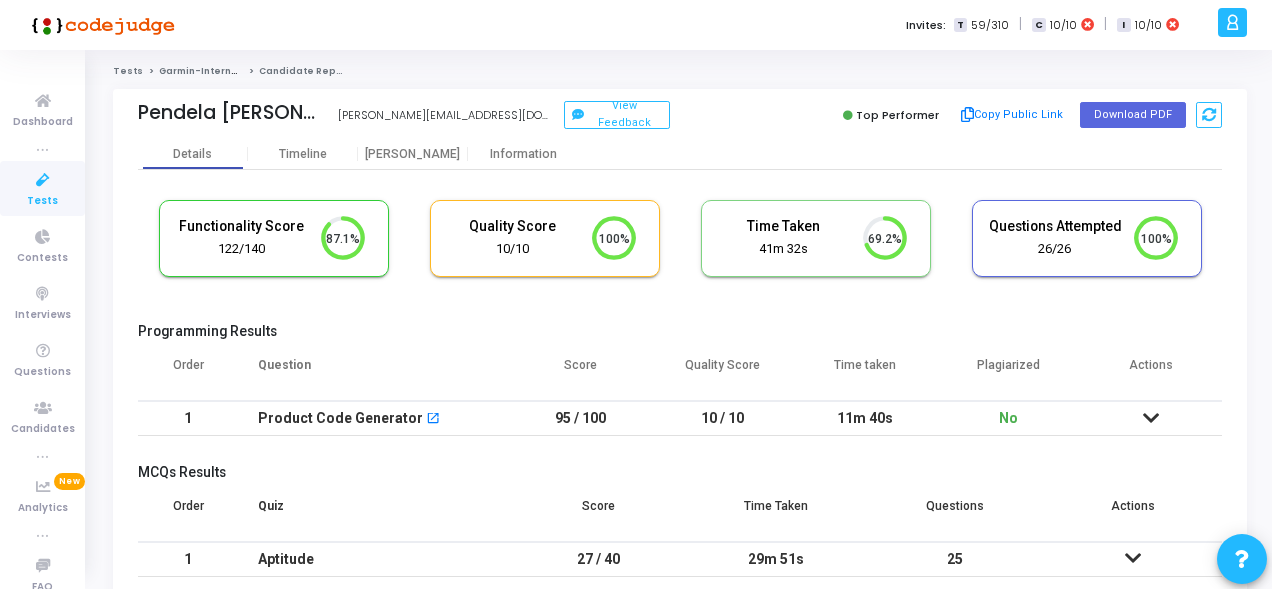click at bounding box center [1151, 418] 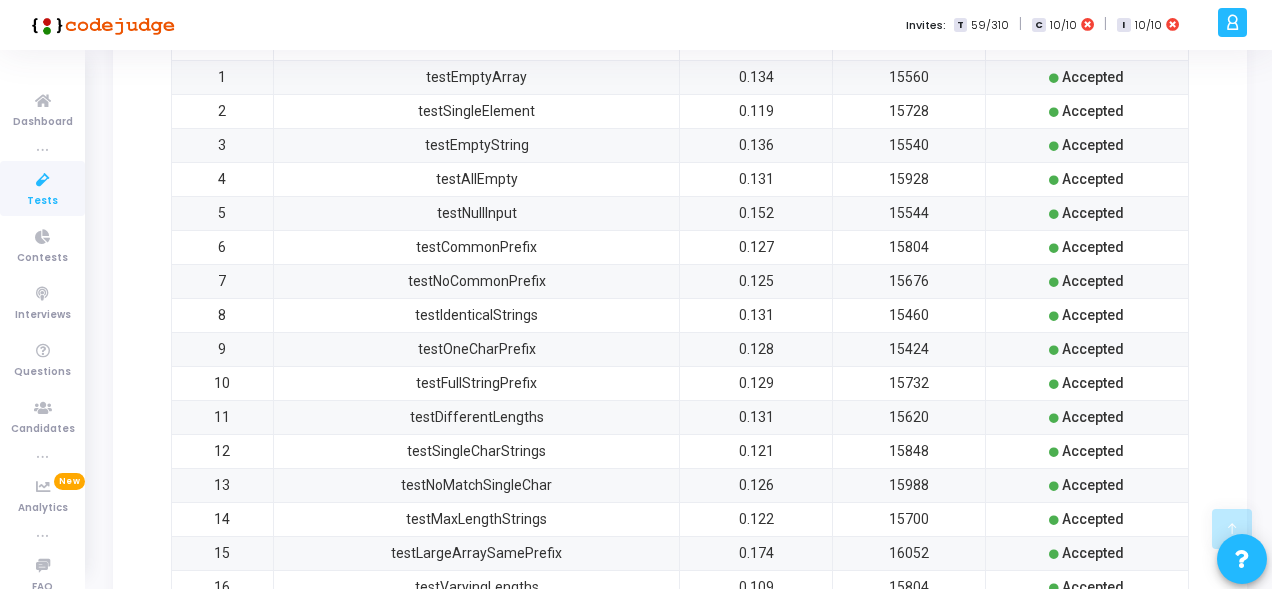 scroll, scrollTop: 536, scrollLeft: 0, axis: vertical 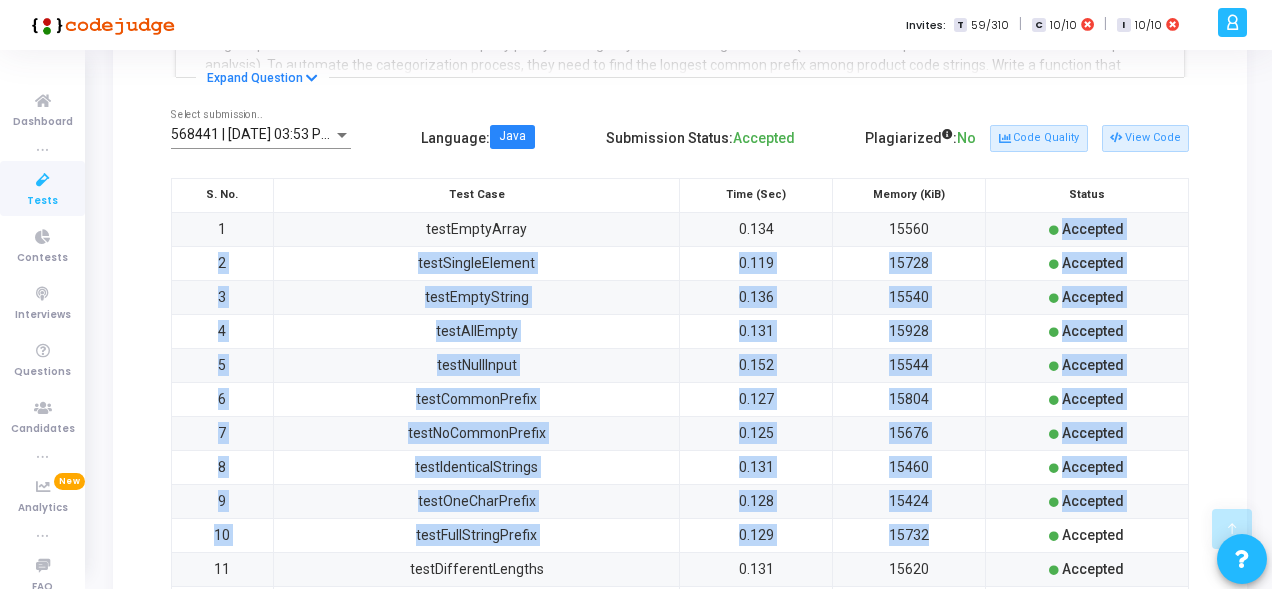 drag, startPoint x: 1047, startPoint y: 225, endPoint x: 1073, endPoint y: 517, distance: 293.15524 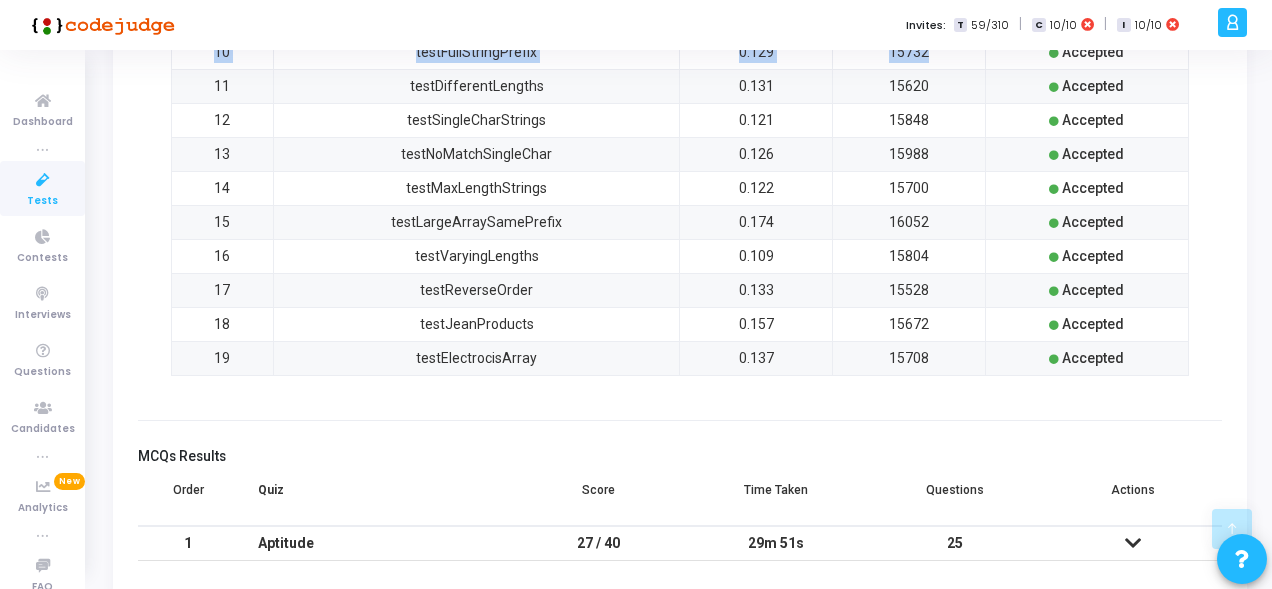 scroll, scrollTop: 1090, scrollLeft: 0, axis: vertical 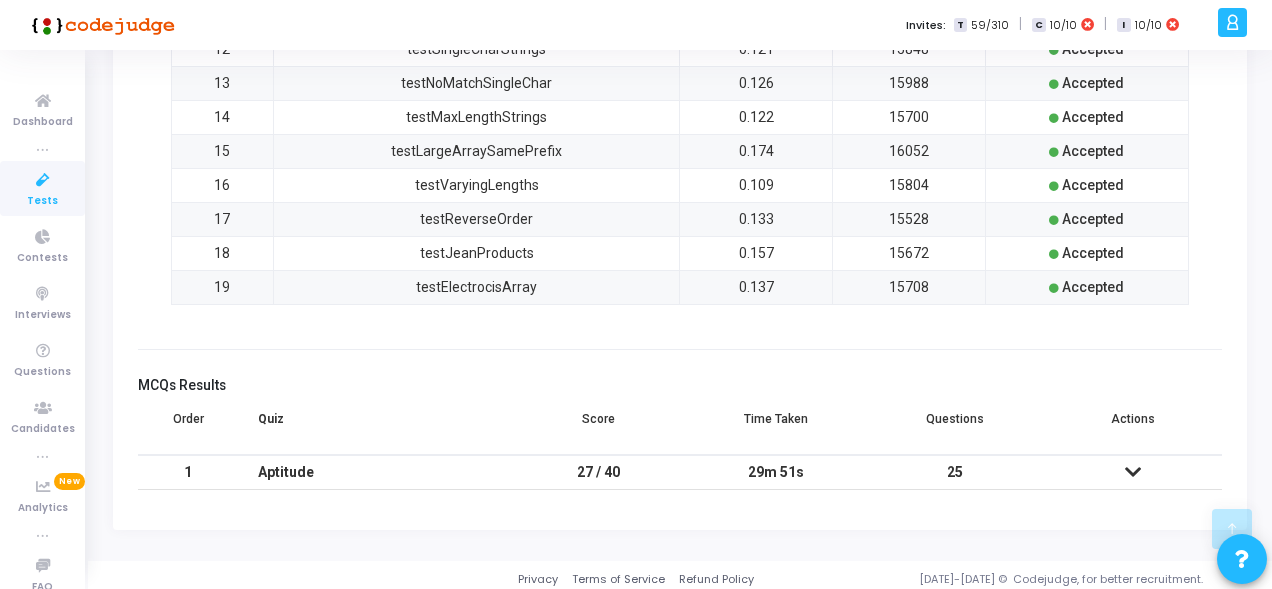 drag, startPoint x: 1145, startPoint y: 290, endPoint x: 1061, endPoint y: 283, distance: 84.29116 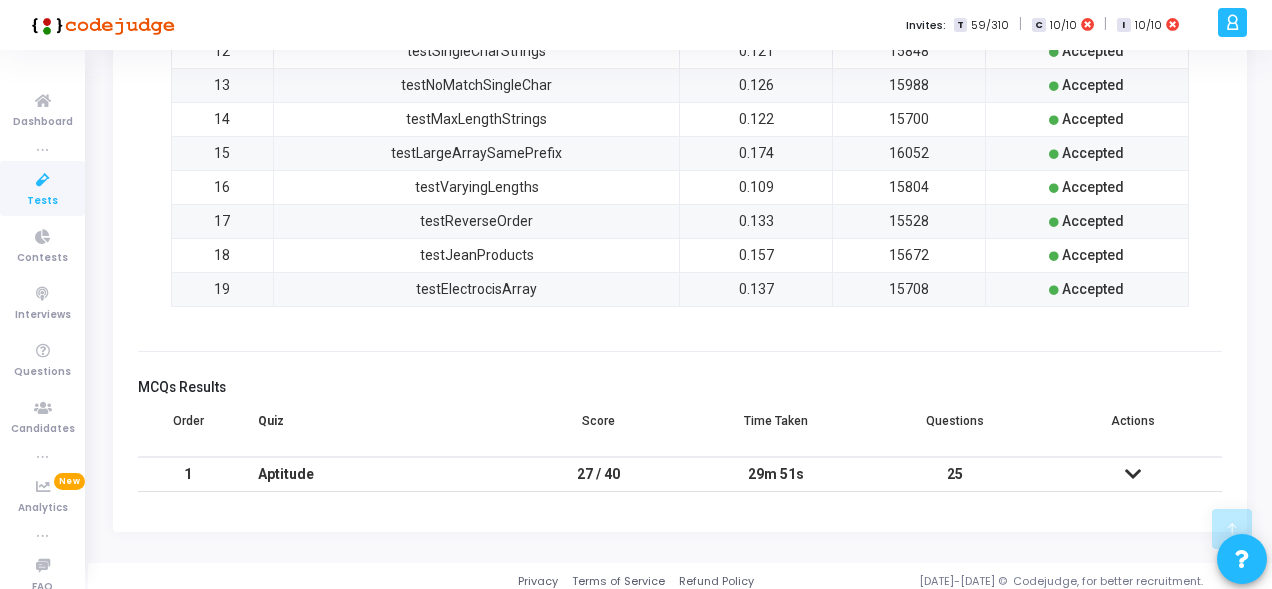 scroll, scrollTop: 1090, scrollLeft: 0, axis: vertical 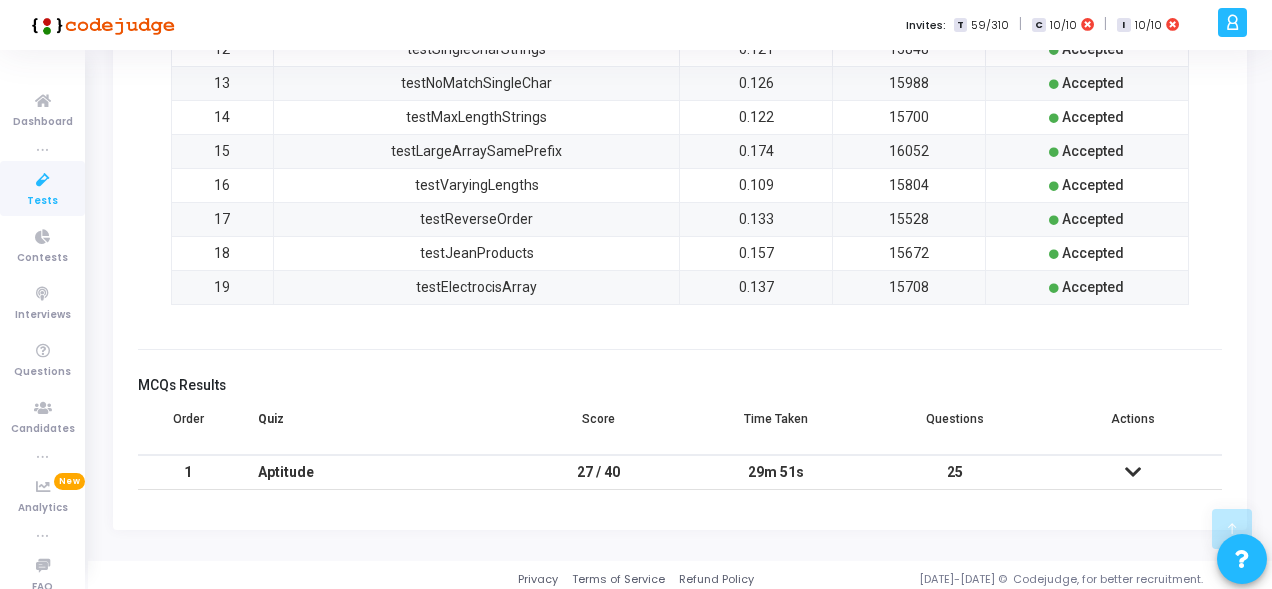 click on "S. No.   Test Case   Time (Sec)   Memory (KiB)   Status  1 testEmptyArray  0.134  15560   Accepted  2 testSingleElement  0.119  15728   Accepted  3 testEmptyString  0.136  15540   Accepted  4 testAllEmpty  0.131  15928   Accepted  5 testNullInput  0.152  15544   Accepted  6 testCommonPrefix  0.127  15804   Accepted  7 testNoCommonPrefix  0.125  15676   Accepted  8 testIdenticalStrings  0.131  15460   Accepted  9 testOneCharPrefix  0.128  15424   Accepted  10 testFullStringPrefix  0.129  15732   Accepted  11 testDifferentLengths  0.131  15620   Accepted  12 testSingleCharStrings  0.121  15848   Accepted  13 testNoMatchSingleChar  0.126  15988   Accepted  14 testMaxLengthStrings  0.122  15700   Accepted  15 testLargeArraySamePrefix  0.174  16052   Accepted  16 testVaryingLengths  0.109  15804   Accepted  17 testReverseOrder  0.133  15528   Accepted  18 testJeanProducts  0.157  15672   Accepted  19 testElectrocisArray  0.137  15708   Accepted" at bounding box center (680, -30) 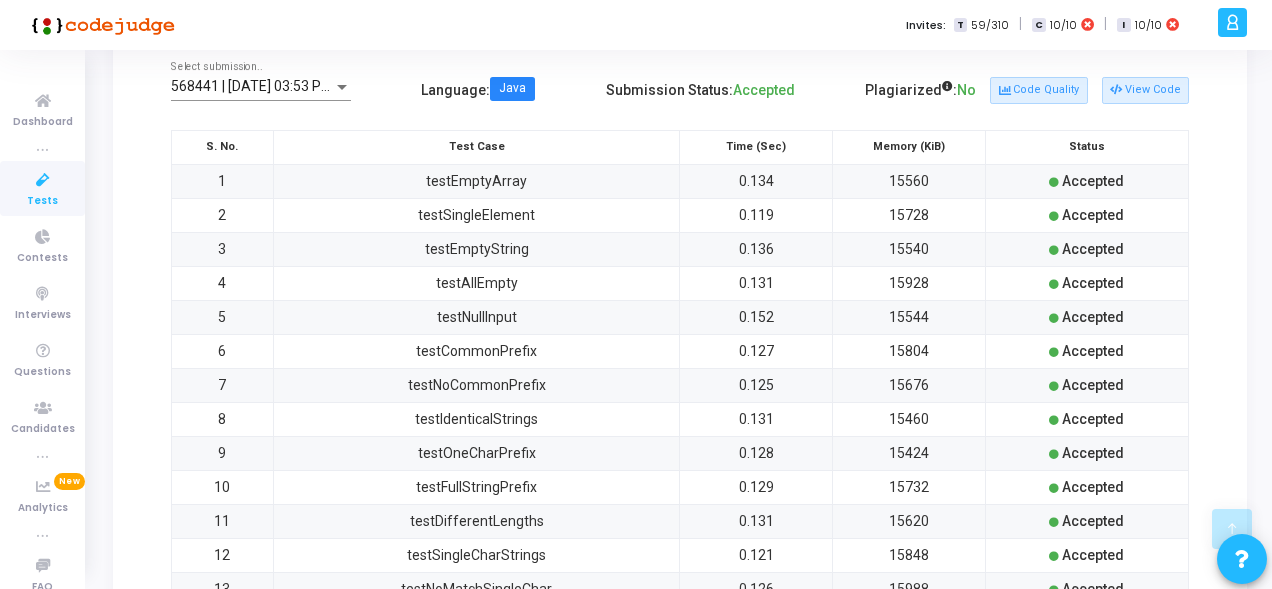scroll, scrollTop: 244, scrollLeft: 0, axis: vertical 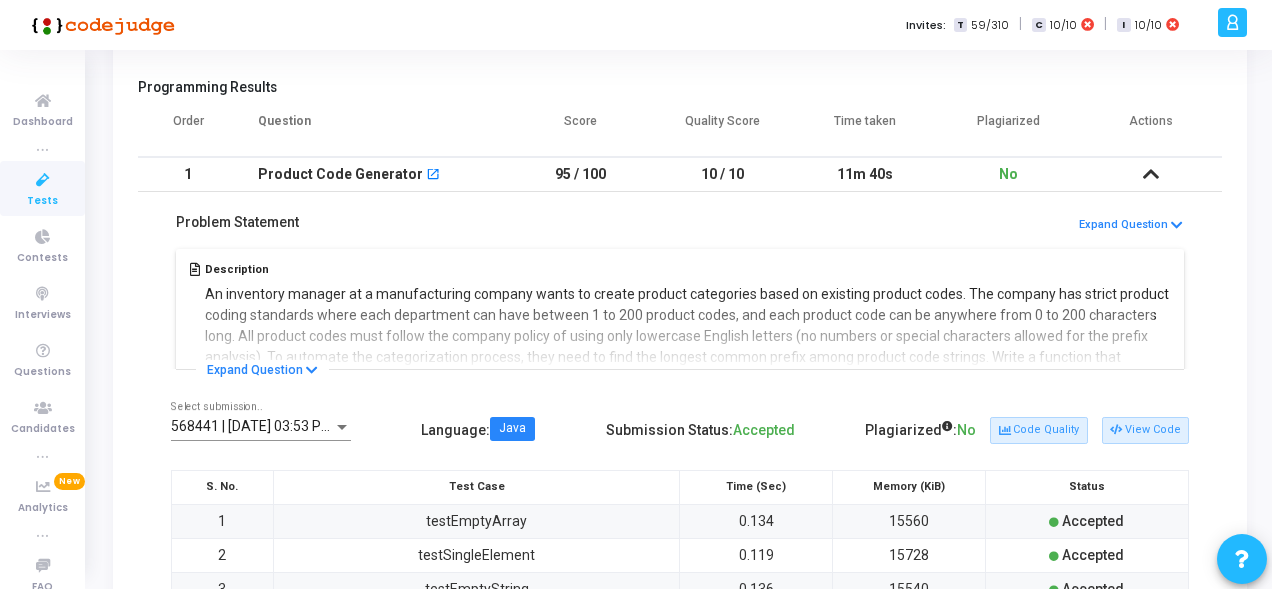 drag, startPoint x: 609, startPoint y: 175, endPoint x: 534, endPoint y: 177, distance: 75.026665 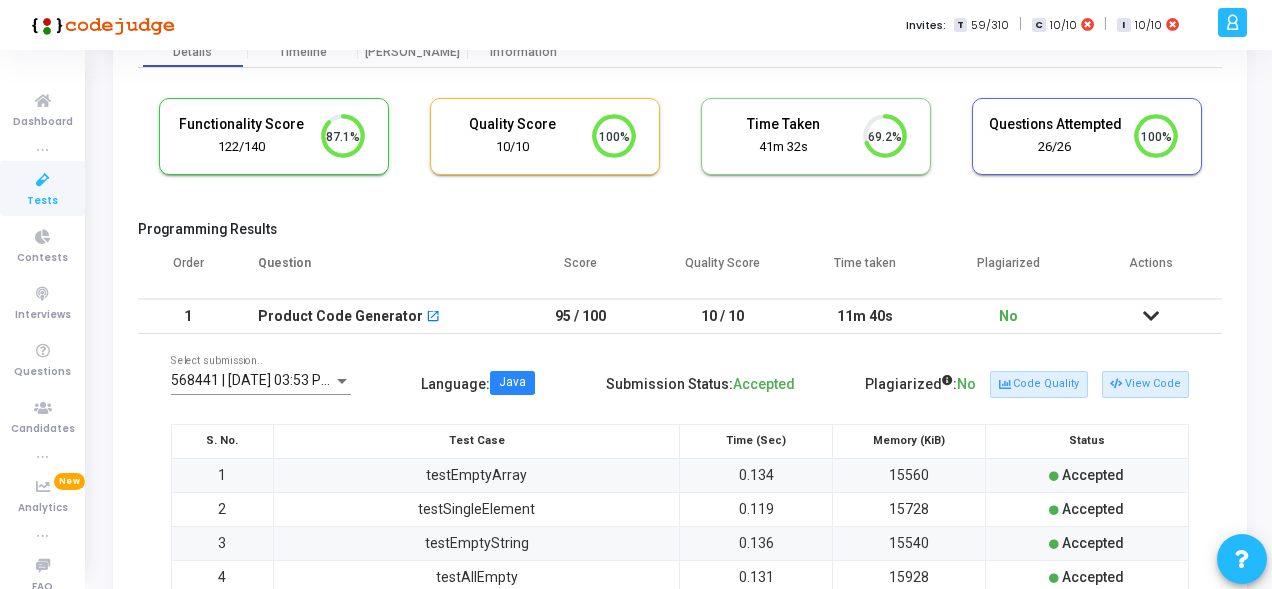 scroll, scrollTop: 94, scrollLeft: 0, axis: vertical 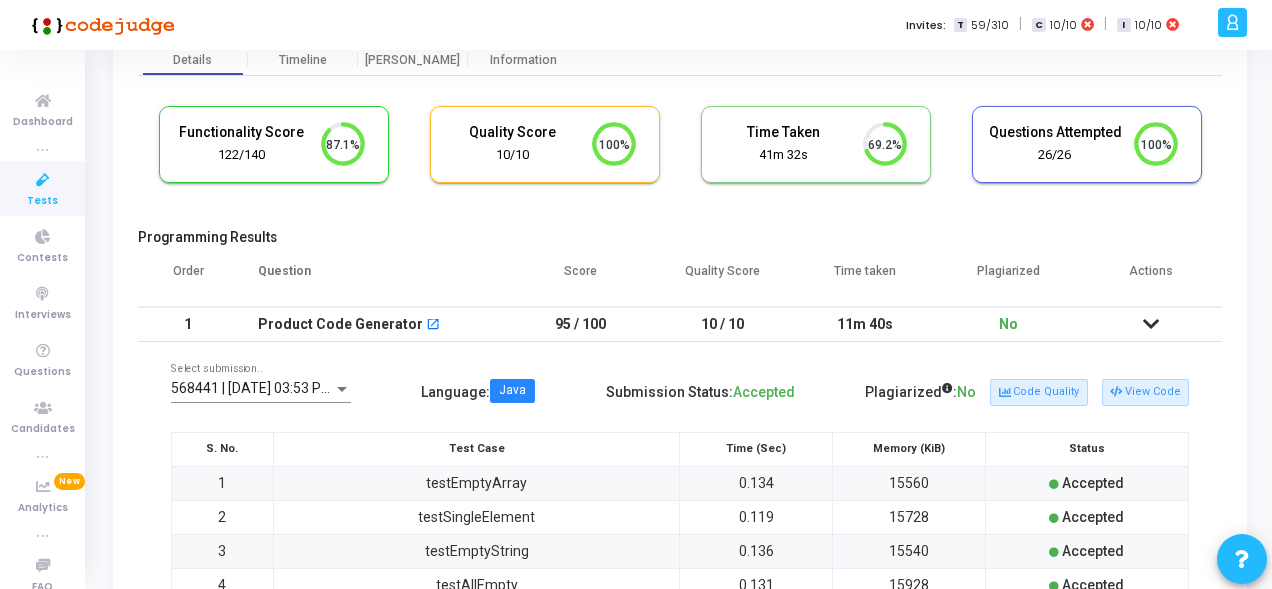 click on "Functionality Score 122/140 87.1% Quality Score  10/10 100% Time Taken calculated once the test is completed Time Taken 41m 32s 69.2% Questions Attempted 26/26 100%" at bounding box center [680, 154] 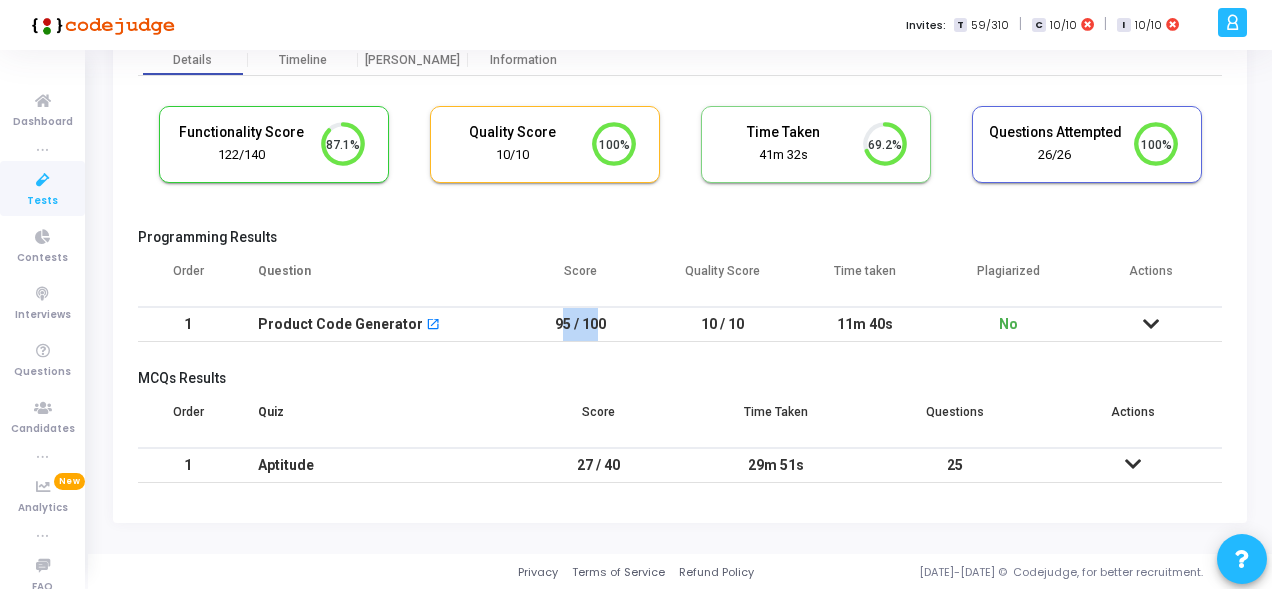 drag, startPoint x: 548, startPoint y: 322, endPoint x: 630, endPoint y: 326, distance: 82.0975 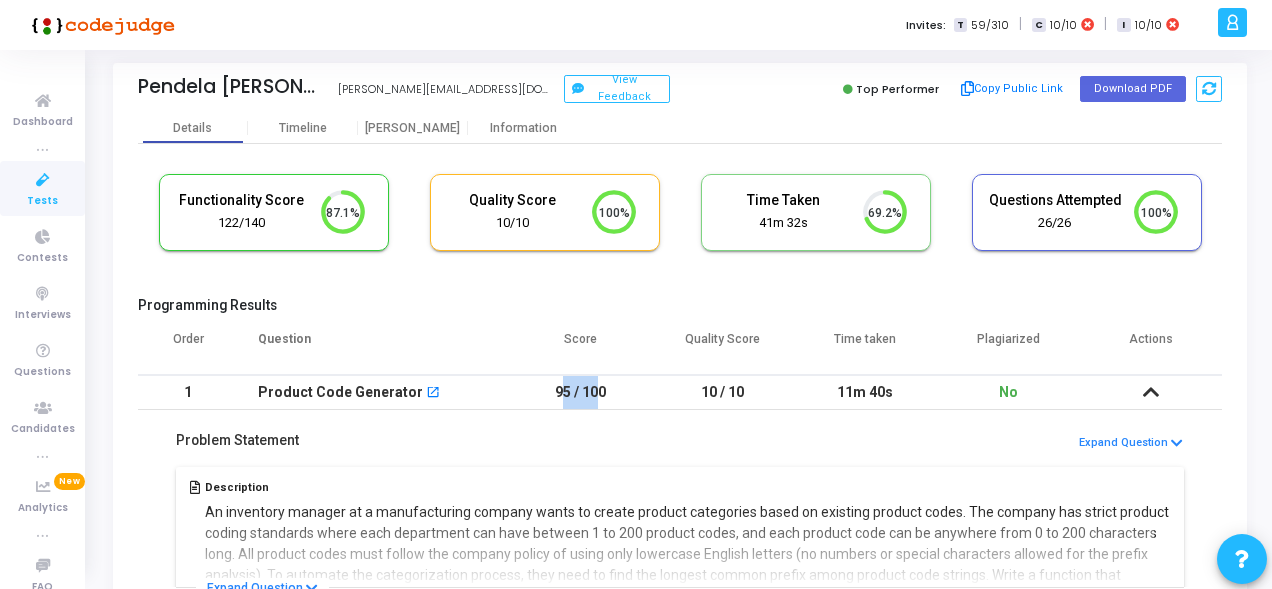 scroll, scrollTop: 0, scrollLeft: 0, axis: both 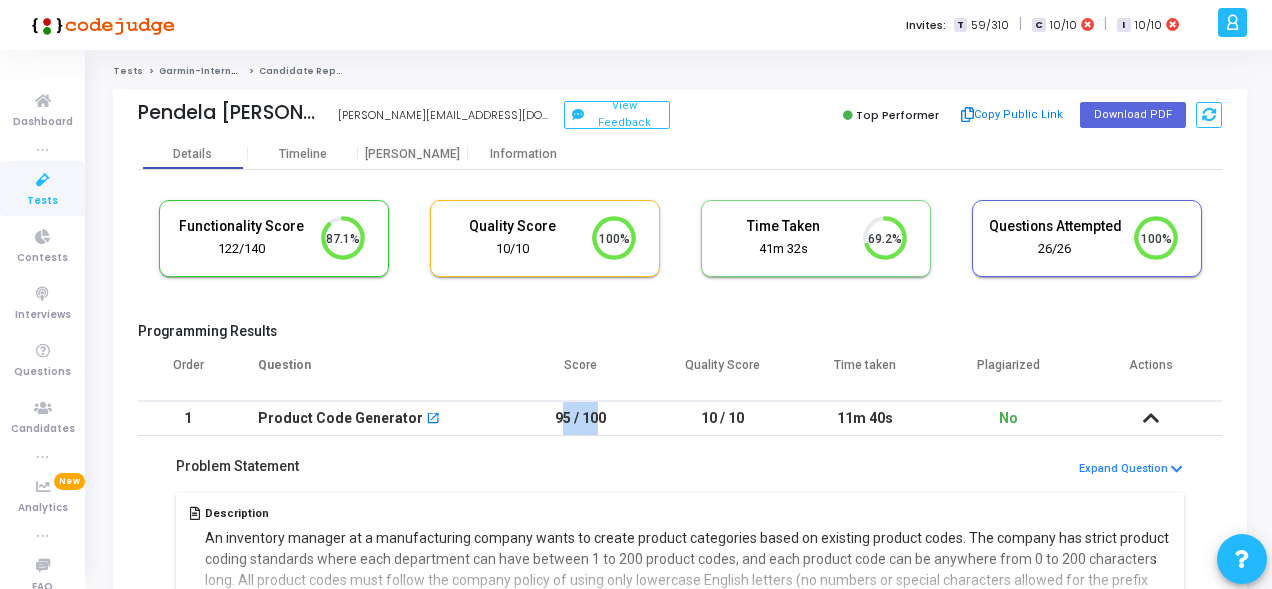 drag, startPoint x: 529, startPoint y: 245, endPoint x: 481, endPoint y: 245, distance: 48 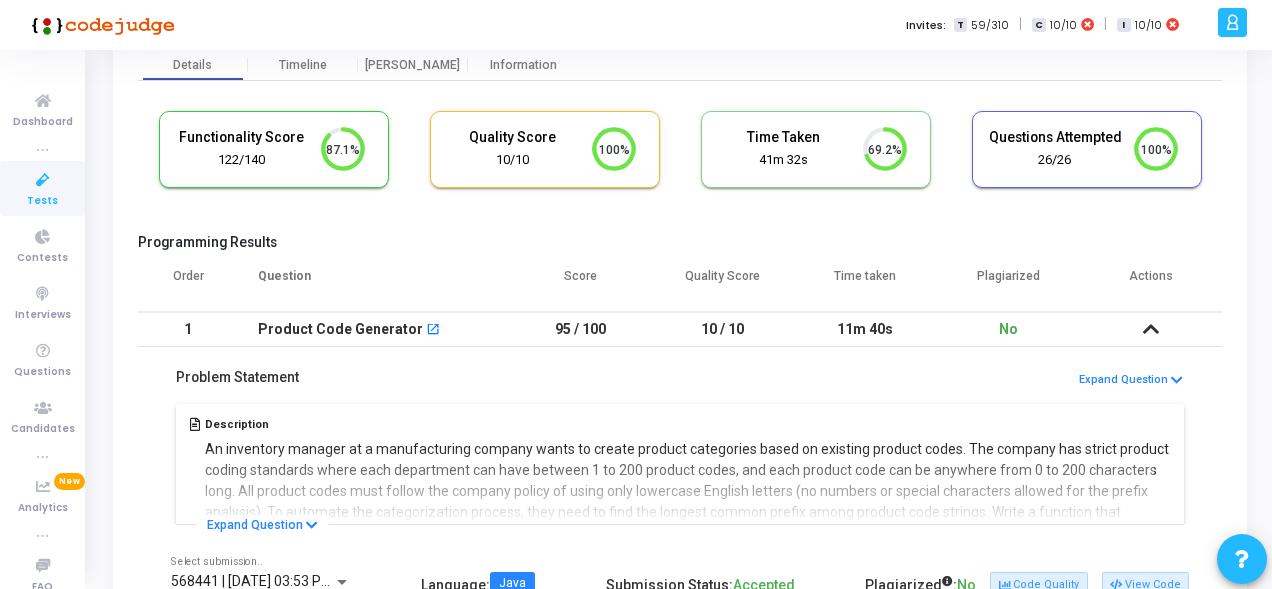 scroll, scrollTop: 104, scrollLeft: 0, axis: vertical 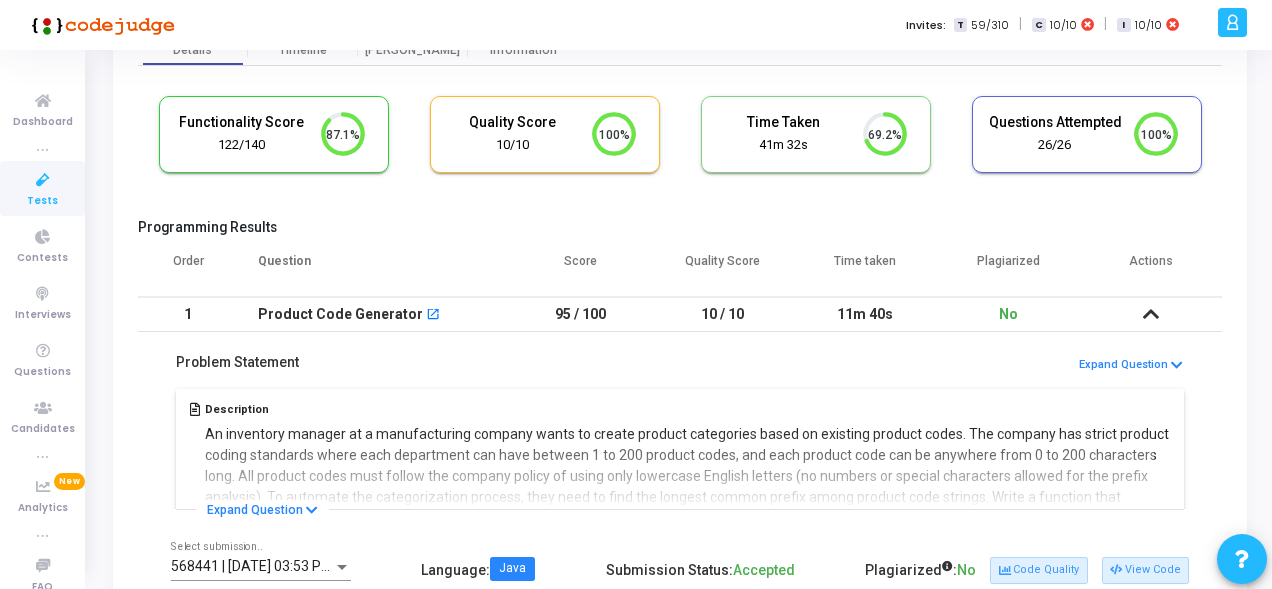 click at bounding box center (1151, 314) 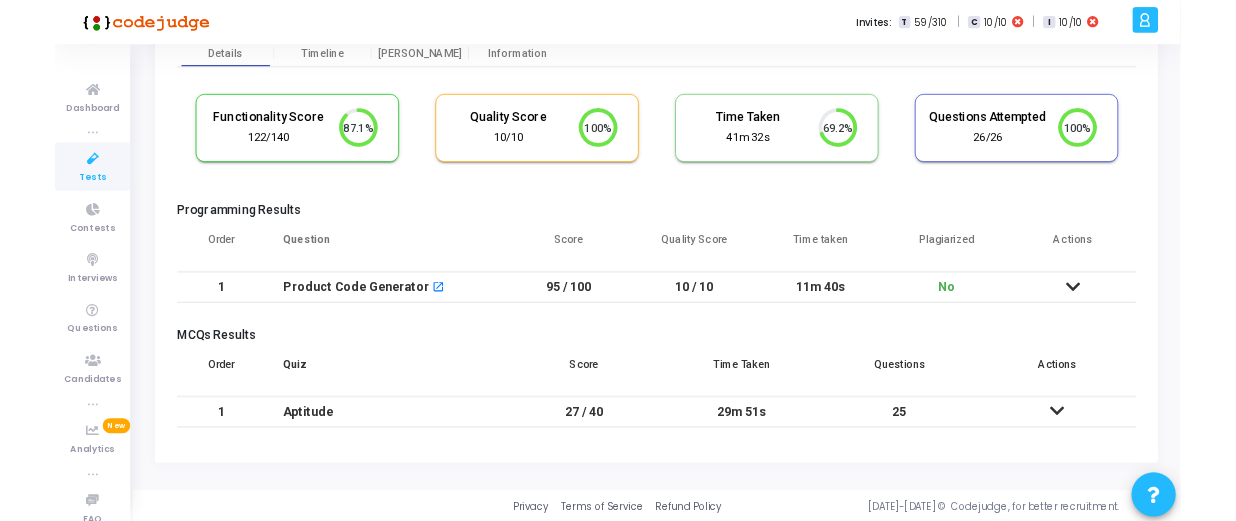 scroll, scrollTop: 104, scrollLeft: 0, axis: vertical 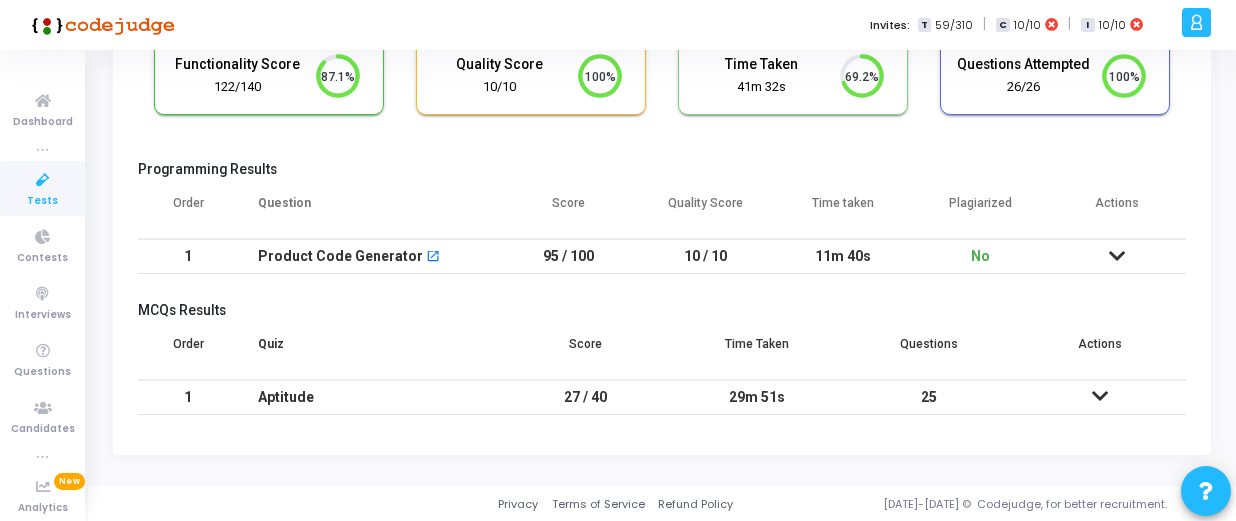 click at bounding box center [1117, 256] 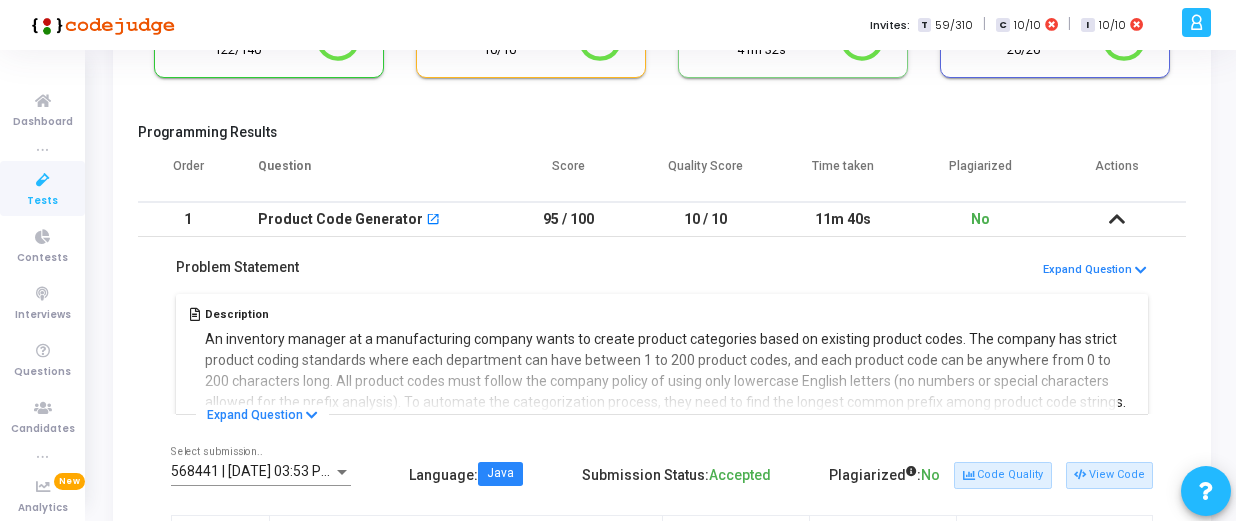 scroll, scrollTop: 0, scrollLeft: 0, axis: both 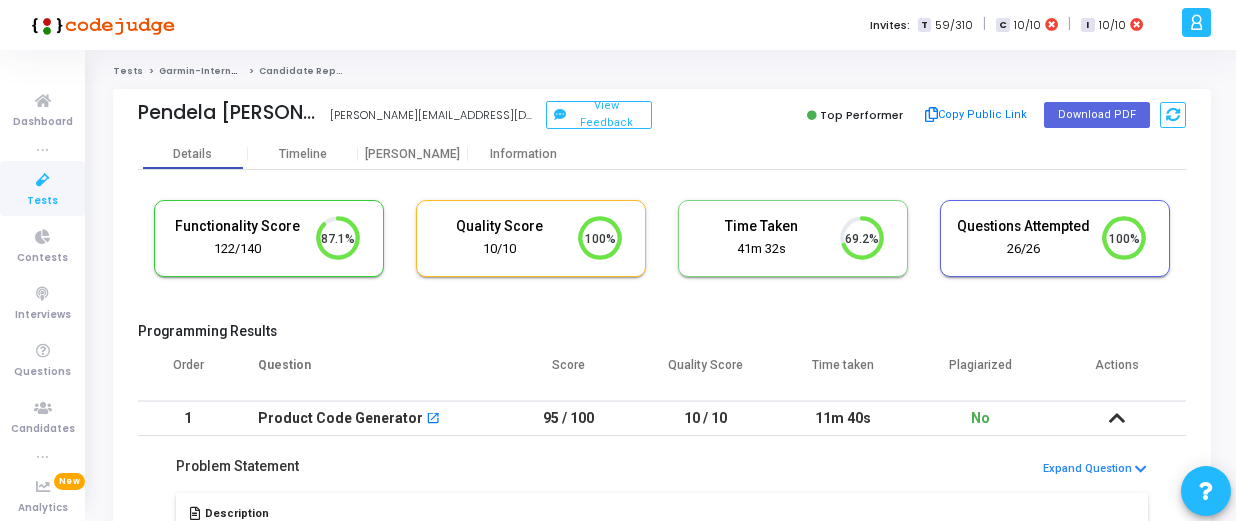 drag, startPoint x: 718, startPoint y: 420, endPoint x: 680, endPoint y: 414, distance: 38.470768 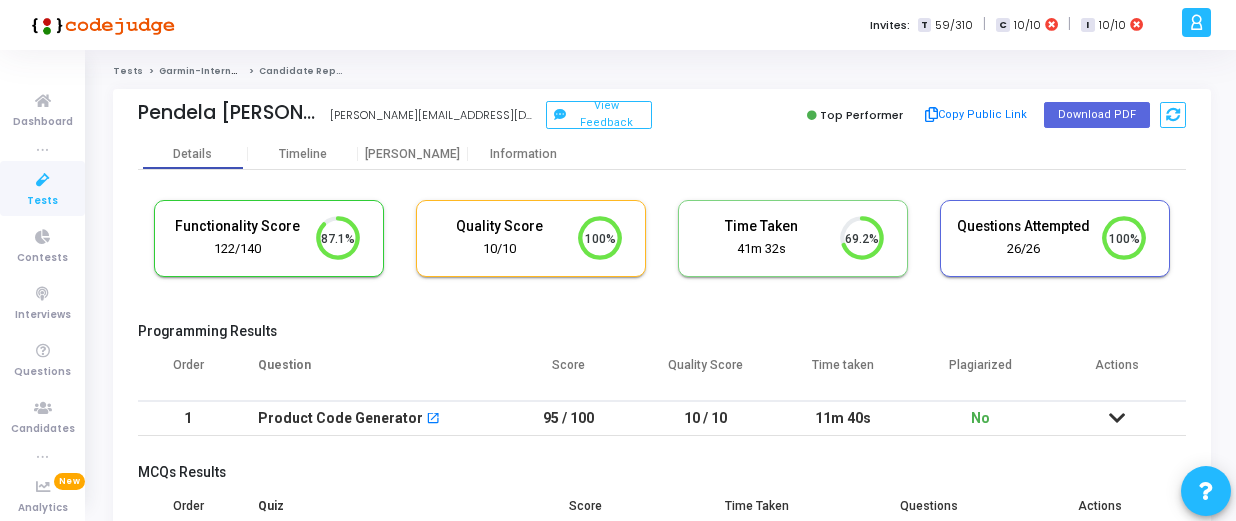 click on "Programming Results" at bounding box center [662, 331] 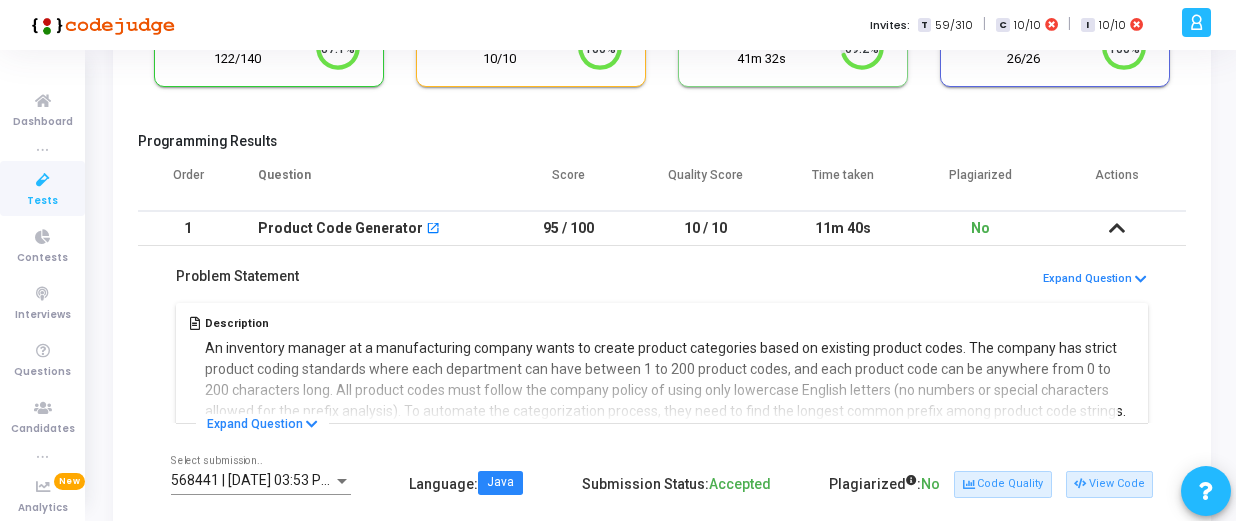 scroll, scrollTop: 196, scrollLeft: 0, axis: vertical 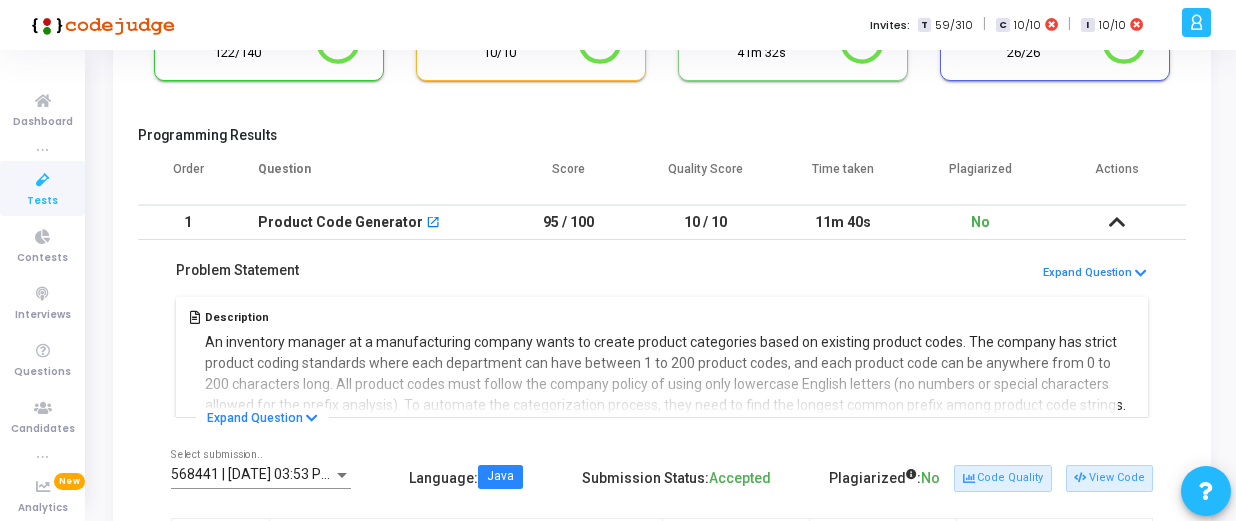 drag, startPoint x: 811, startPoint y: 219, endPoint x: 886, endPoint y: 221, distance: 75.026665 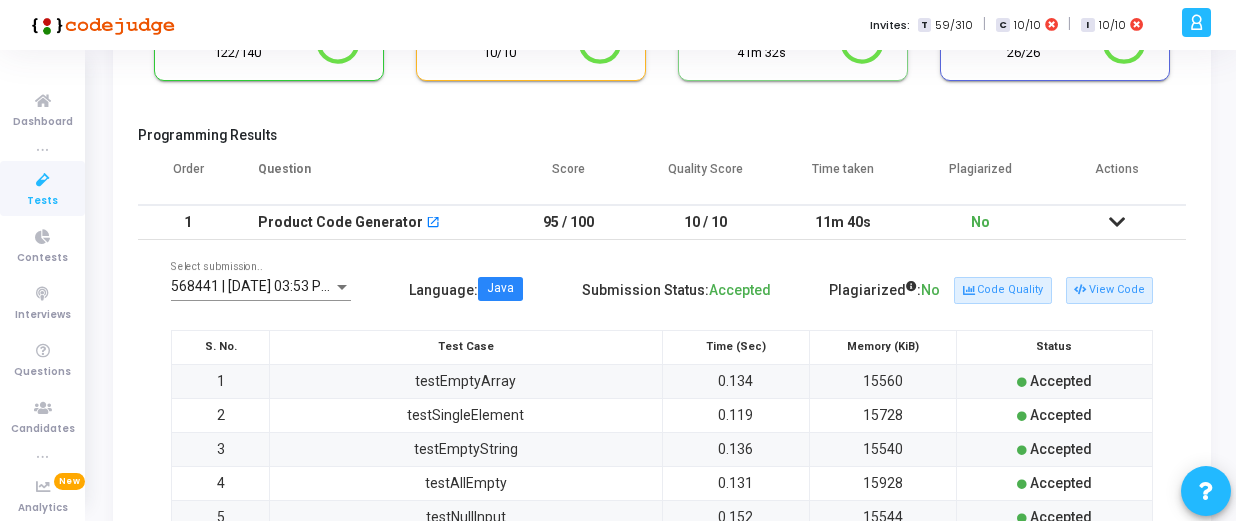 scroll, scrollTop: 162, scrollLeft: 0, axis: vertical 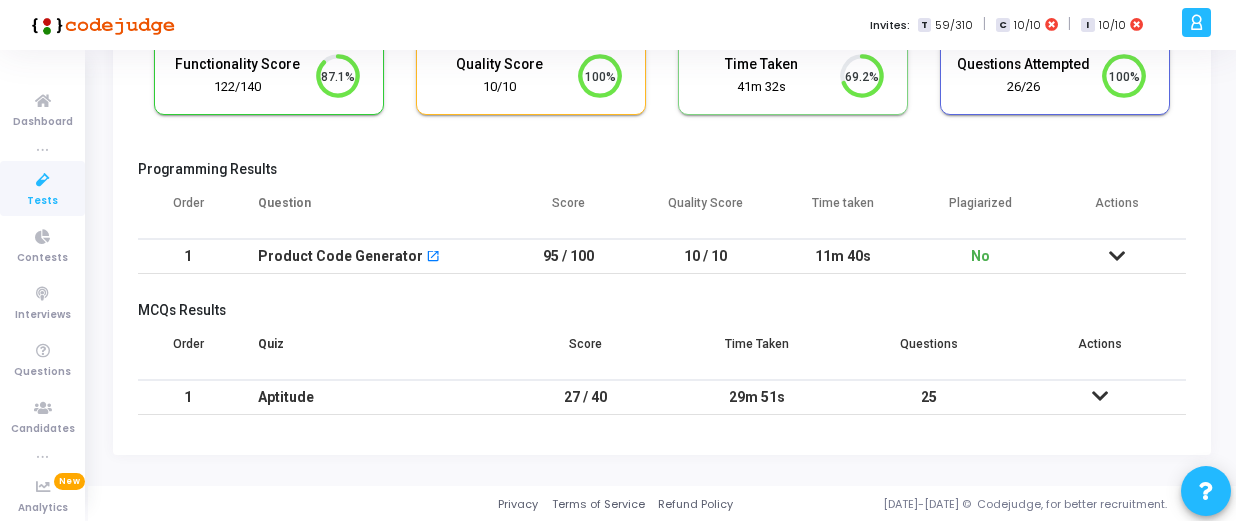 click on "Time taken" at bounding box center (842, 211) 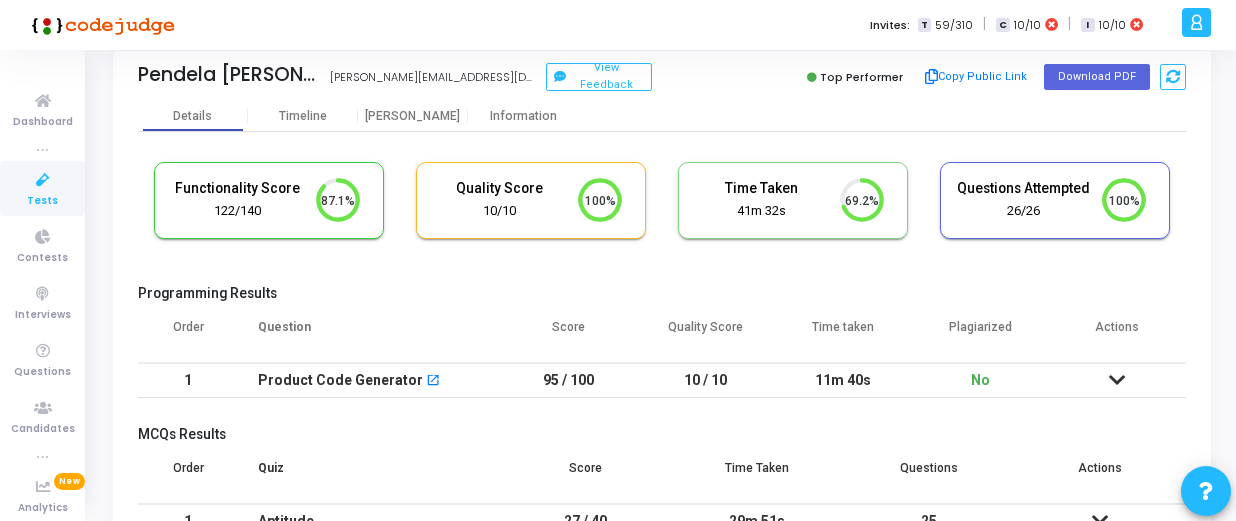scroll, scrollTop: 40, scrollLeft: 0, axis: vertical 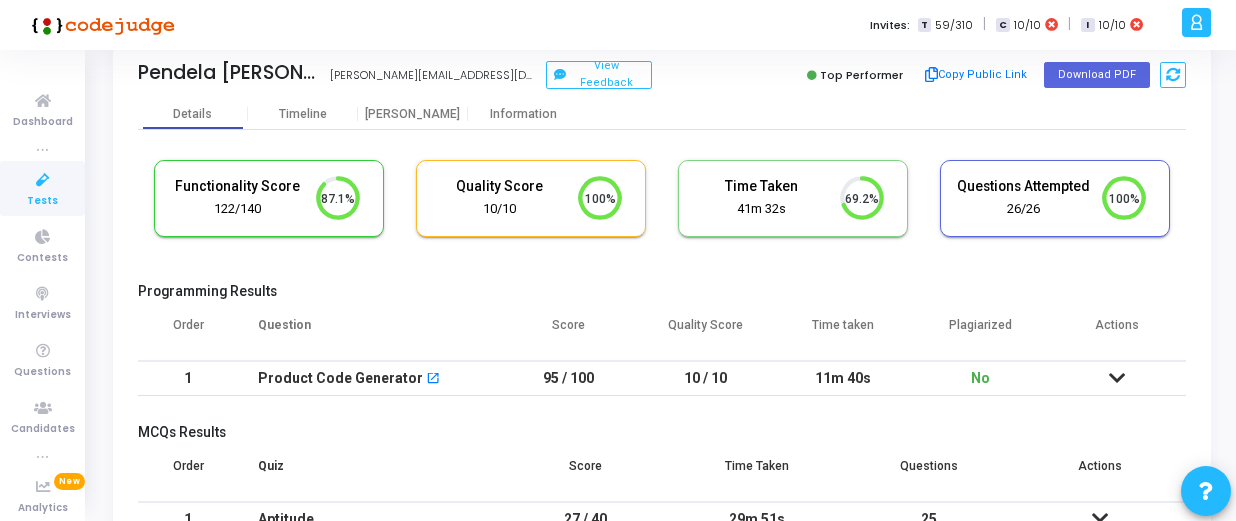 click at bounding box center (1117, 378) 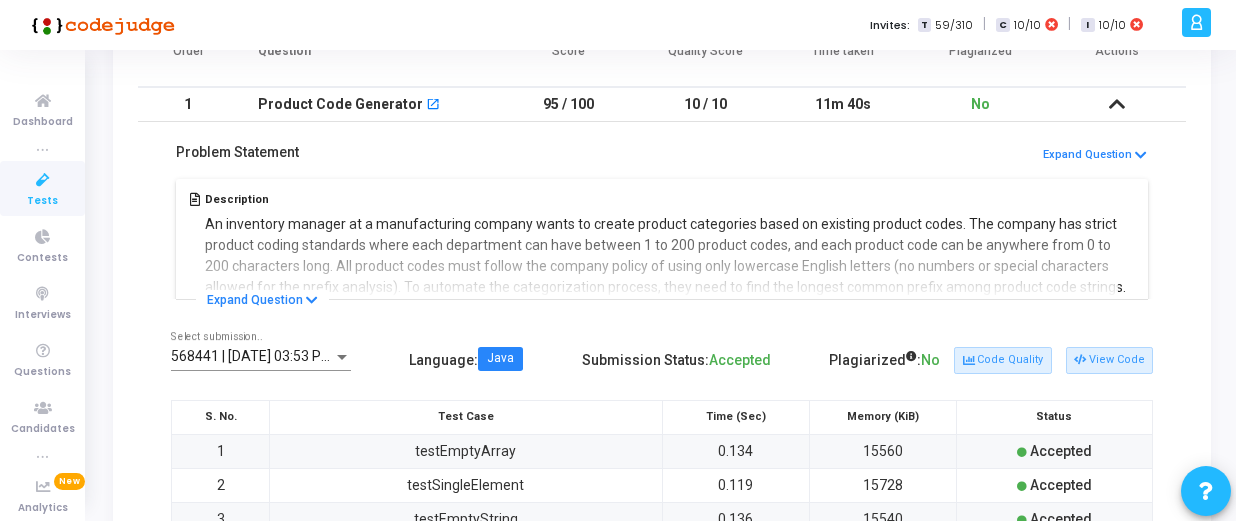 scroll, scrollTop: 409, scrollLeft: 0, axis: vertical 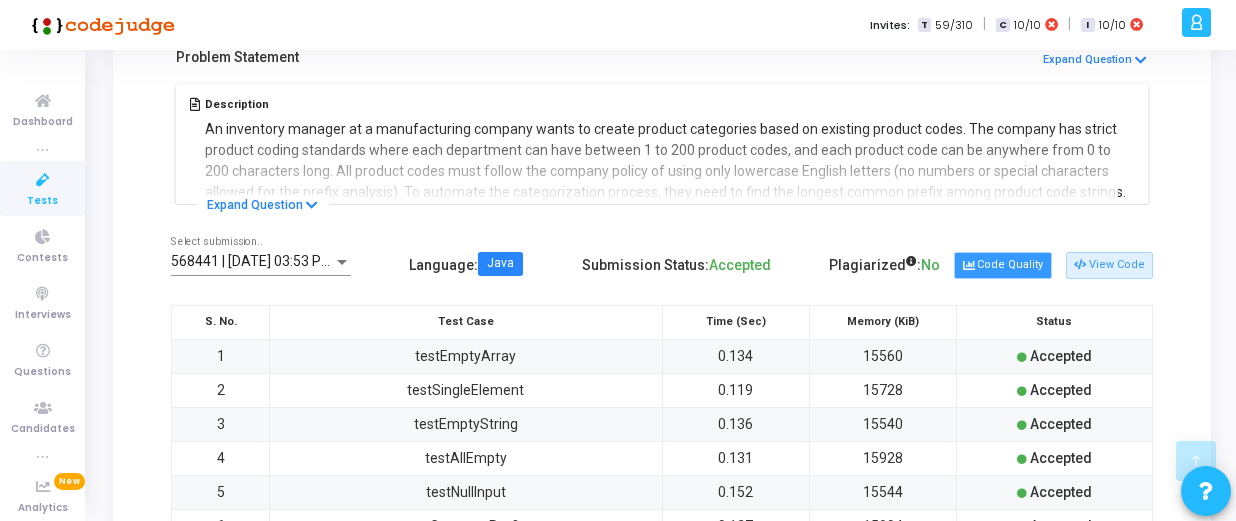 click on "Code Quality" at bounding box center [1002, 265] 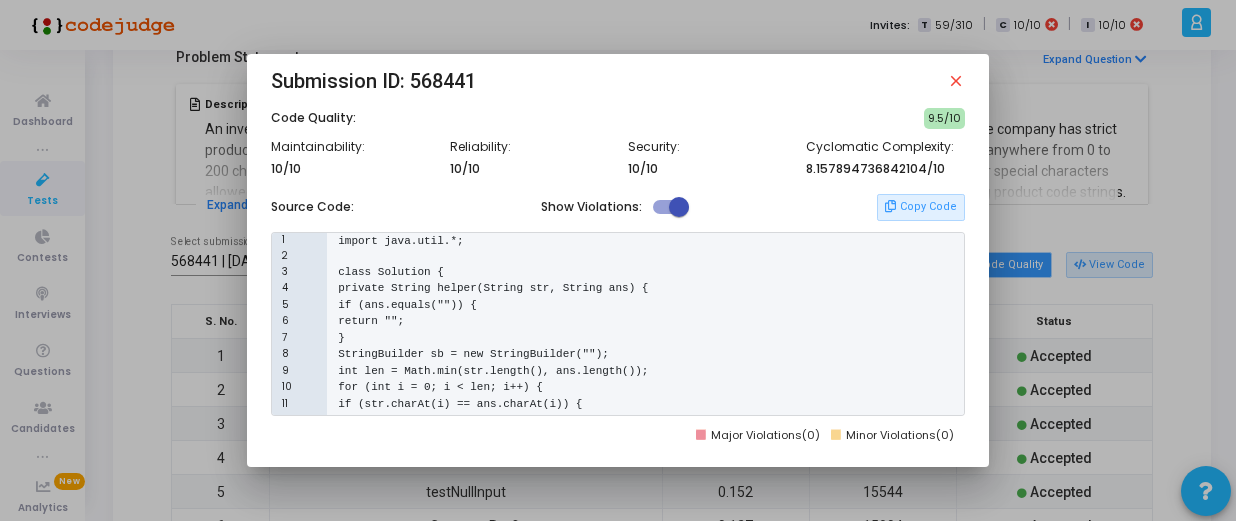 scroll, scrollTop: 0, scrollLeft: 0, axis: both 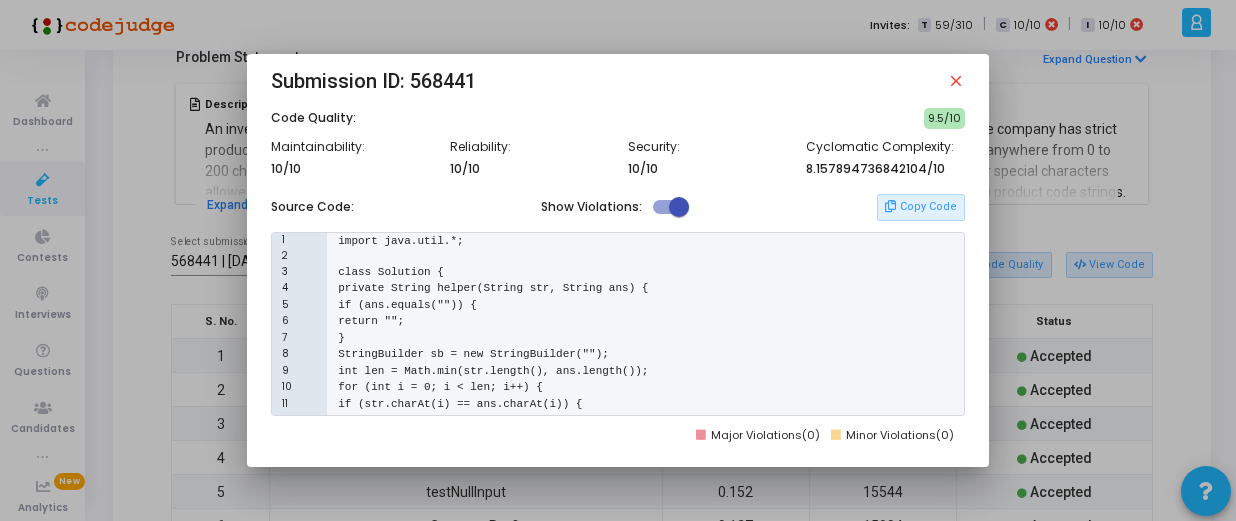 drag, startPoint x: 803, startPoint y: 165, endPoint x: 944, endPoint y: 181, distance: 141.90489 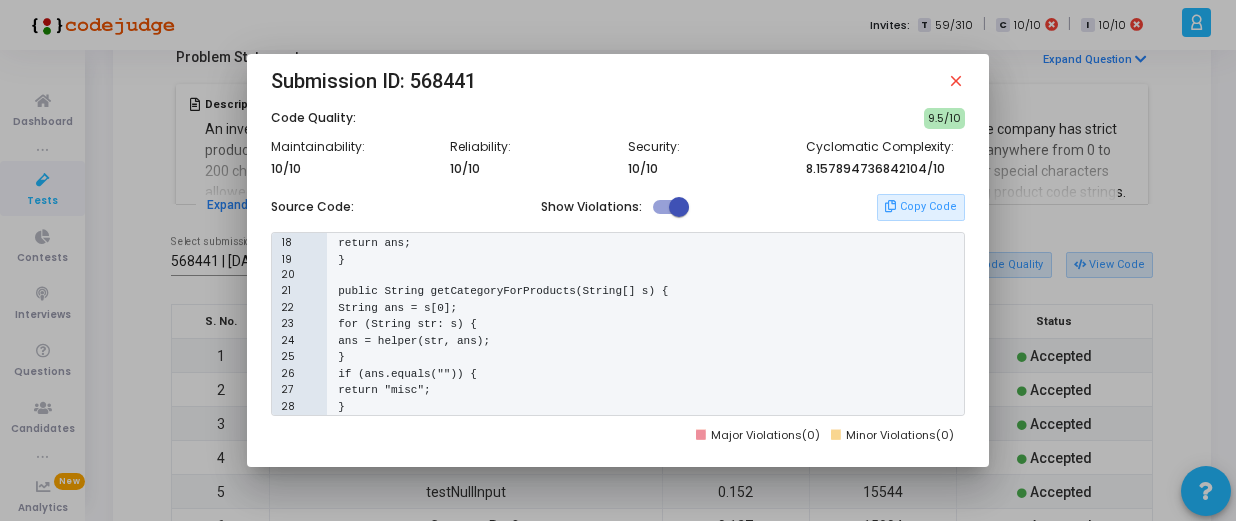 scroll, scrollTop: 369, scrollLeft: 0, axis: vertical 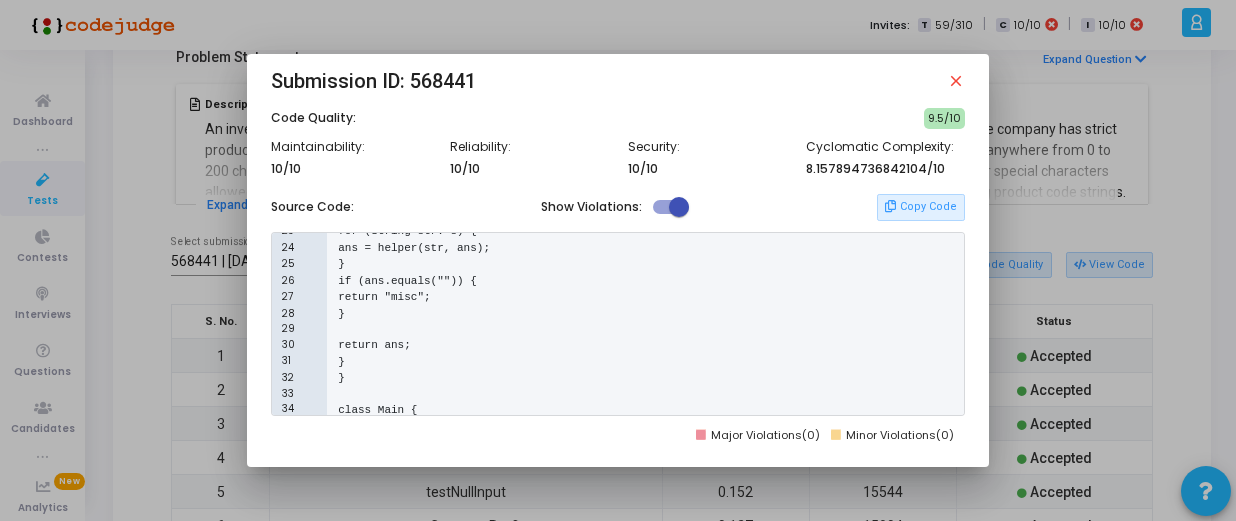 click on "close" at bounding box center [956, 81] 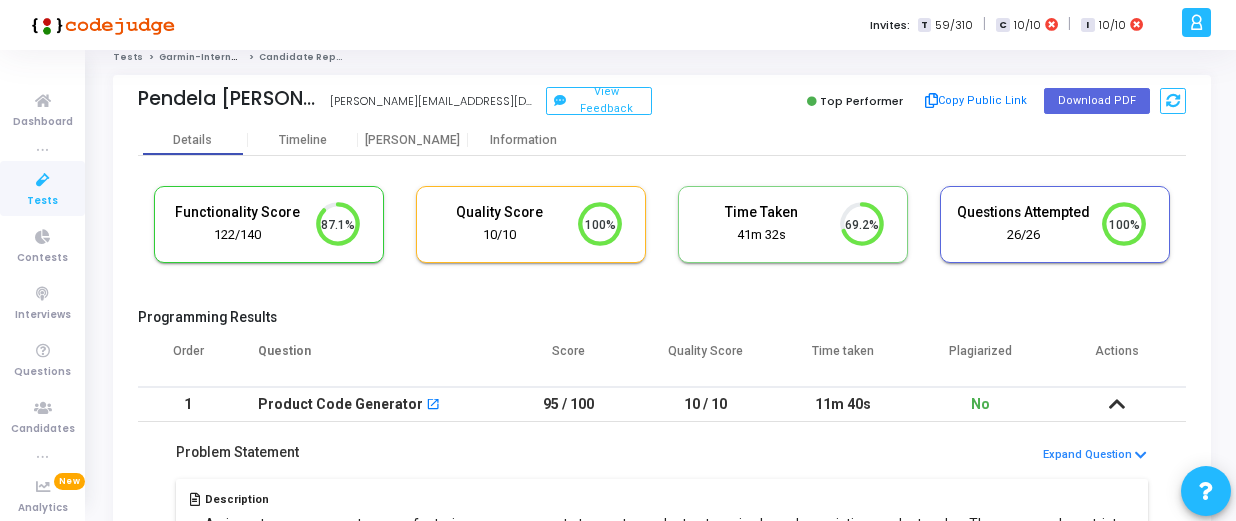 scroll, scrollTop: 0, scrollLeft: 0, axis: both 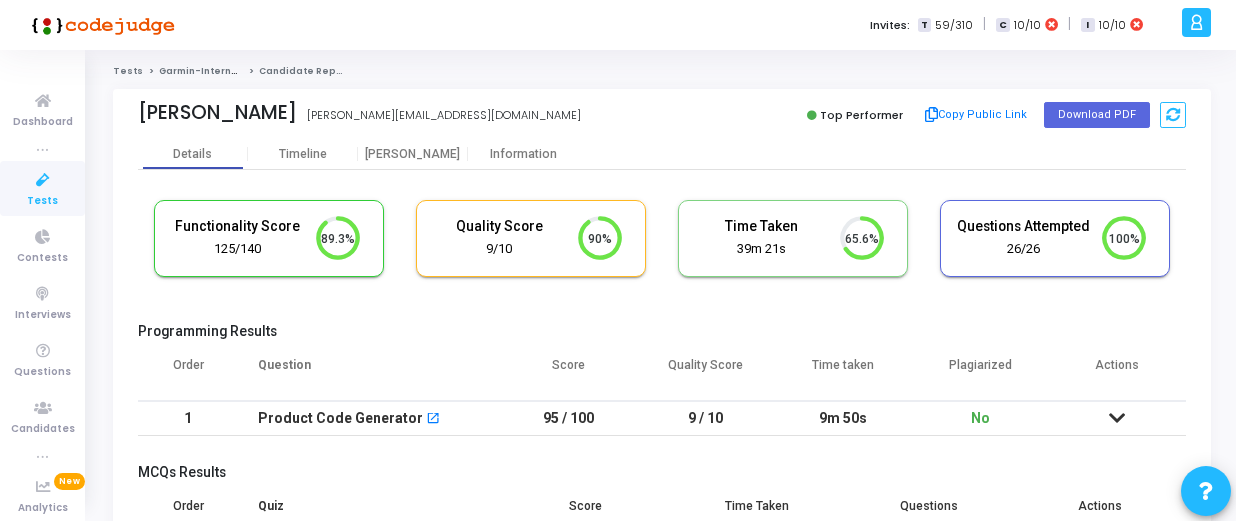 drag, startPoint x: 728, startPoint y: 417, endPoint x: 674, endPoint y: 418, distance: 54.00926 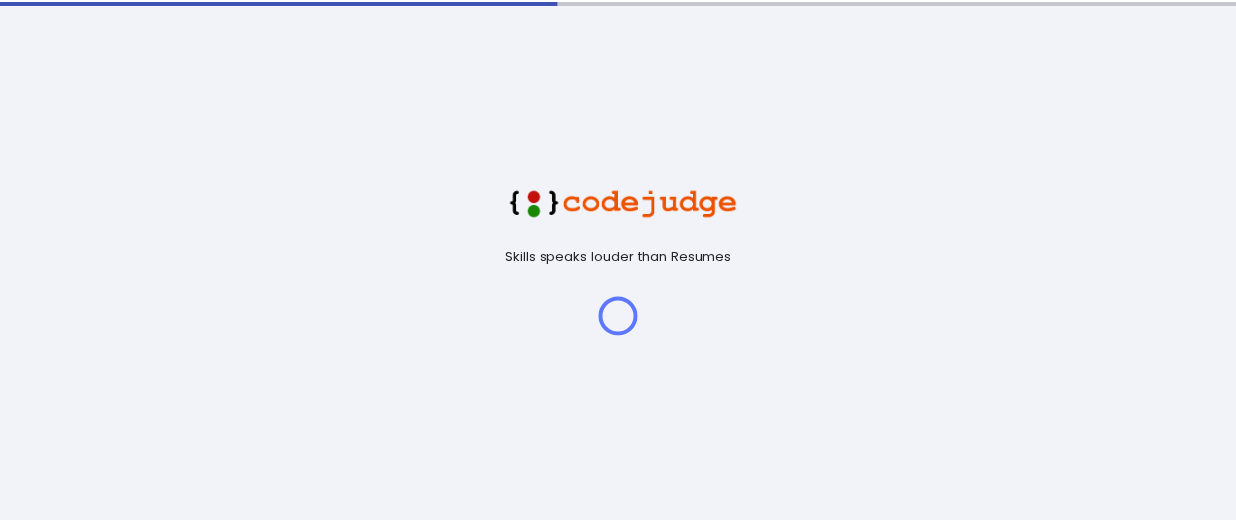 scroll, scrollTop: 0, scrollLeft: 0, axis: both 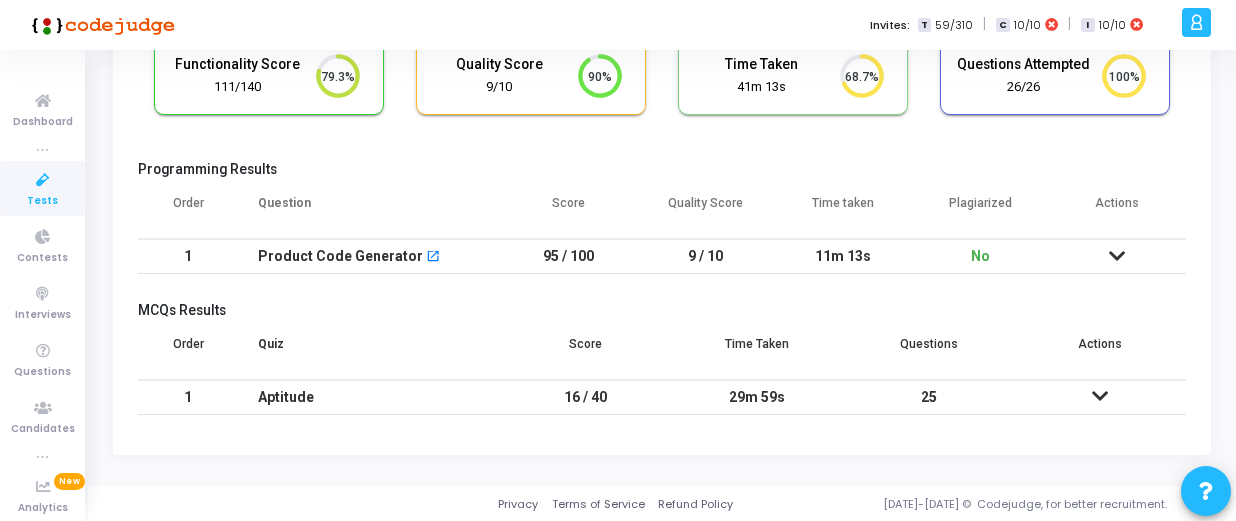 click at bounding box center (1117, 256) 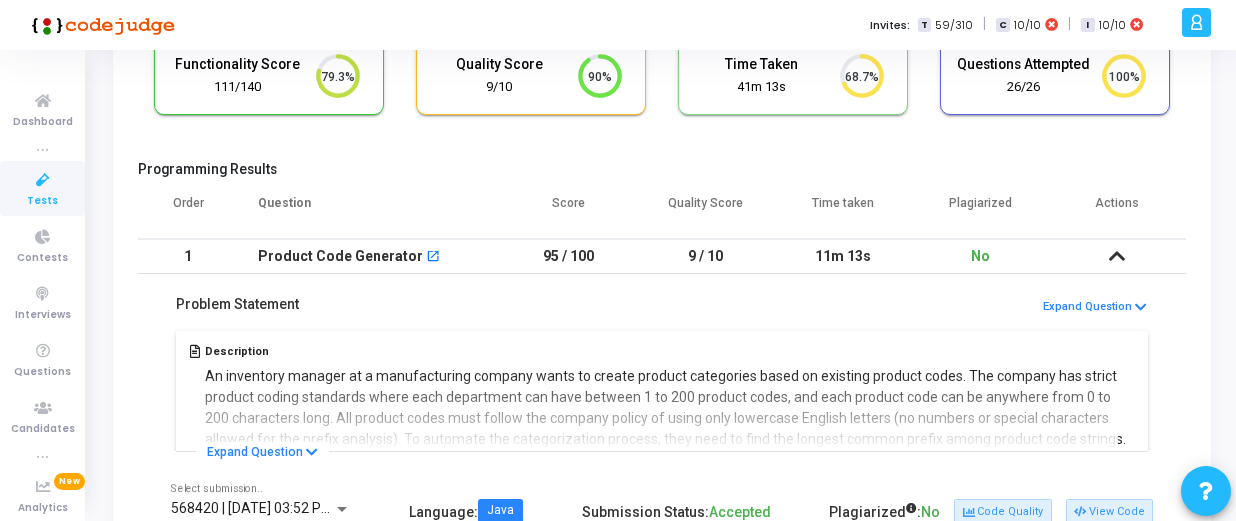 click at bounding box center (1117, 256) 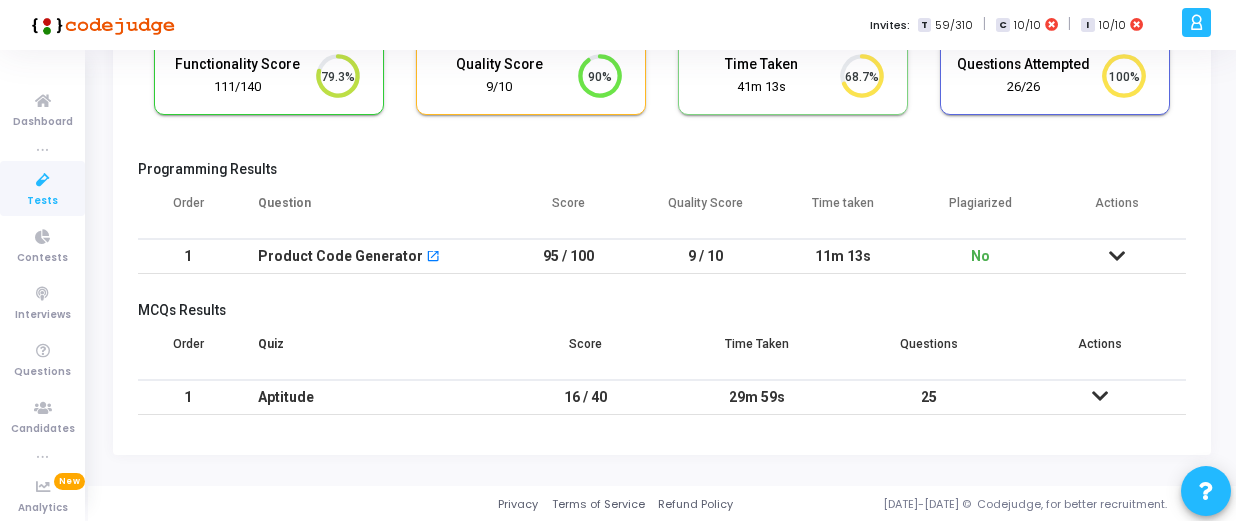 drag, startPoint x: 733, startPoint y: 251, endPoint x: 678, endPoint y: 249, distance: 55.03635 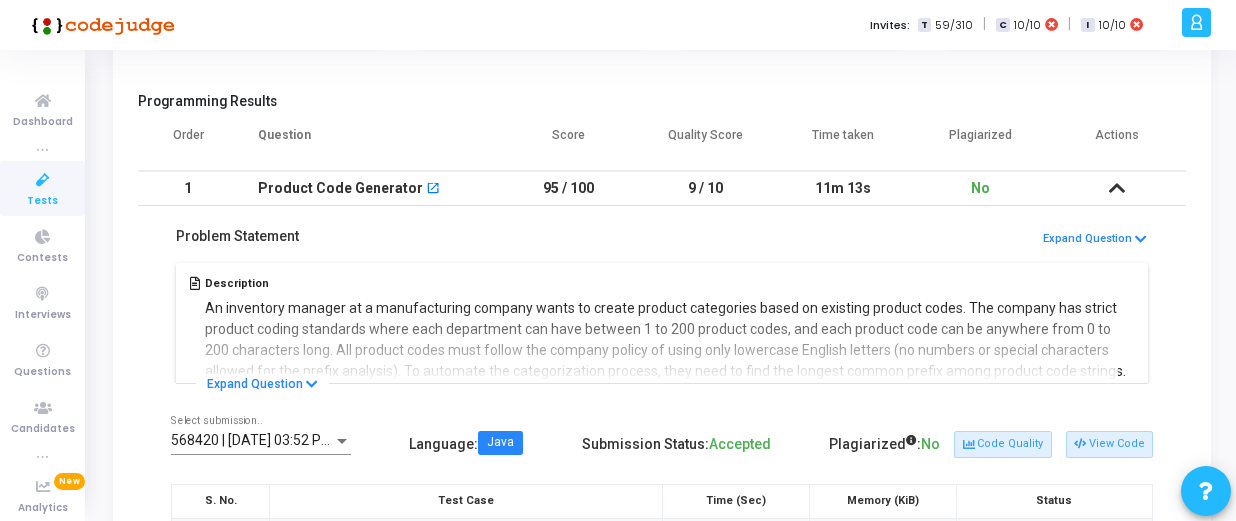scroll, scrollTop: 256, scrollLeft: 0, axis: vertical 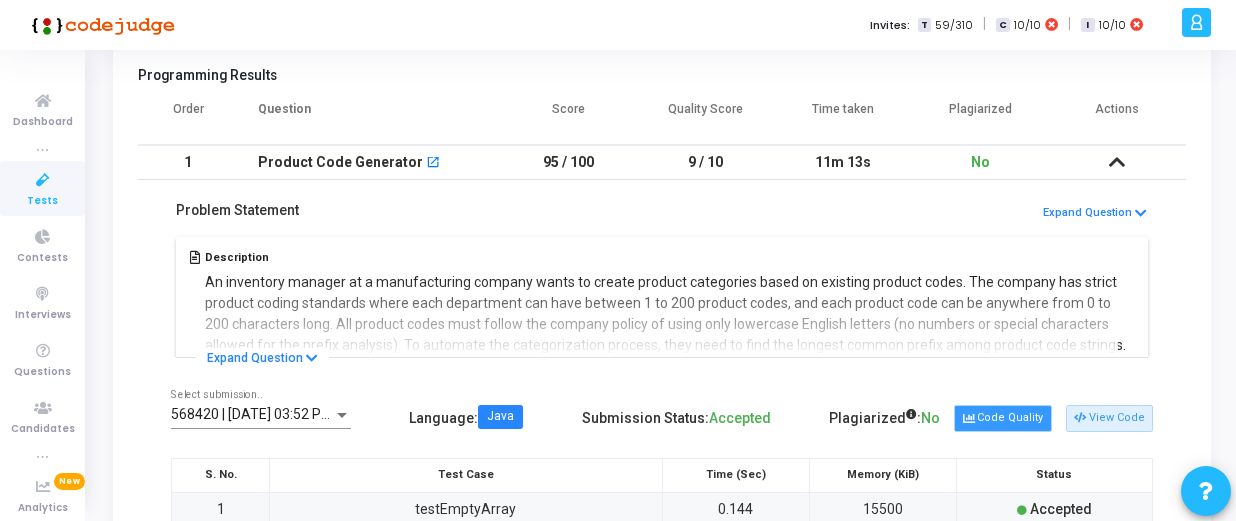 click on "Code Quality" at bounding box center [1002, 418] 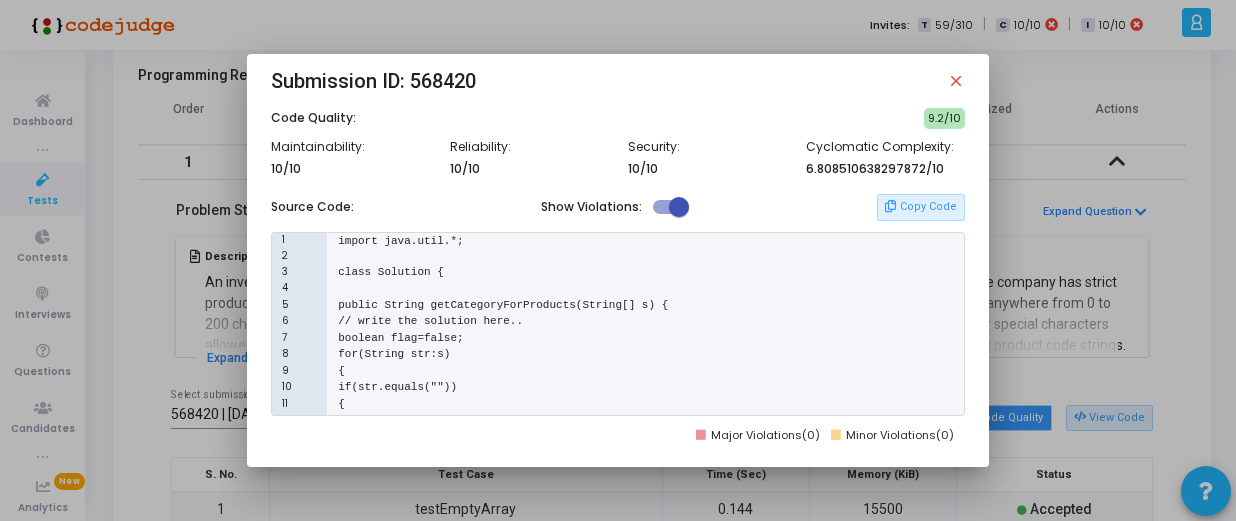 scroll, scrollTop: 0, scrollLeft: 0, axis: both 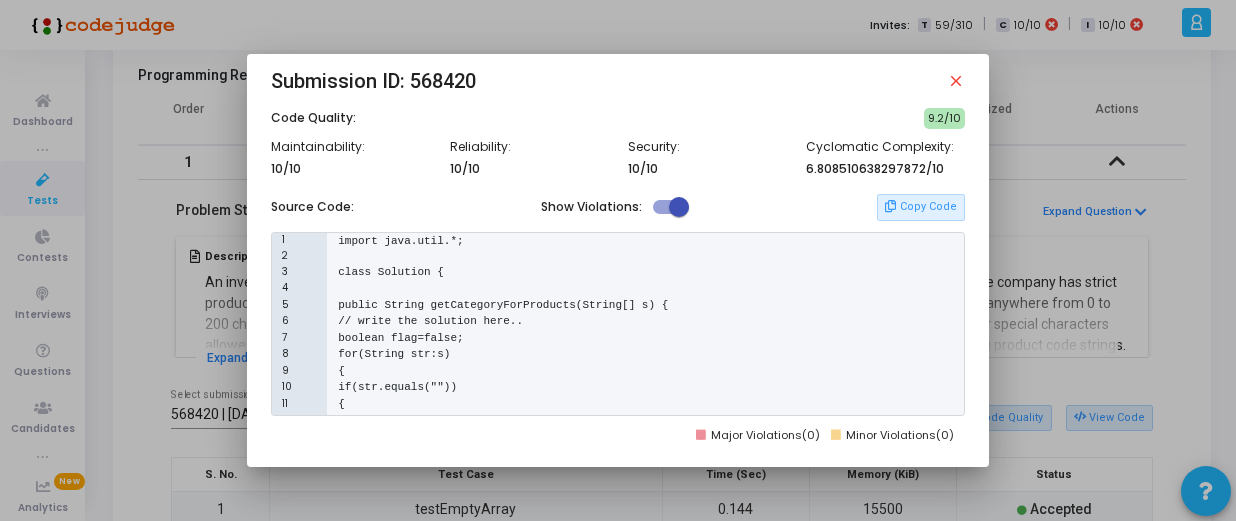 drag, startPoint x: 798, startPoint y: 167, endPoint x: 917, endPoint y: 170, distance: 119.03781 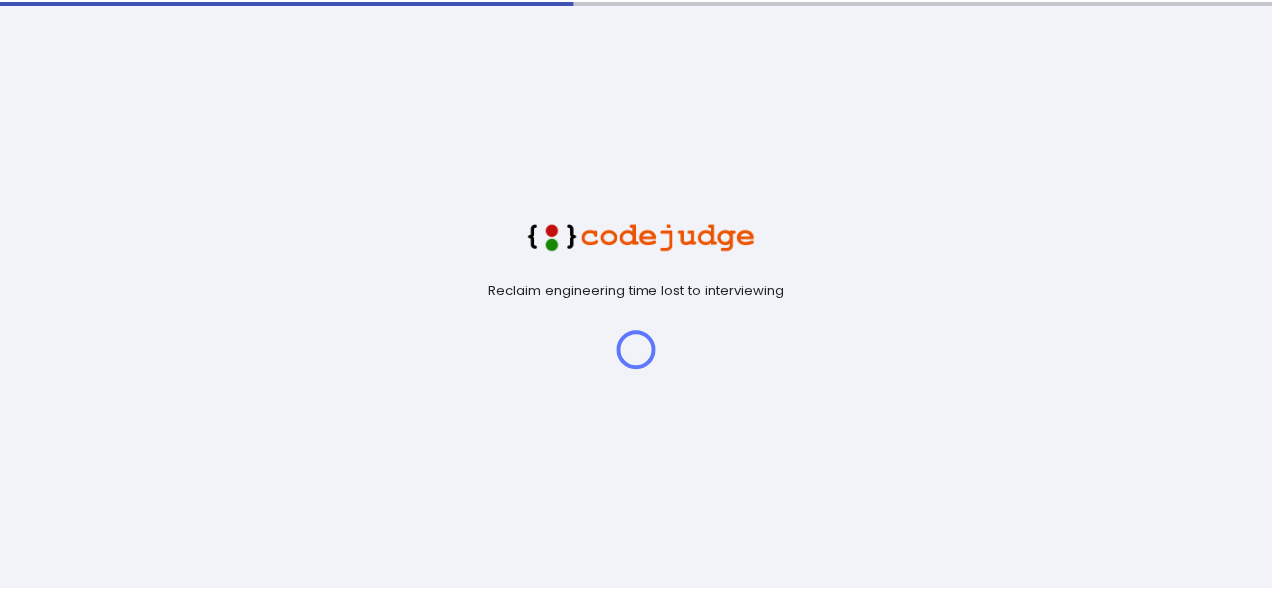 scroll, scrollTop: 0, scrollLeft: 0, axis: both 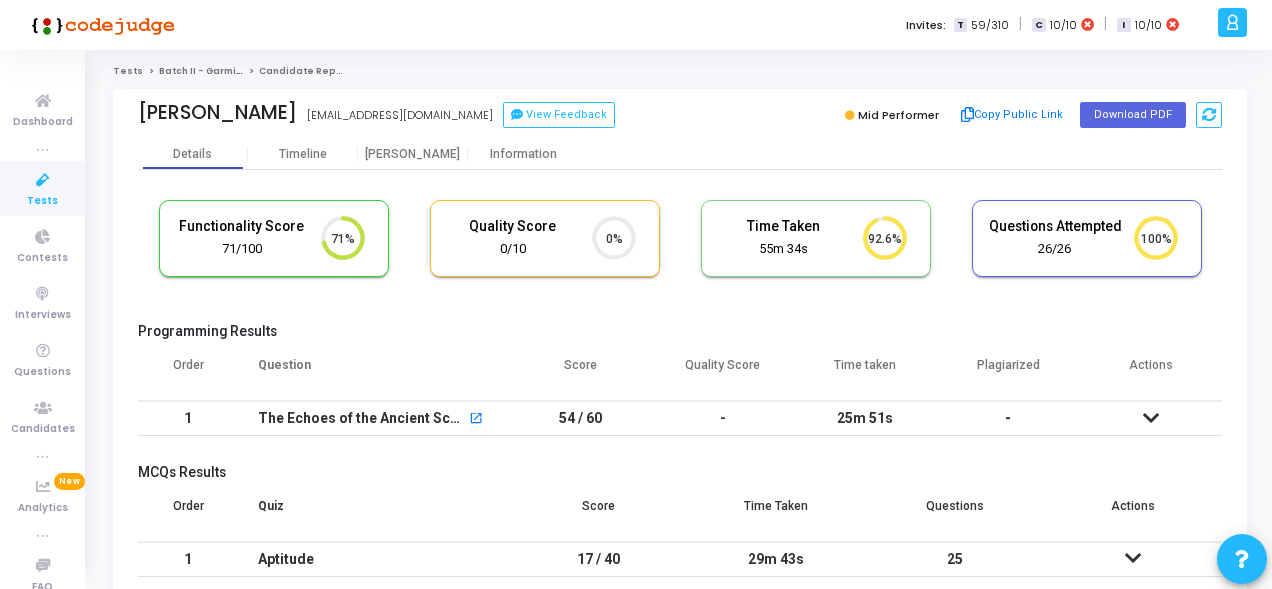 click at bounding box center [1151, 418] 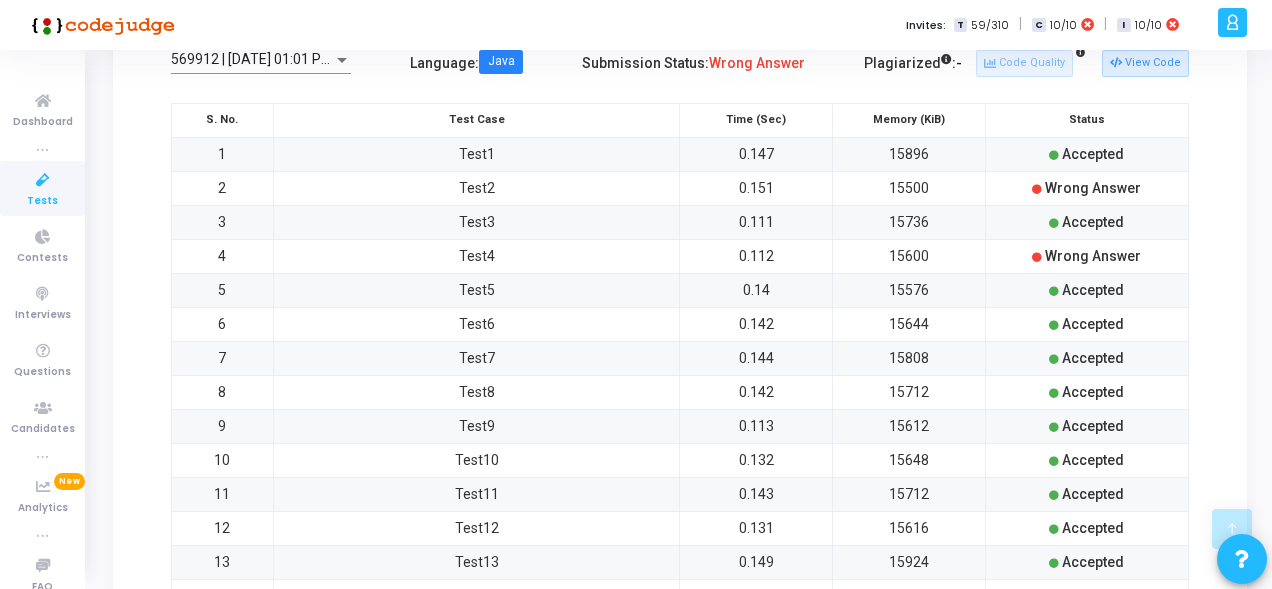 scroll, scrollTop: 603, scrollLeft: 0, axis: vertical 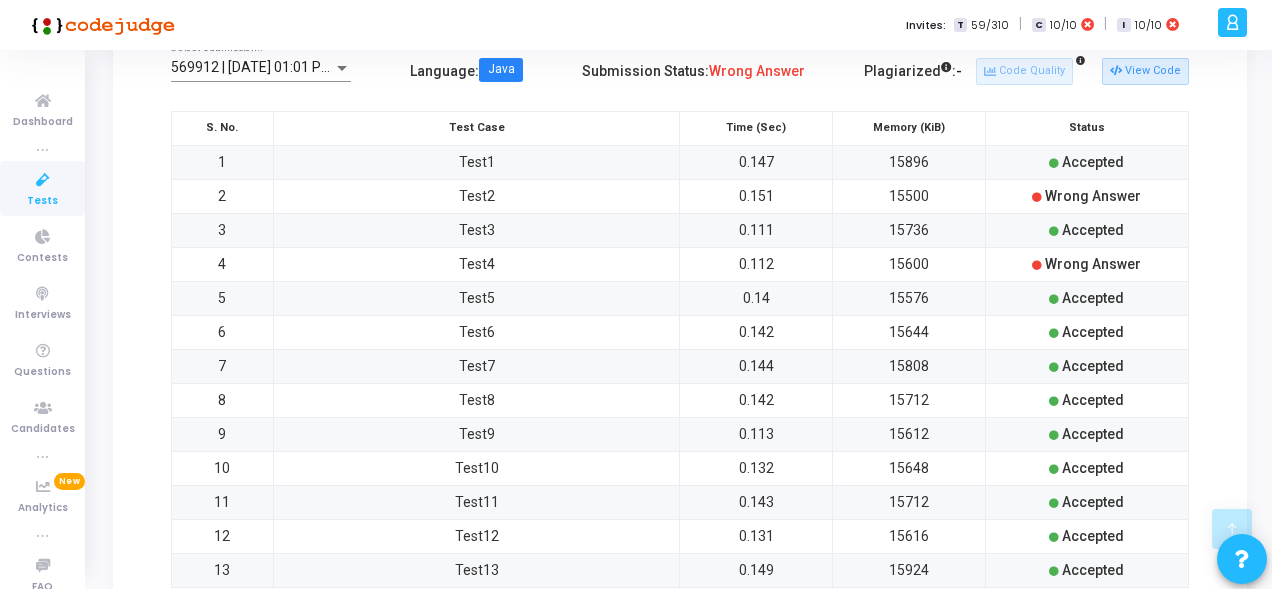 drag, startPoint x: 1143, startPoint y: 262, endPoint x: 1041, endPoint y: 258, distance: 102.0784 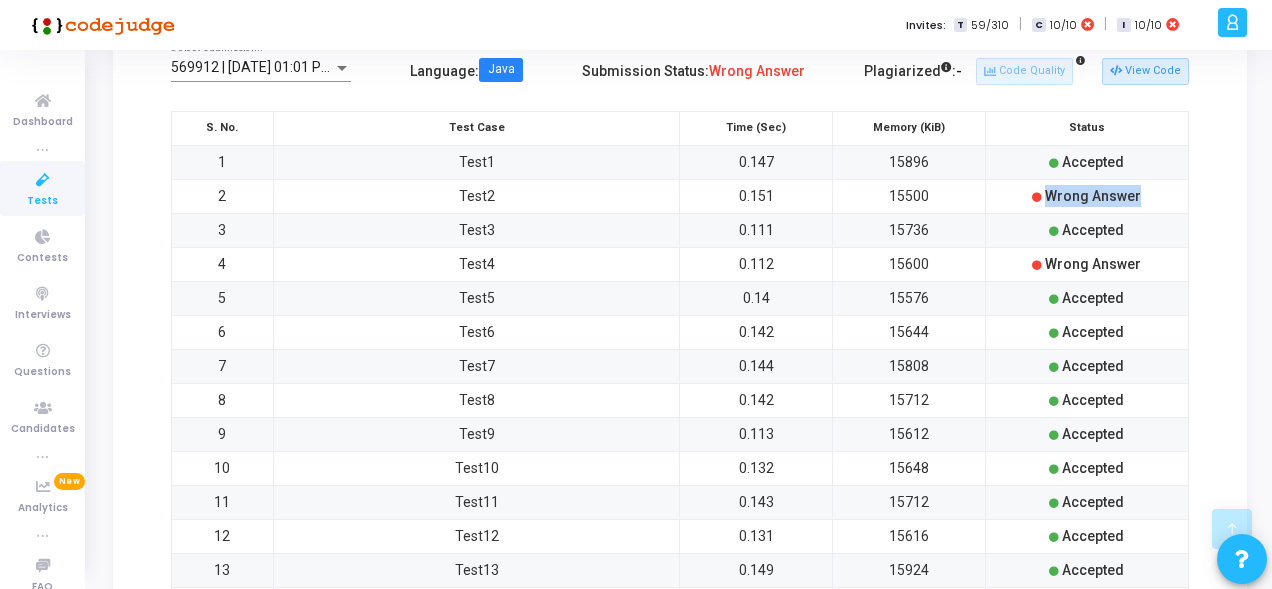 drag, startPoint x: 1034, startPoint y: 191, endPoint x: 1134, endPoint y: 193, distance: 100.02 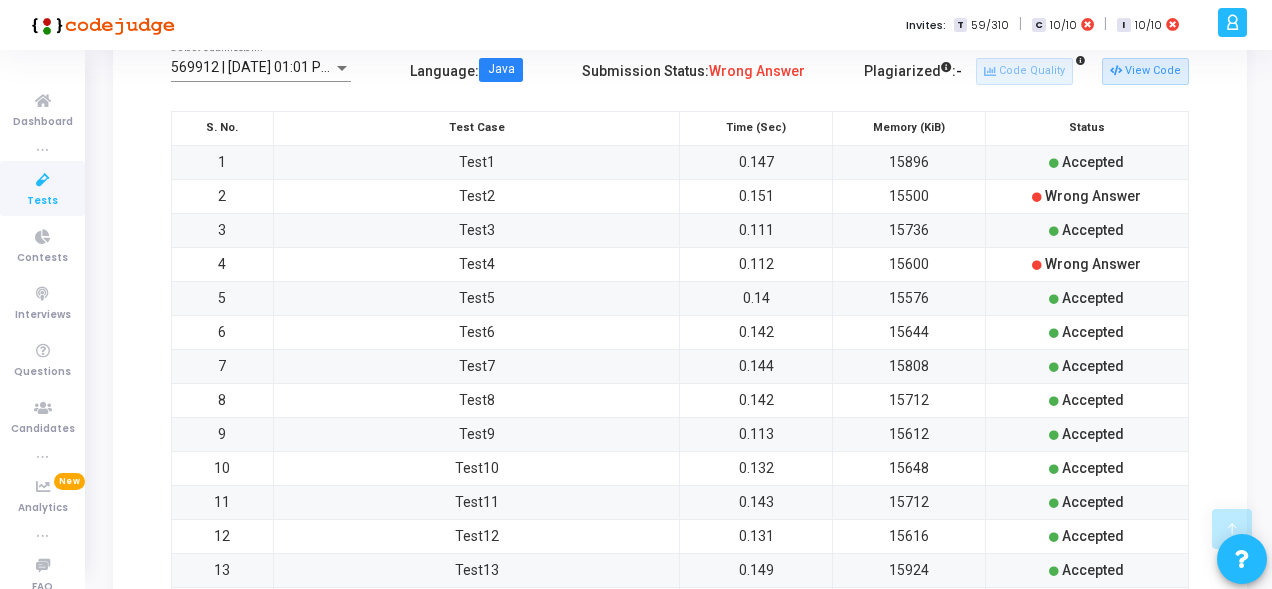 click on "Accepted" at bounding box center [1086, 230] 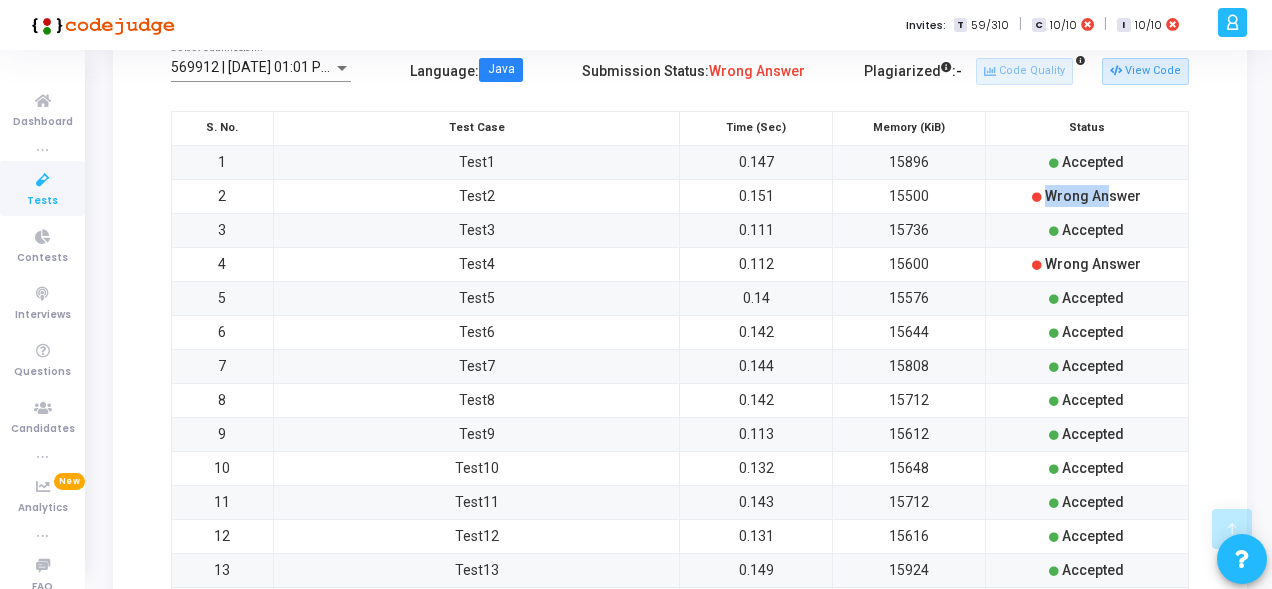 drag, startPoint x: 1031, startPoint y: 198, endPoint x: 1113, endPoint y: 203, distance: 82.1523 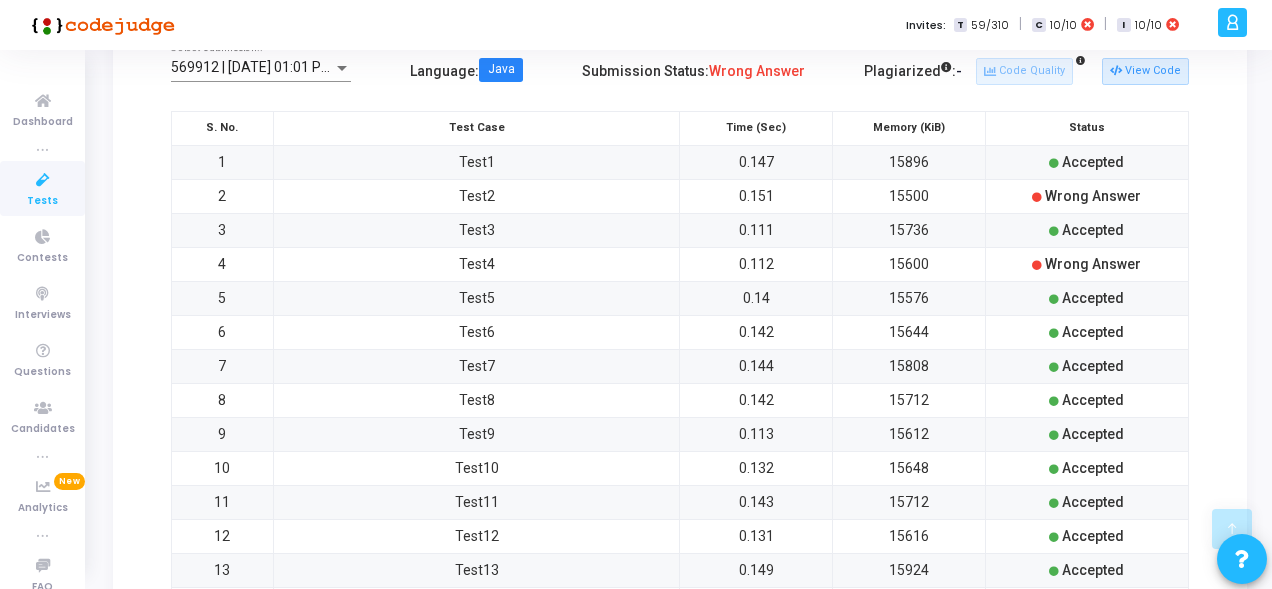 click on "Accepted" at bounding box center [1093, 298] 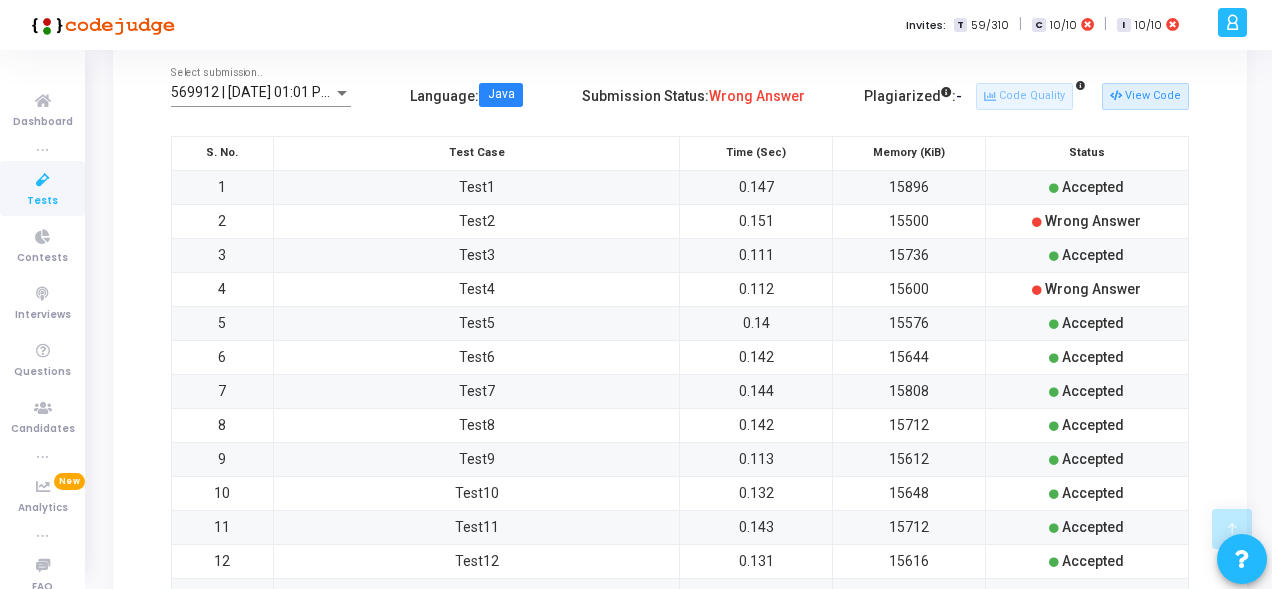 scroll, scrollTop: 256, scrollLeft: 0, axis: vertical 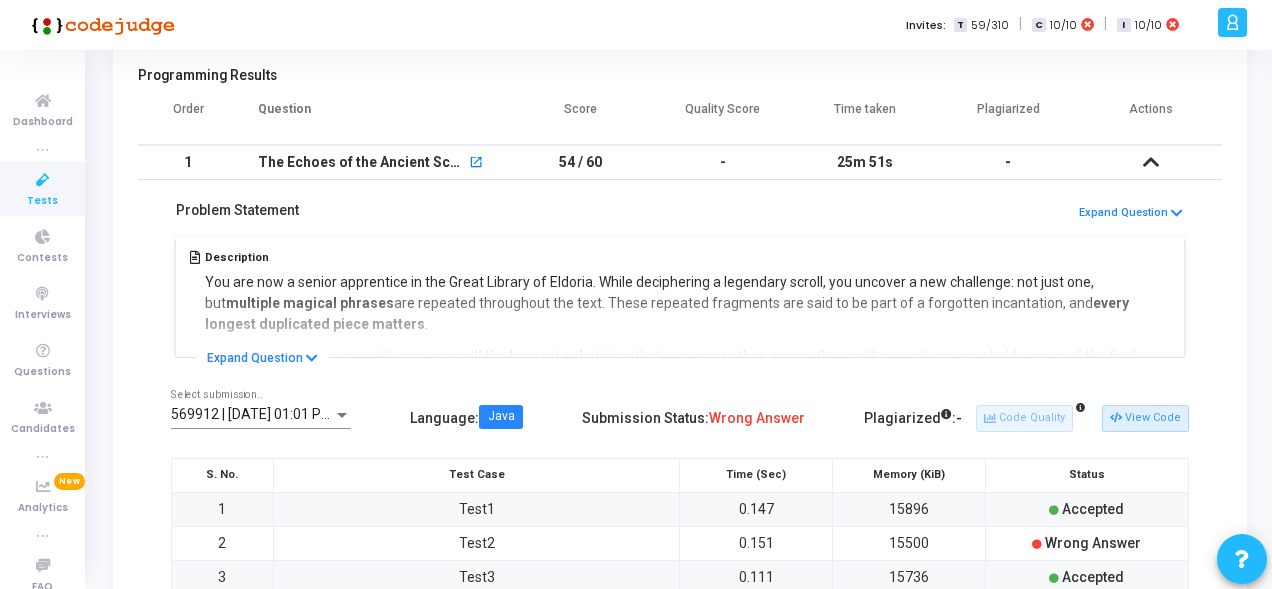 click at bounding box center [1150, 162] 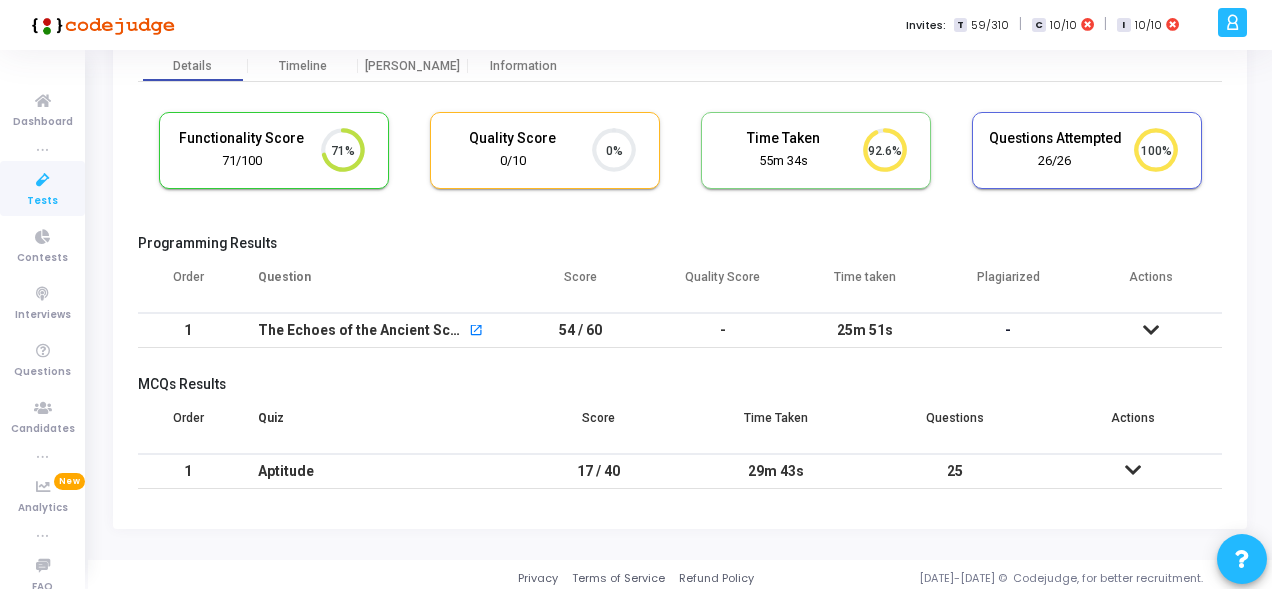 scroll, scrollTop: 0, scrollLeft: 0, axis: both 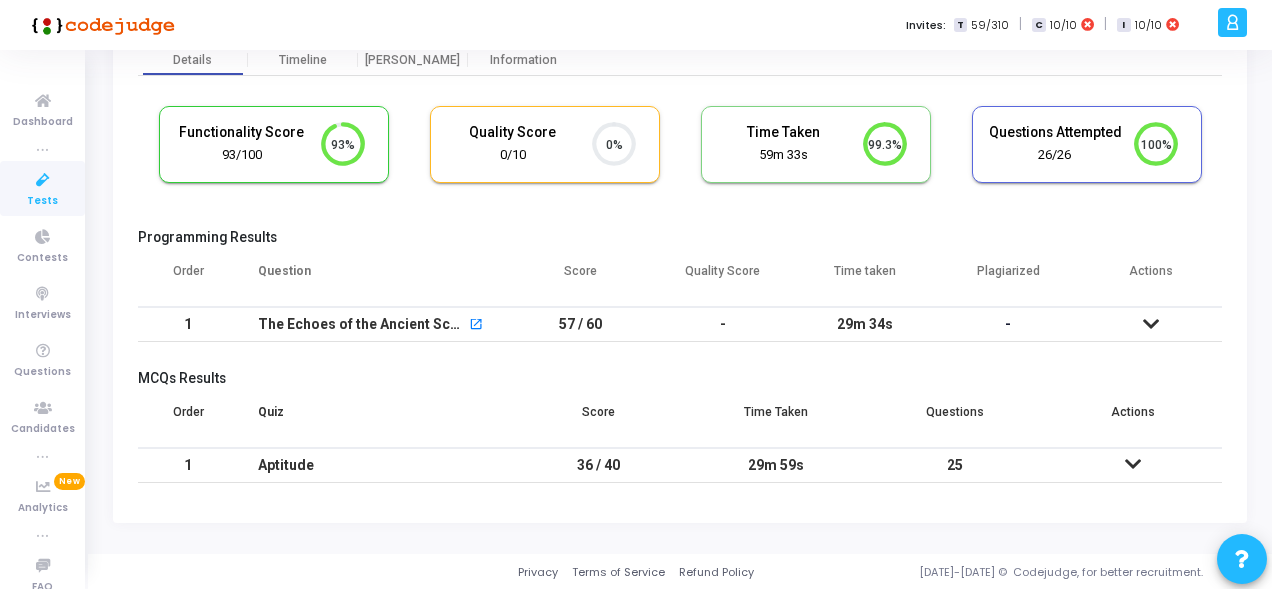 click at bounding box center (1151, 324) 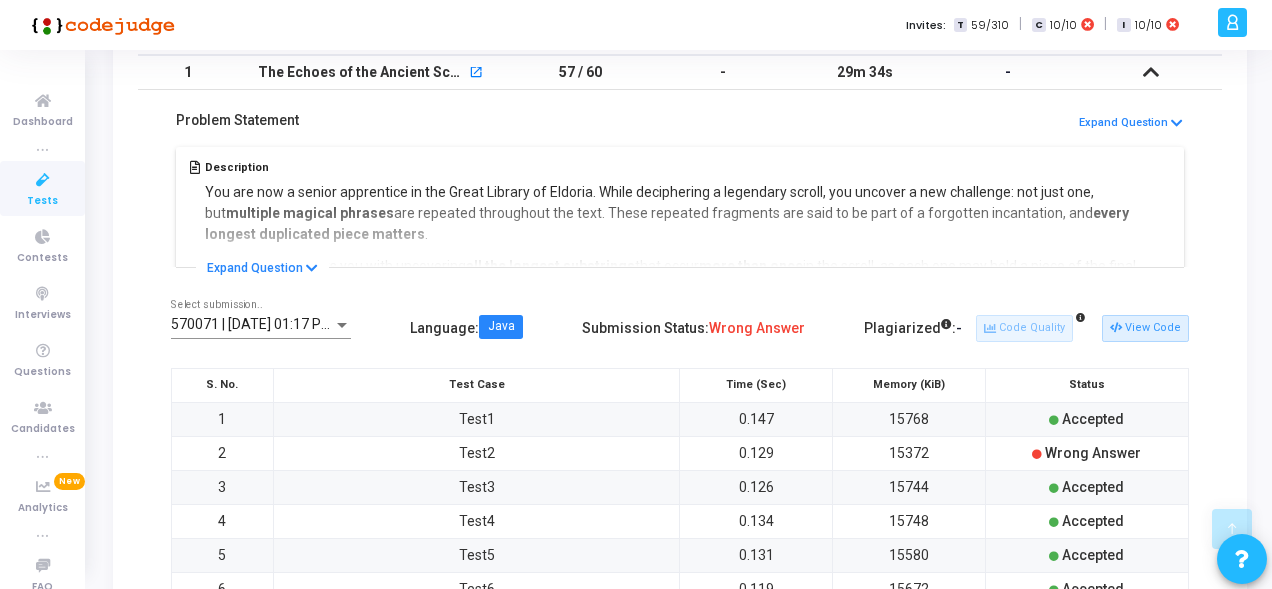 scroll, scrollTop: 262, scrollLeft: 0, axis: vertical 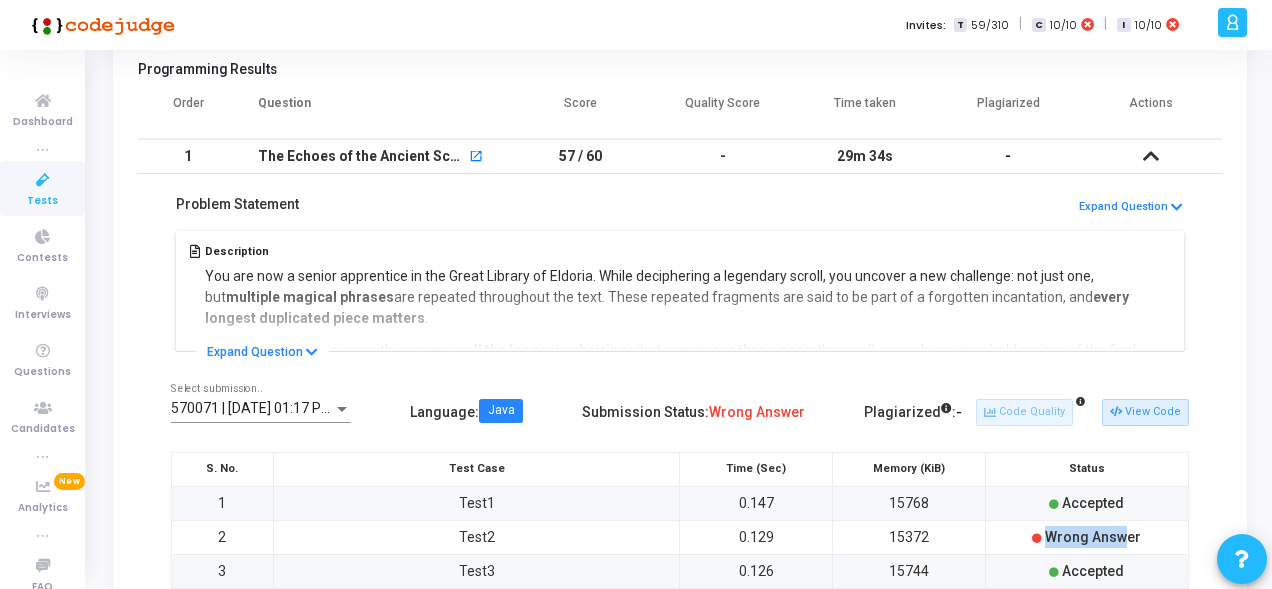 drag, startPoint x: 1027, startPoint y: 533, endPoint x: 1134, endPoint y: 535, distance: 107.01869 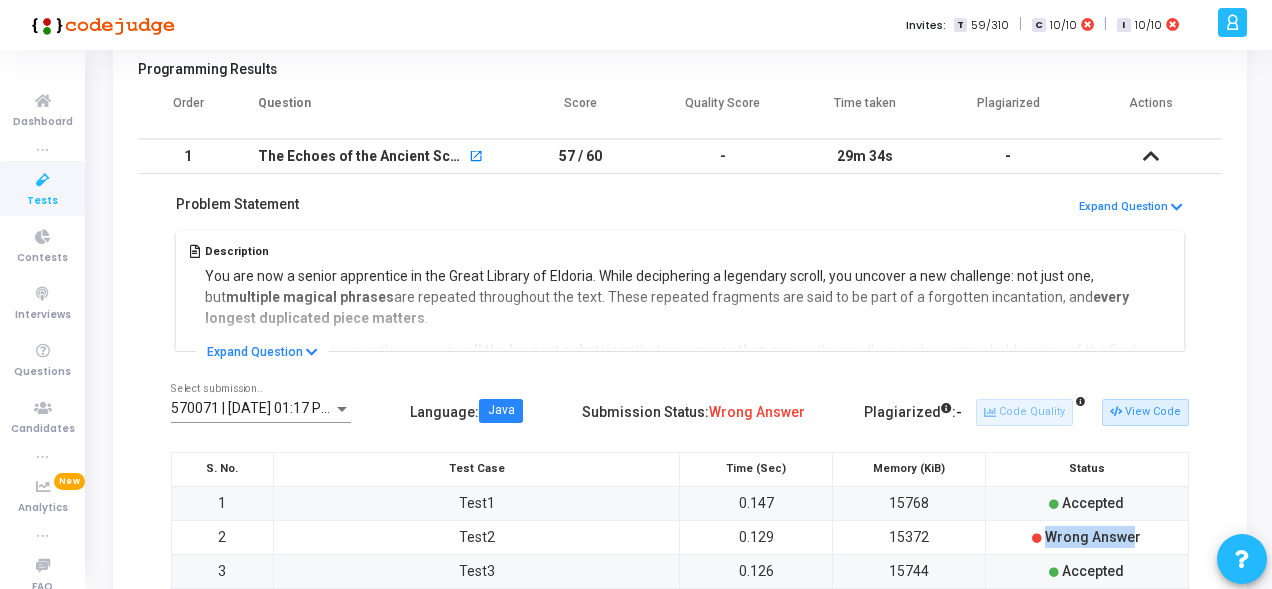drag, startPoint x: 1154, startPoint y: 535, endPoint x: 1033, endPoint y: 533, distance: 121.016525 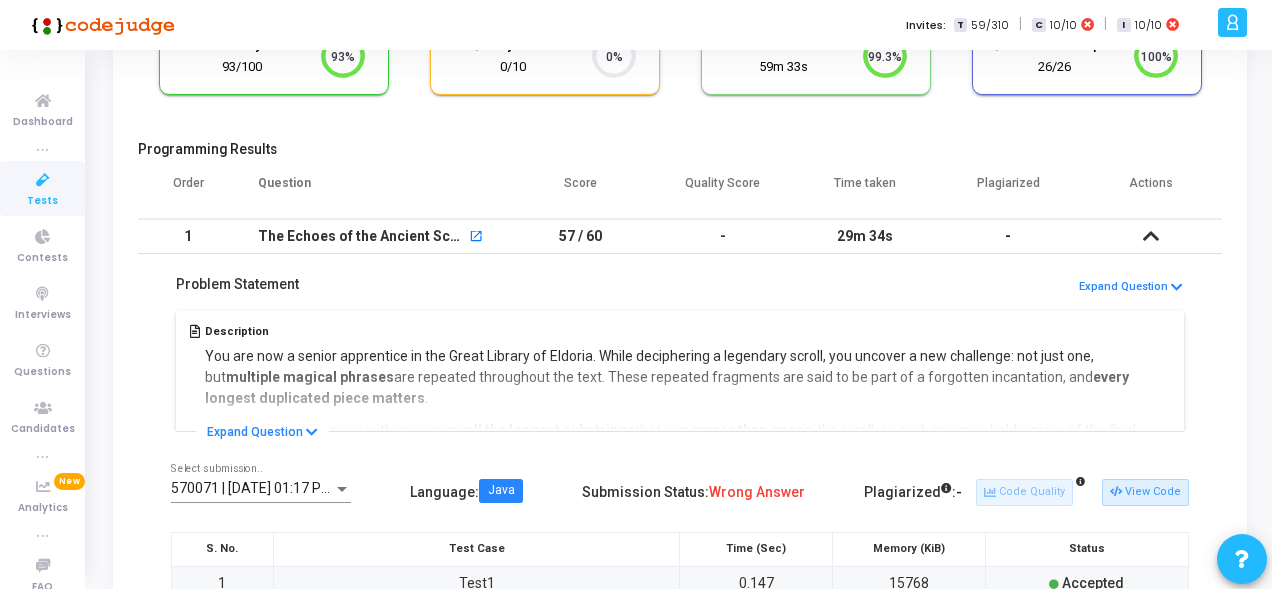 scroll, scrollTop: 226, scrollLeft: 0, axis: vertical 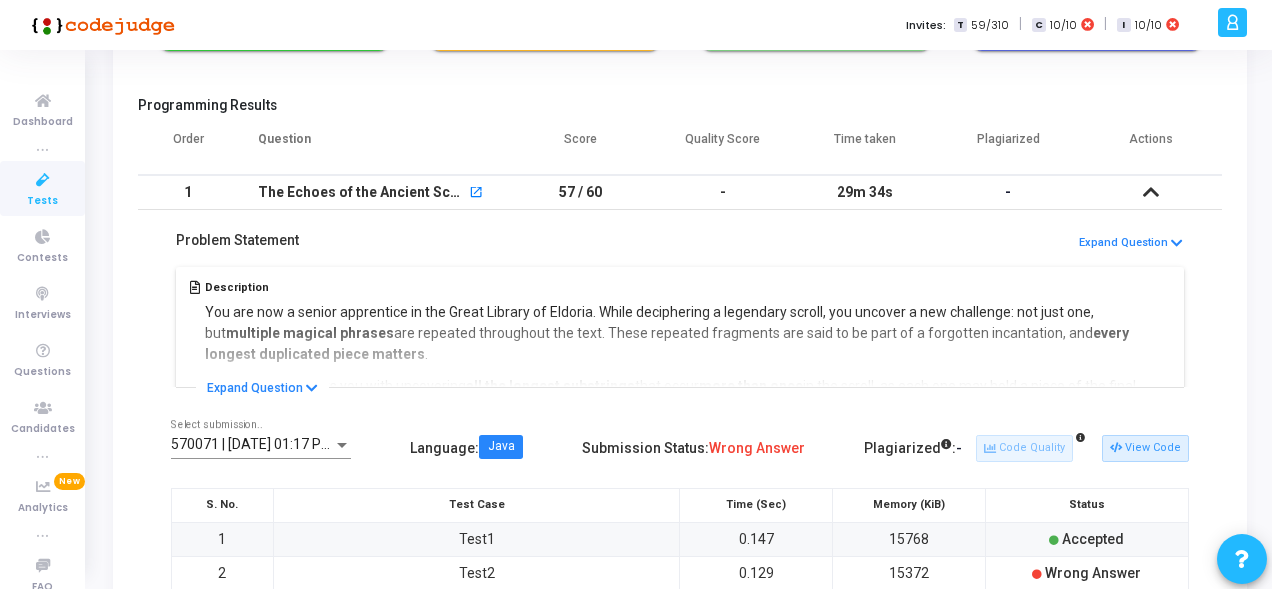 click at bounding box center (1150, 192) 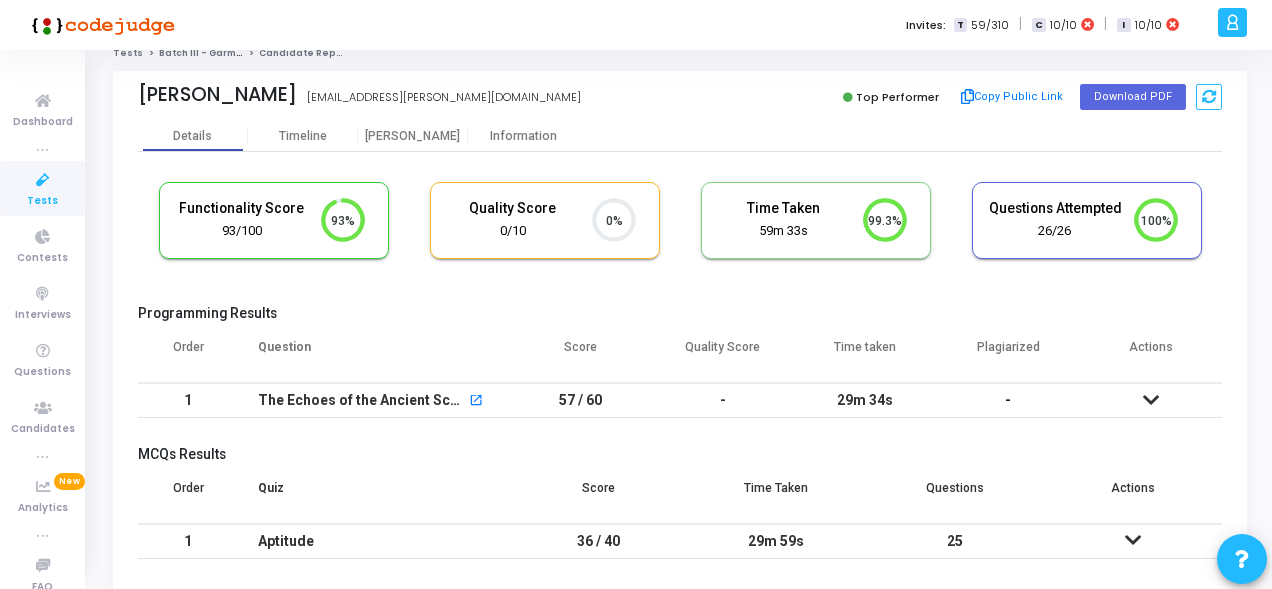 scroll, scrollTop: 0, scrollLeft: 0, axis: both 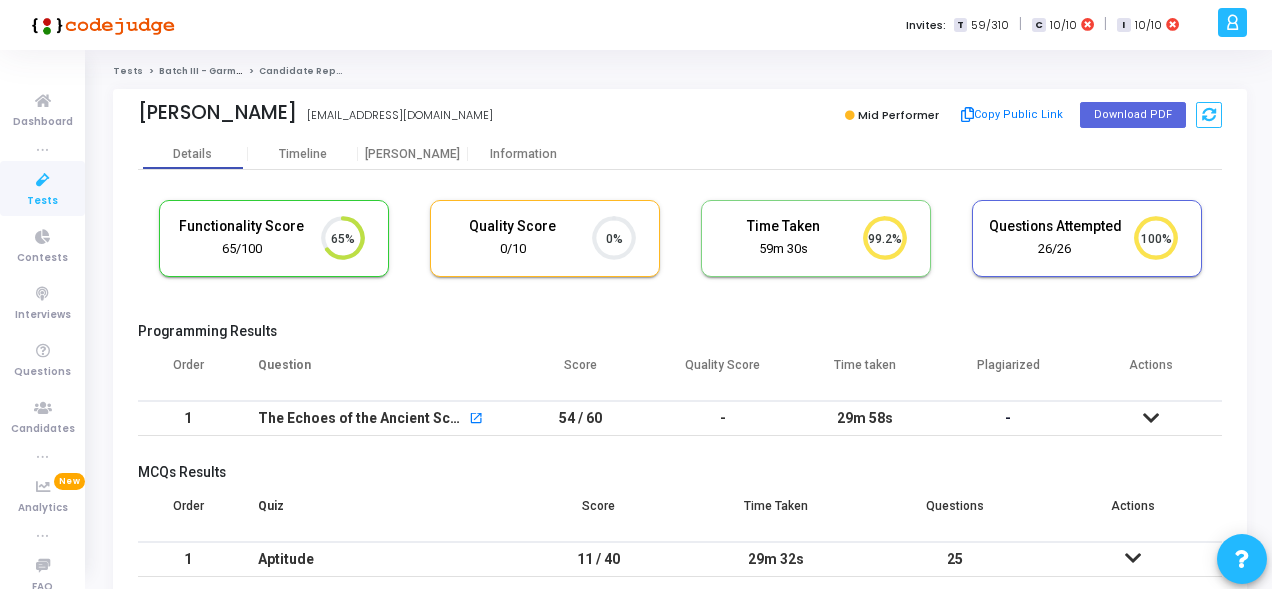 click at bounding box center (1150, 418) 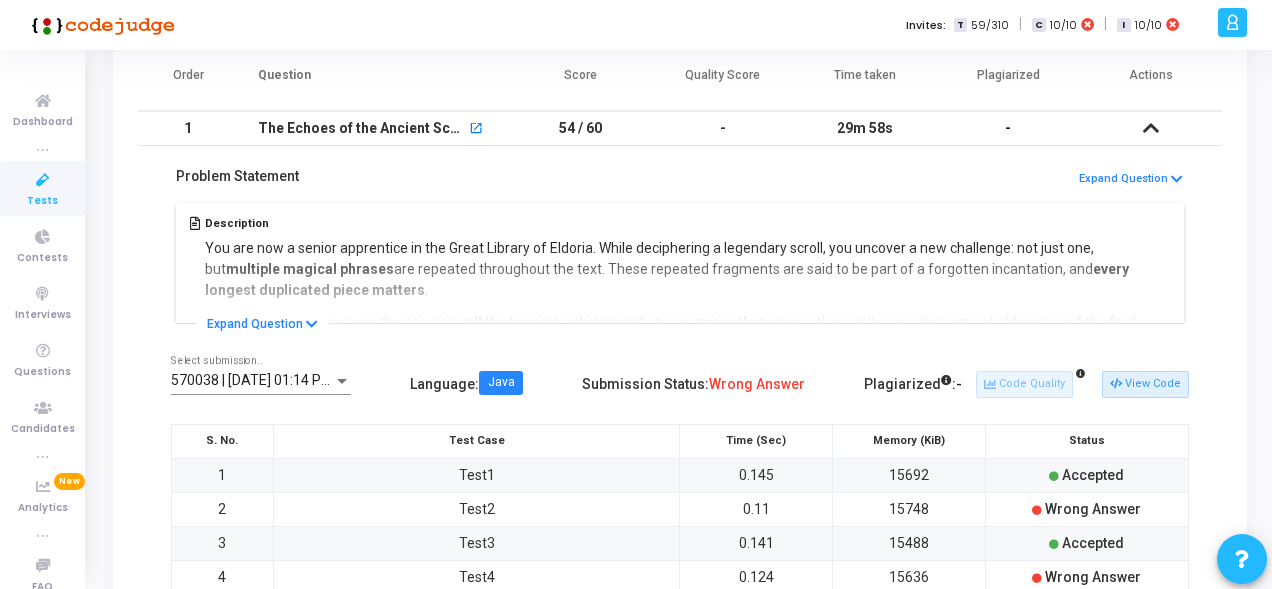 scroll, scrollTop: 298, scrollLeft: 0, axis: vertical 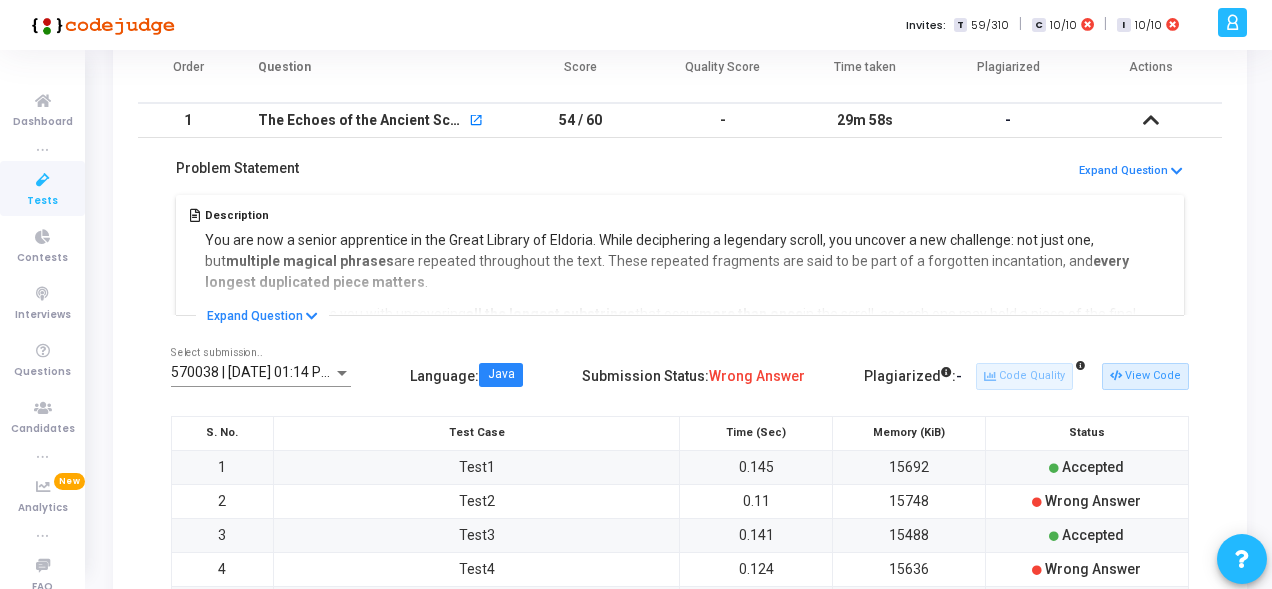 drag, startPoint x: 619, startPoint y: 118, endPoint x: 532, endPoint y: 122, distance: 87.0919 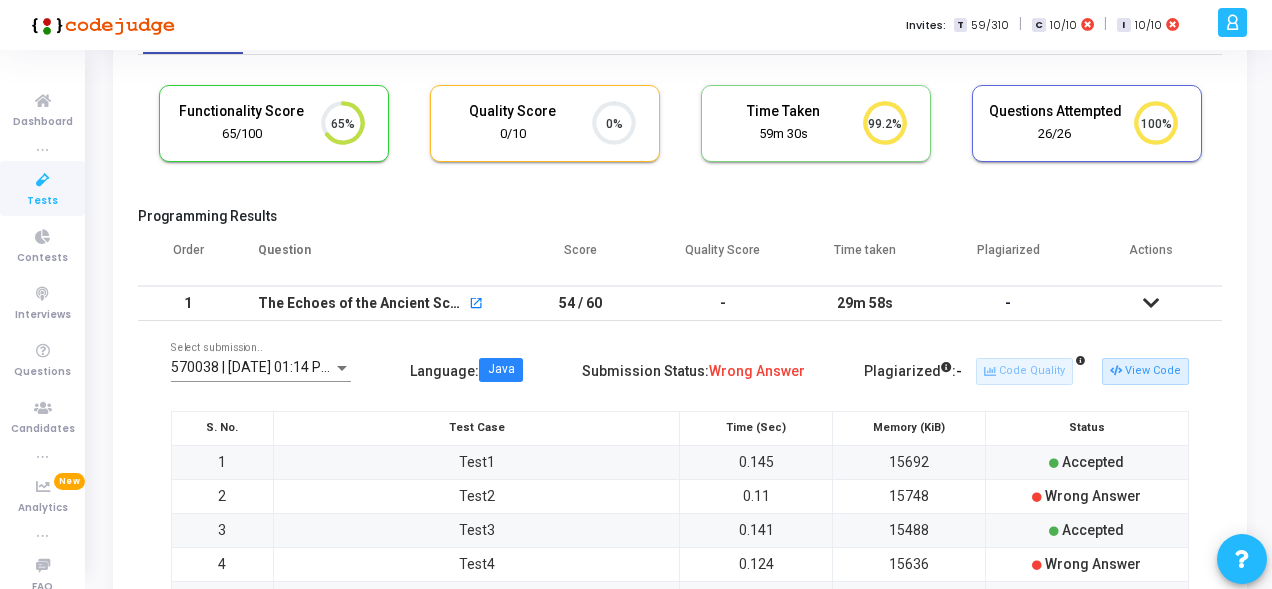 scroll, scrollTop: 94, scrollLeft: 0, axis: vertical 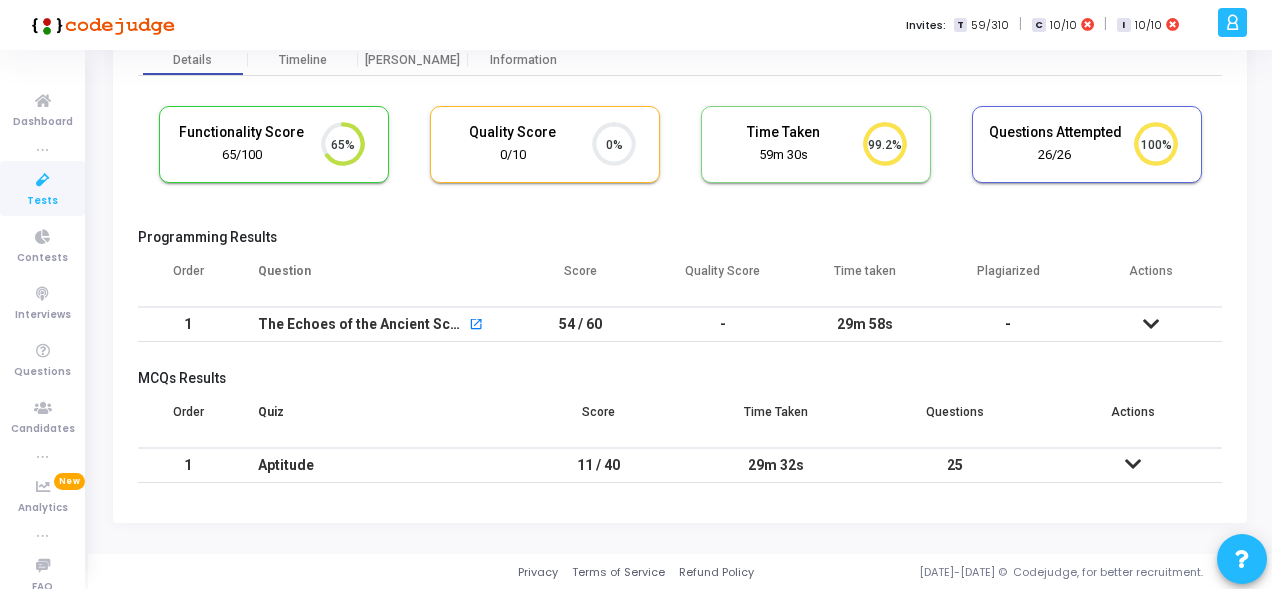 click at bounding box center [1151, 324] 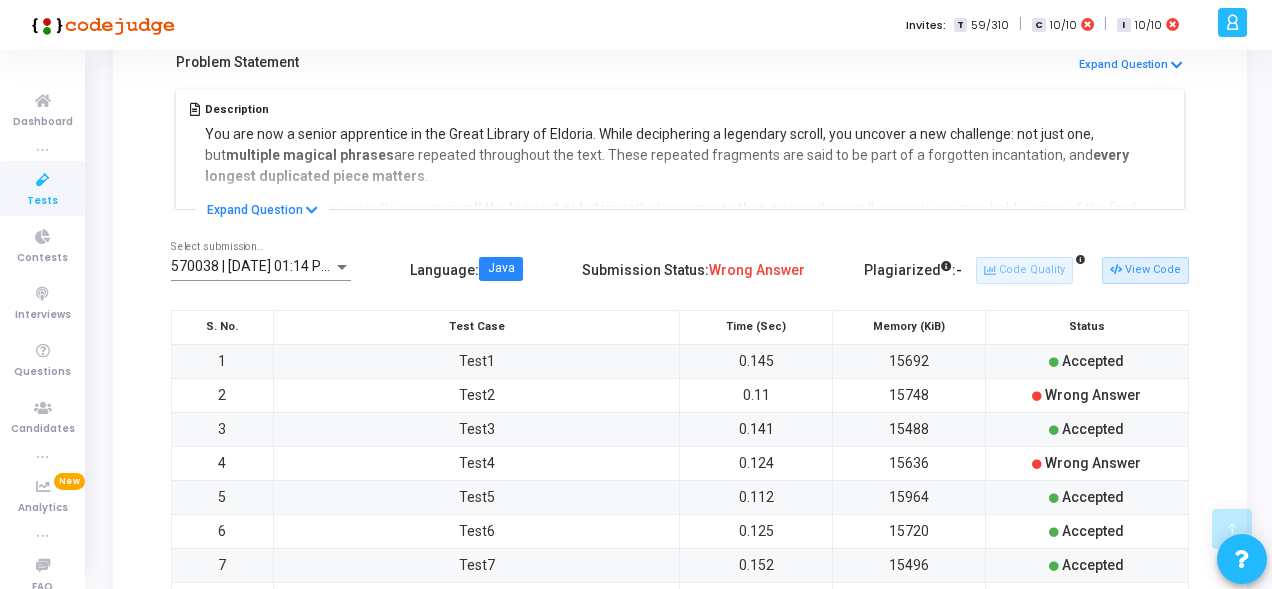 scroll, scrollTop: 483, scrollLeft: 0, axis: vertical 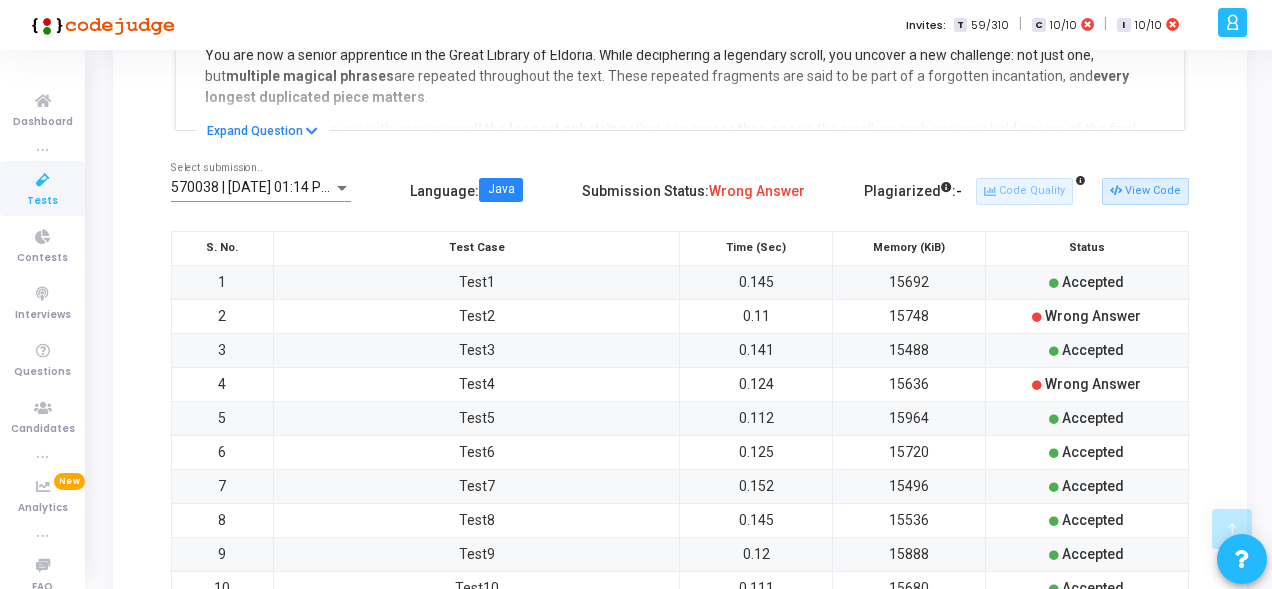 drag, startPoint x: 1147, startPoint y: 379, endPoint x: 1025, endPoint y: 376, distance: 122.03688 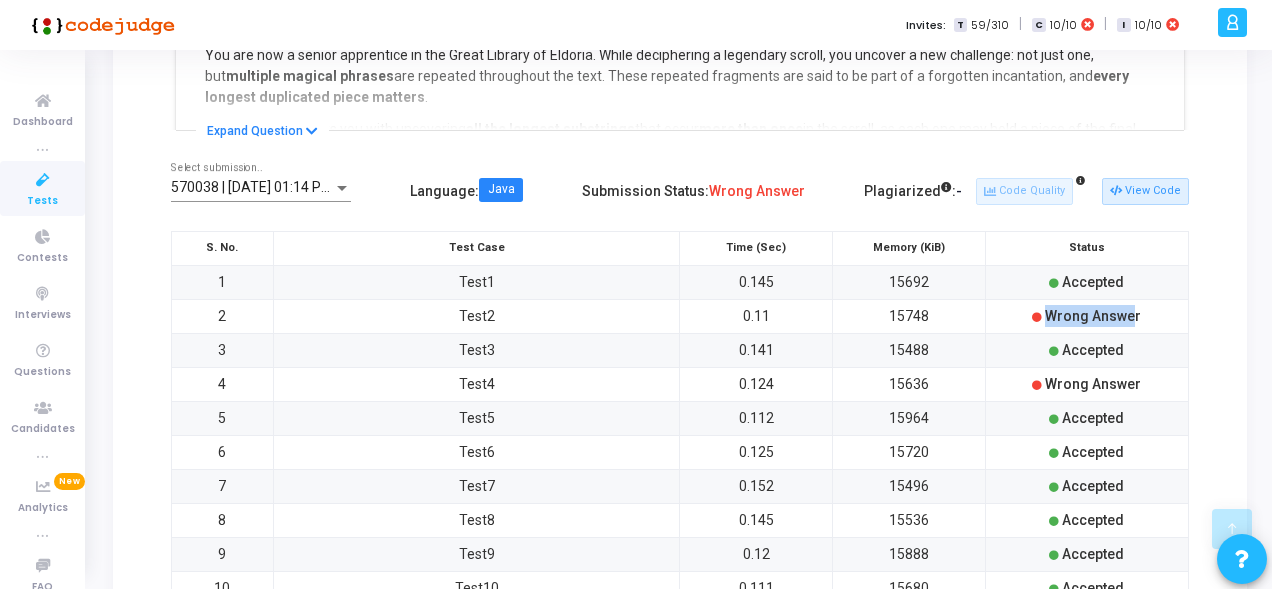 drag, startPoint x: 1041, startPoint y: 317, endPoint x: 1126, endPoint y: 316, distance: 85.00588 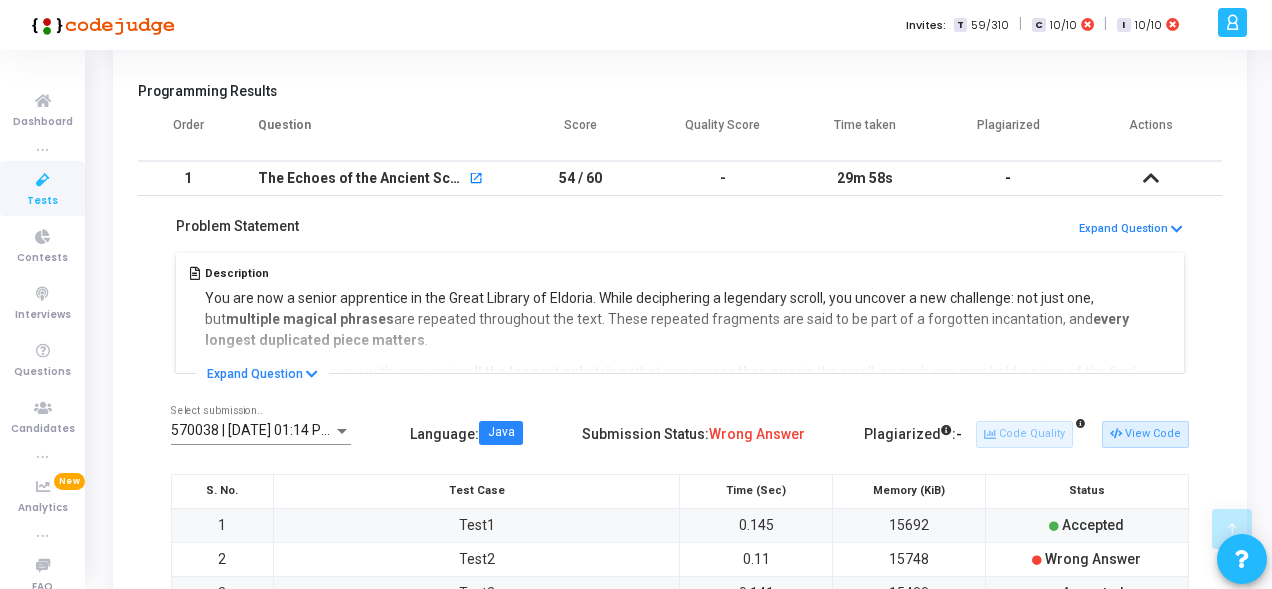 scroll, scrollTop: 0, scrollLeft: 0, axis: both 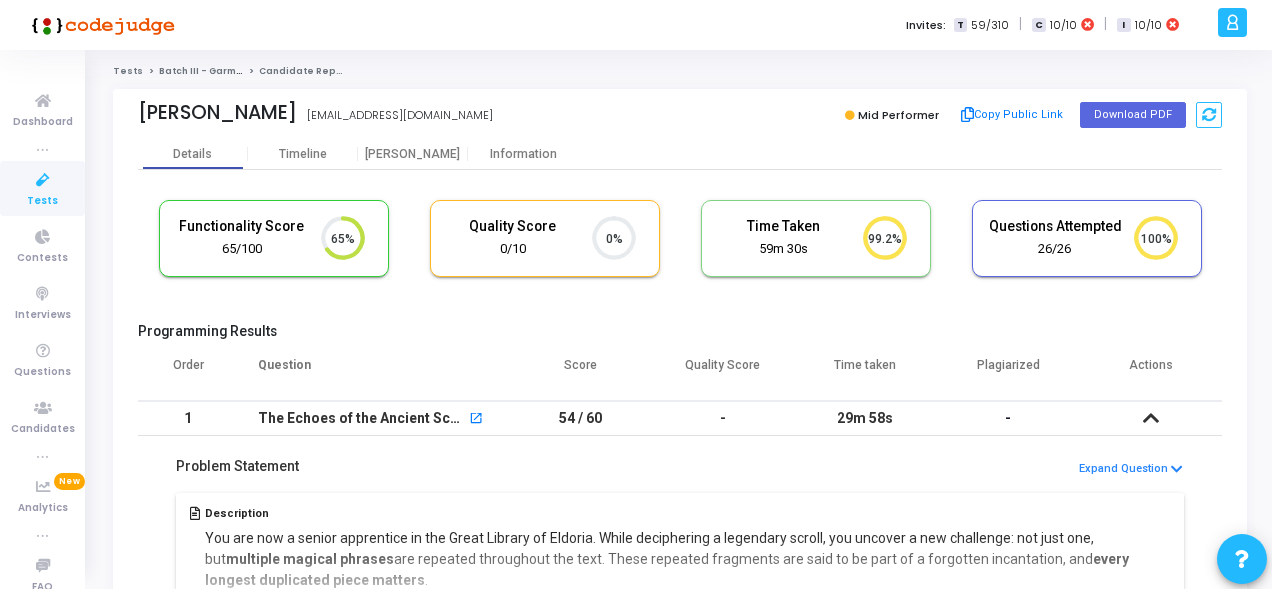 click on "Devarapu Bindu Deekshitha   bindudeekshithadevarapu@gmail.com   Mid Performer   Copy Public Link   Download PDF" 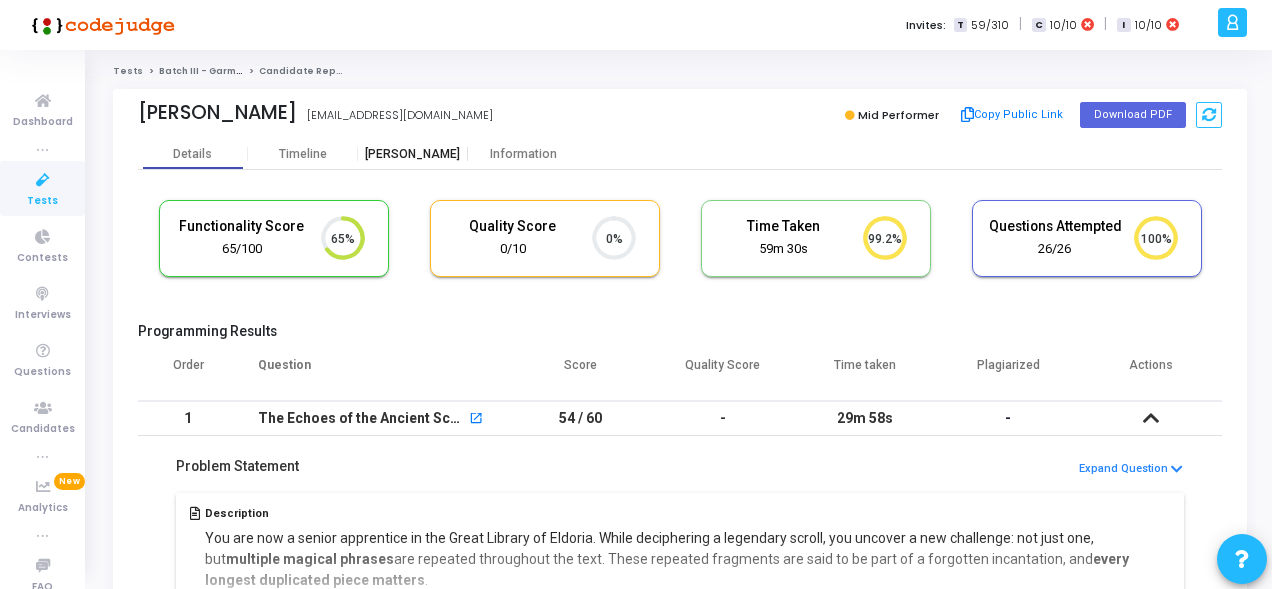 click on "[PERSON_NAME]" at bounding box center (413, 154) 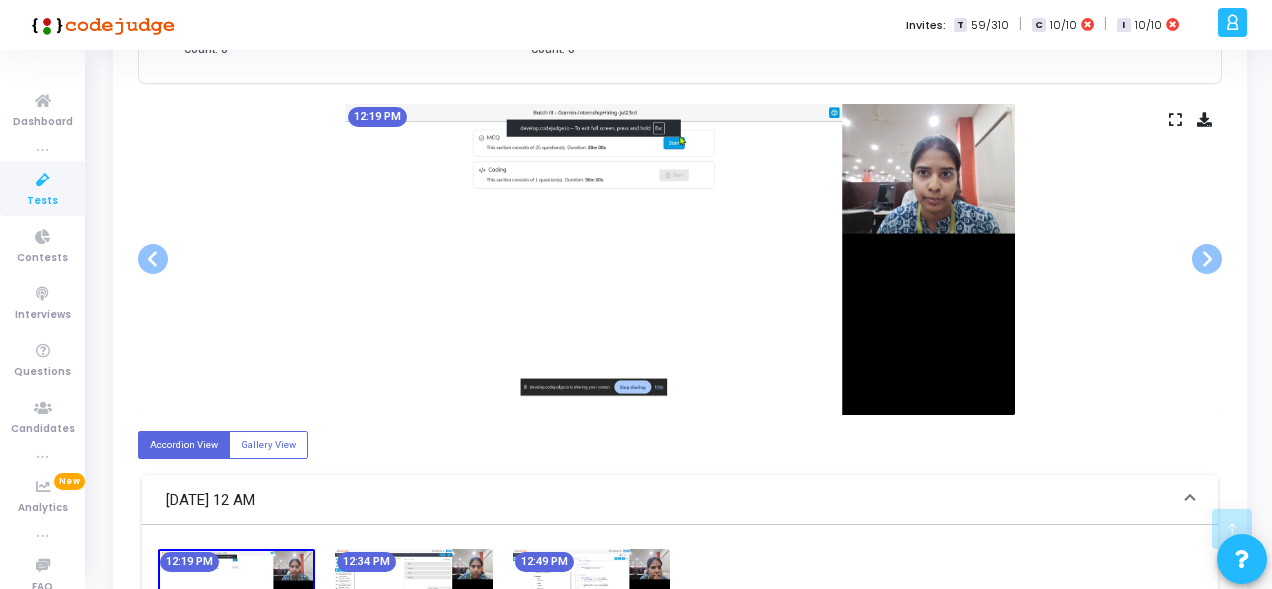 scroll, scrollTop: 445, scrollLeft: 0, axis: vertical 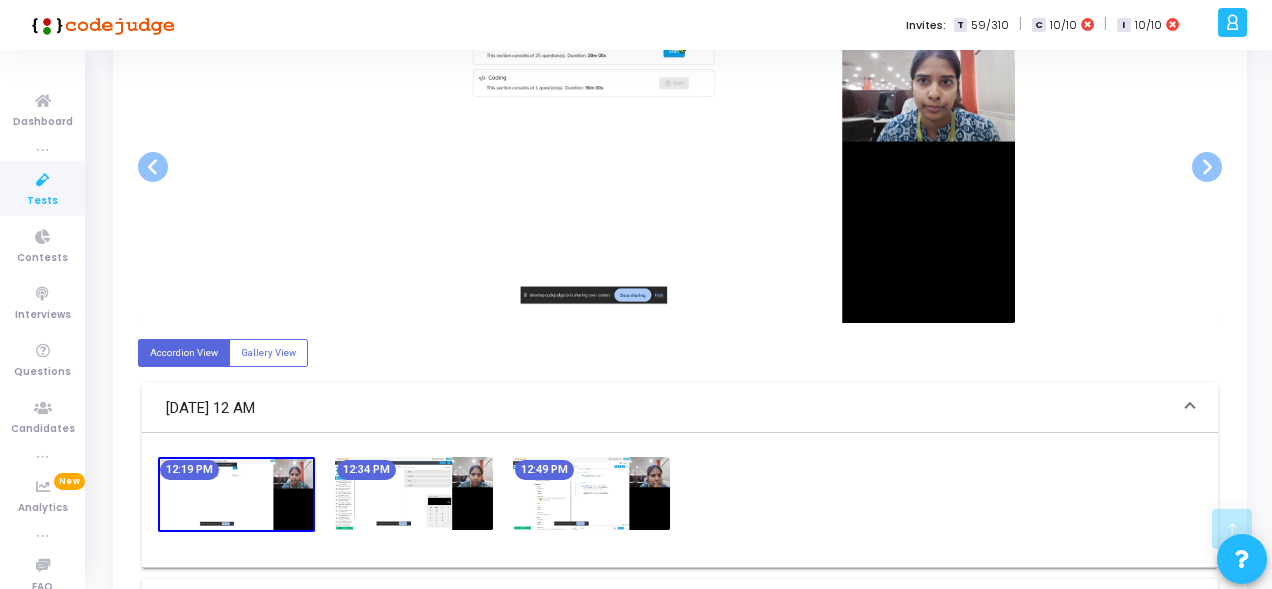 click at bounding box center (591, 493) 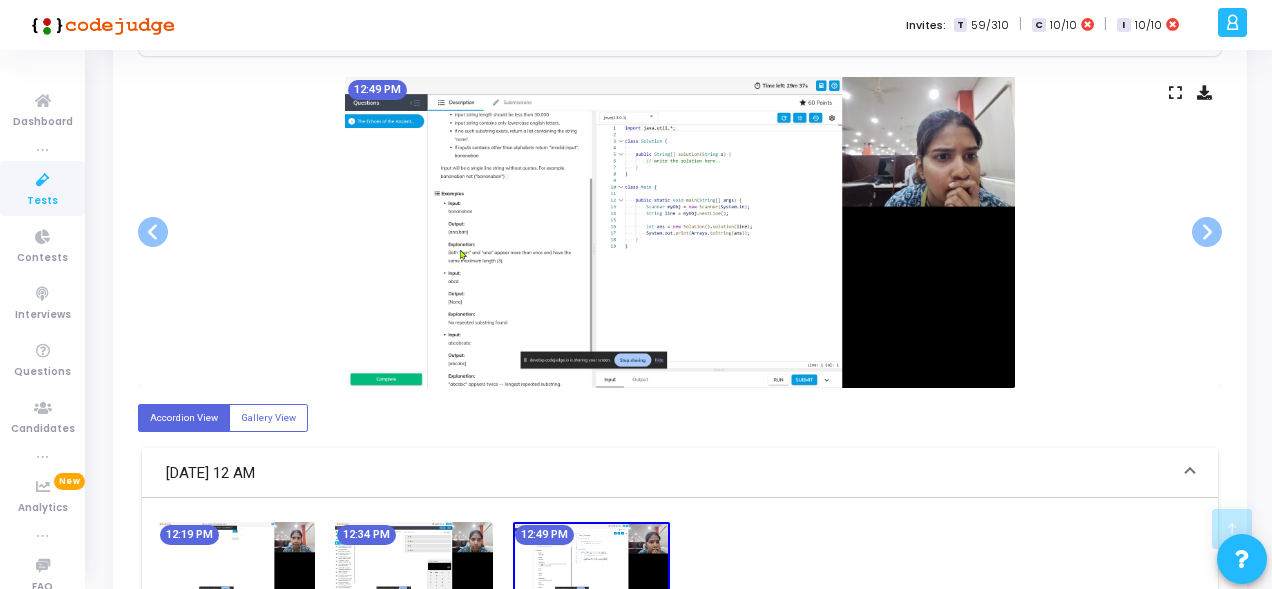 scroll, scrollTop: 398, scrollLeft: 0, axis: vertical 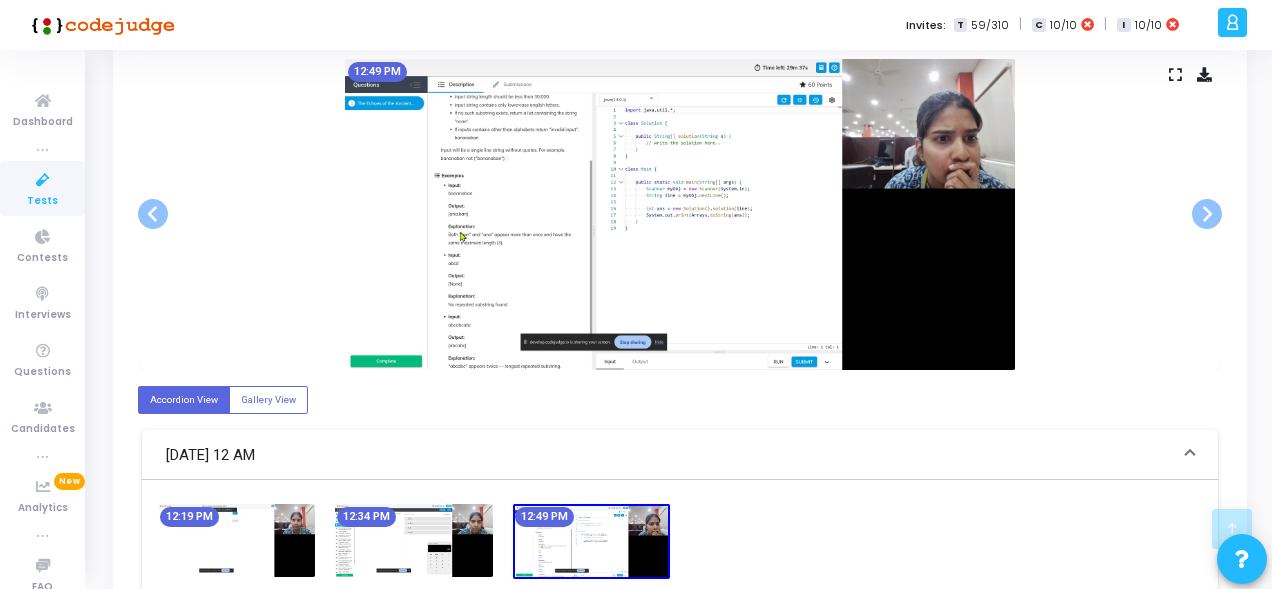 click at bounding box center [413, 540] 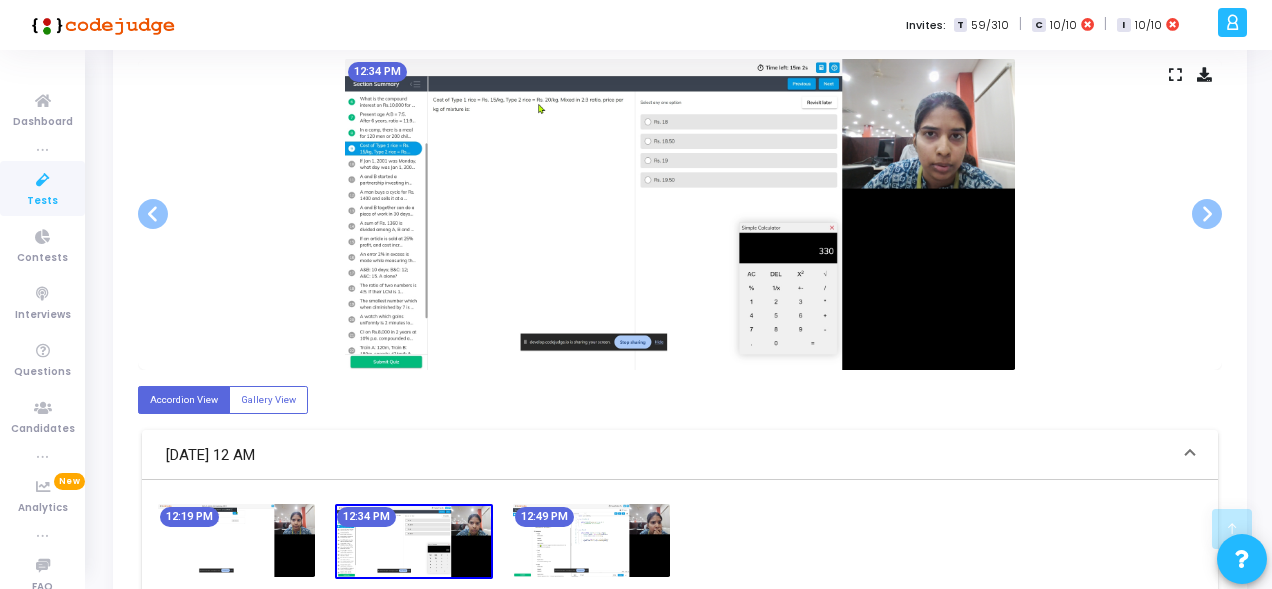 click at bounding box center (236, 540) 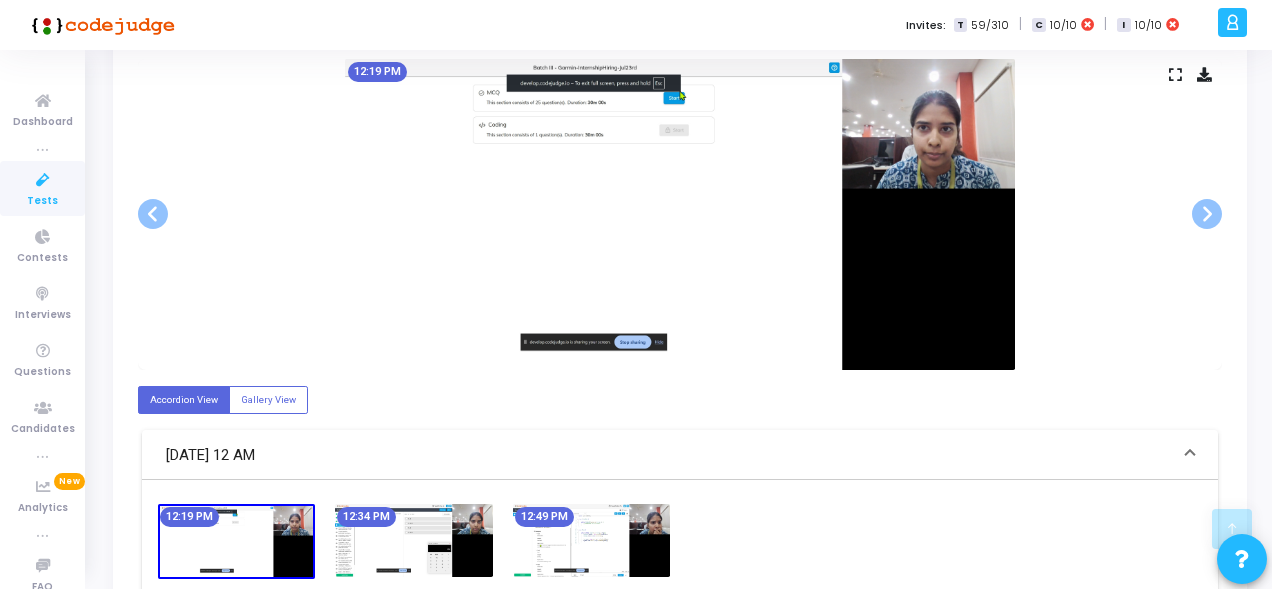 click at bounding box center (413, 540) 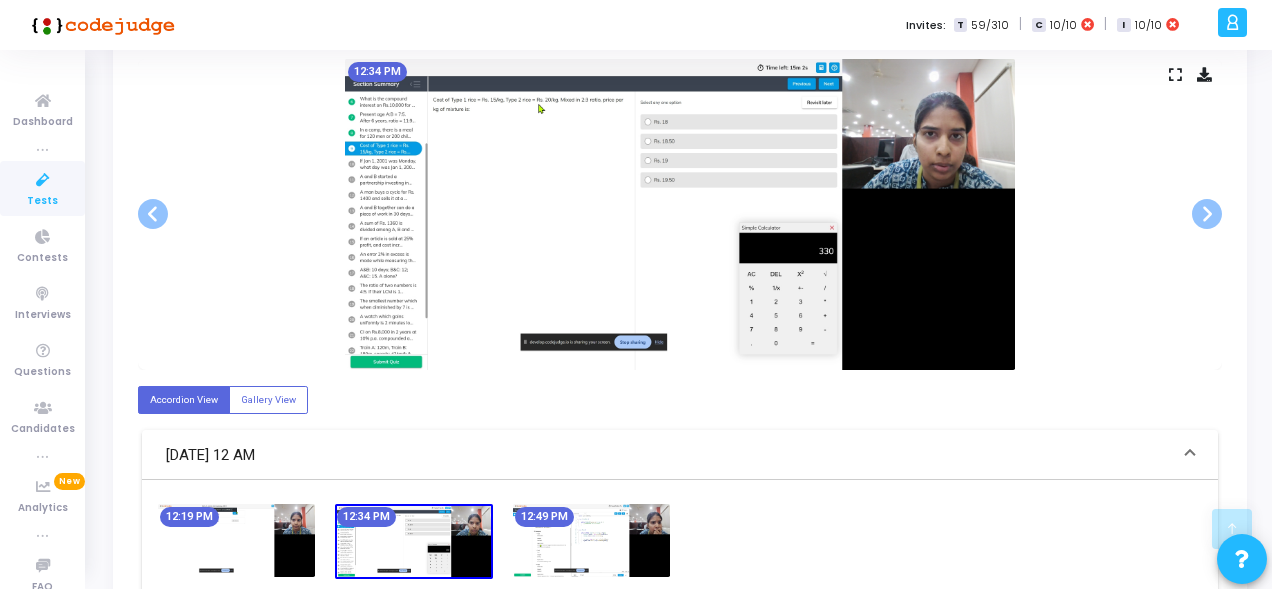 click at bounding box center [591, 540] 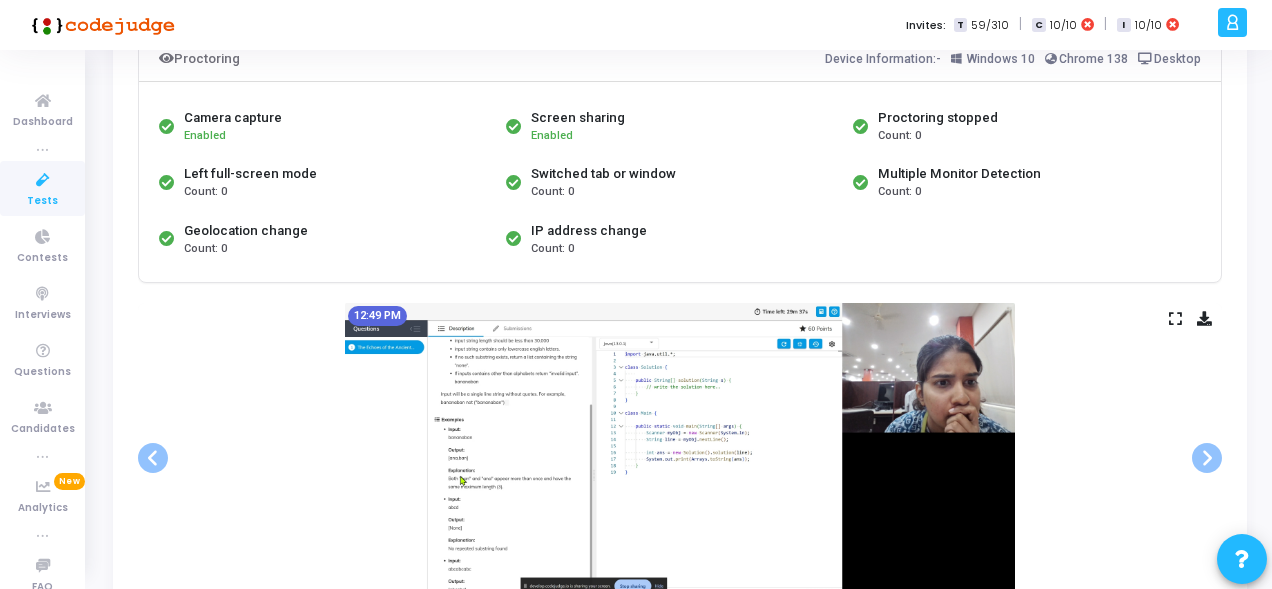 scroll, scrollTop: 0, scrollLeft: 0, axis: both 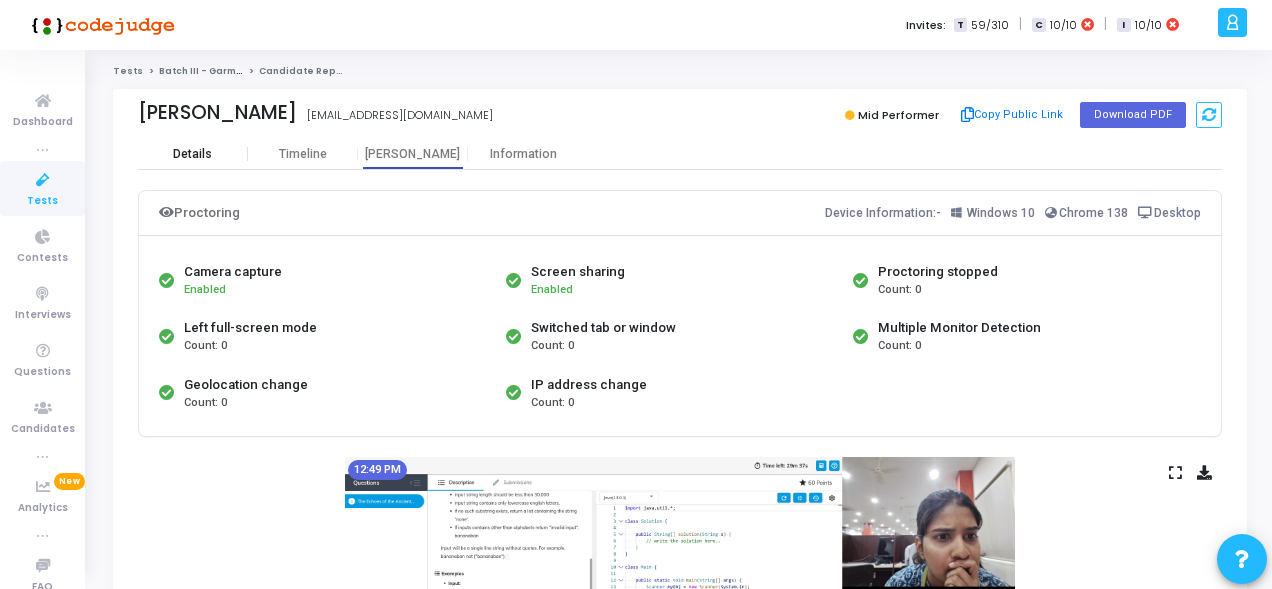 click on "Details" at bounding box center [192, 154] 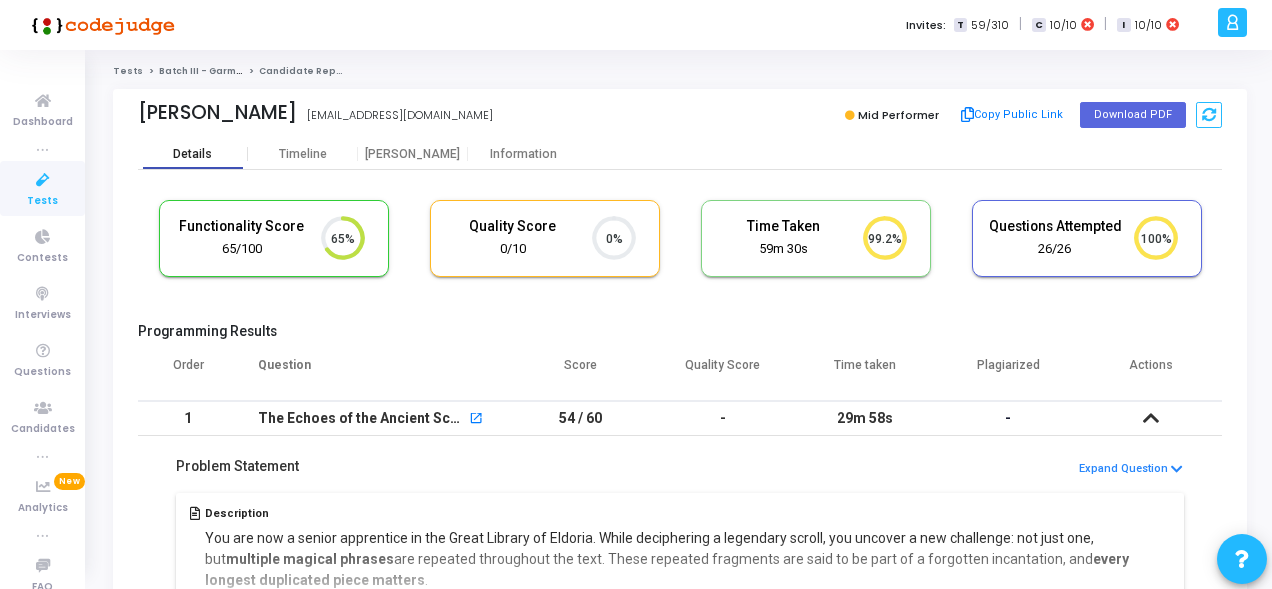 scroll, scrollTop: 9, scrollLeft: 8, axis: both 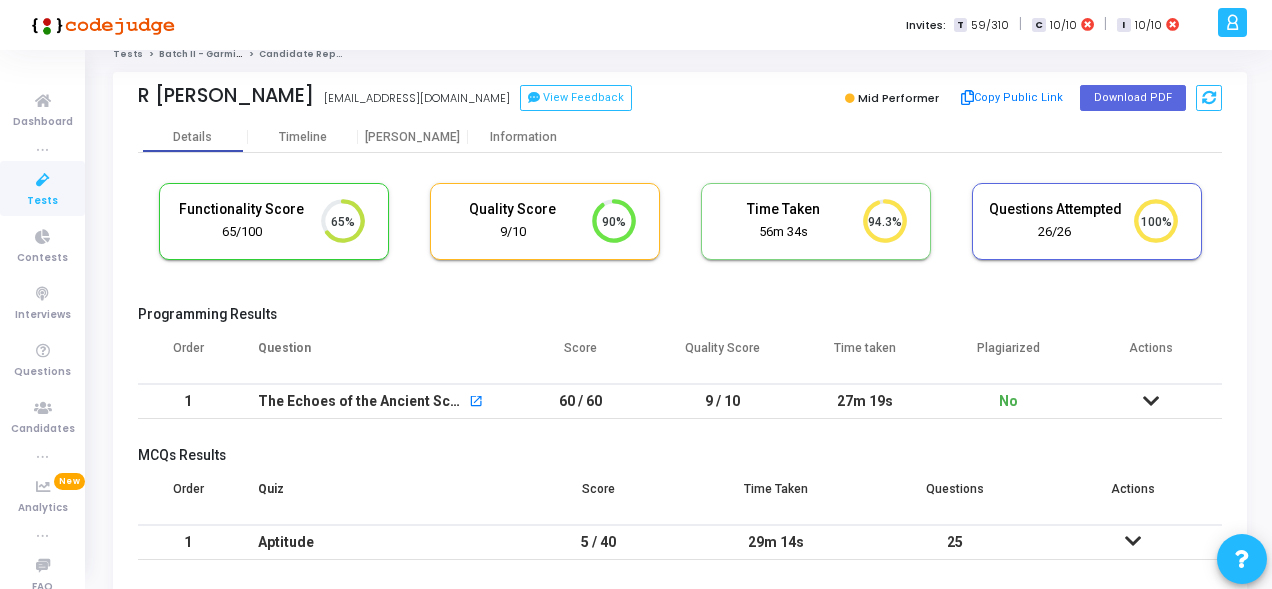 drag, startPoint x: 894, startPoint y: 405, endPoint x: 814, endPoint y: 397, distance: 80.399 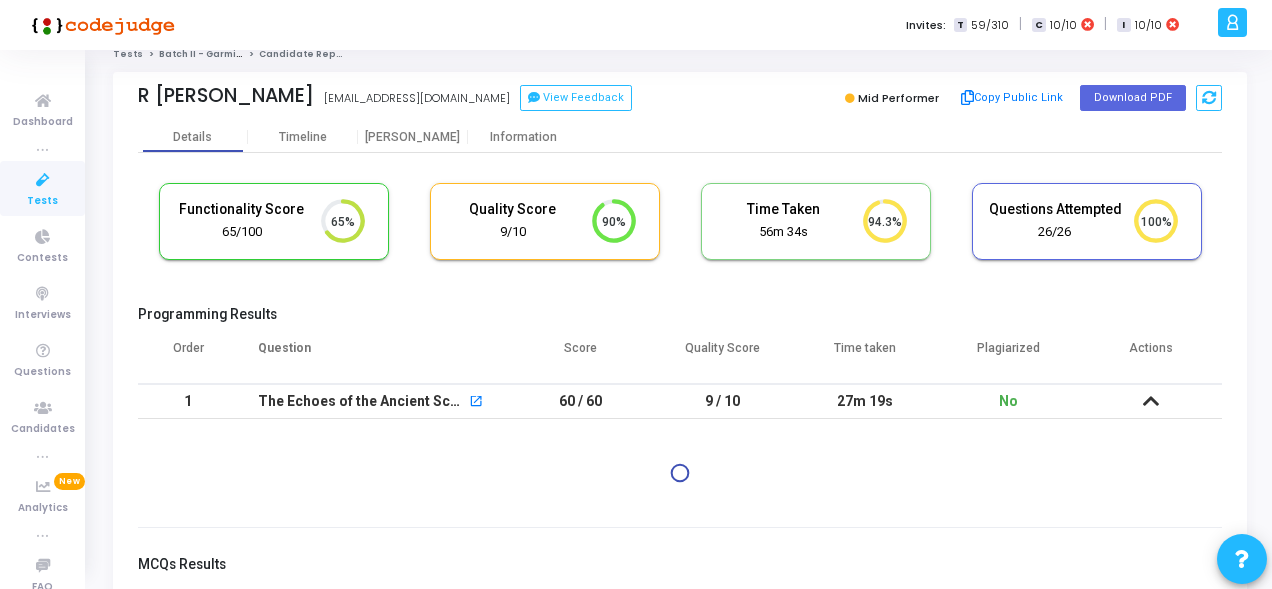 click at bounding box center (1150, 401) 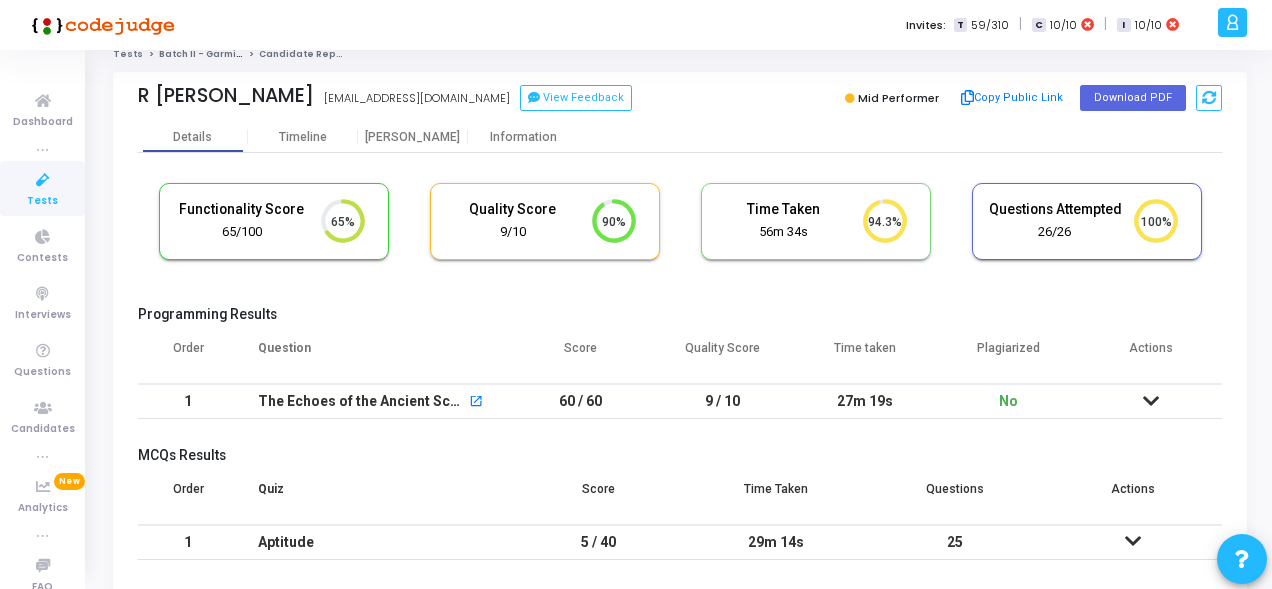 drag, startPoint x: 629, startPoint y: 400, endPoint x: 562, endPoint y: 402, distance: 67.02985 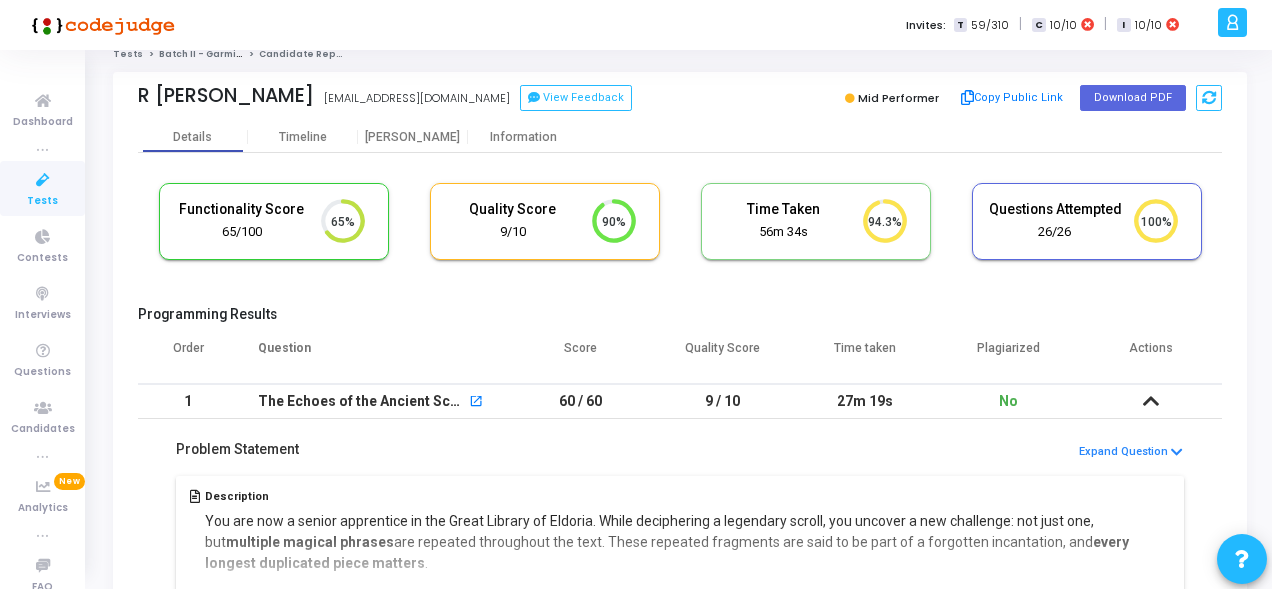click on "60 / 60" at bounding box center (580, 401) 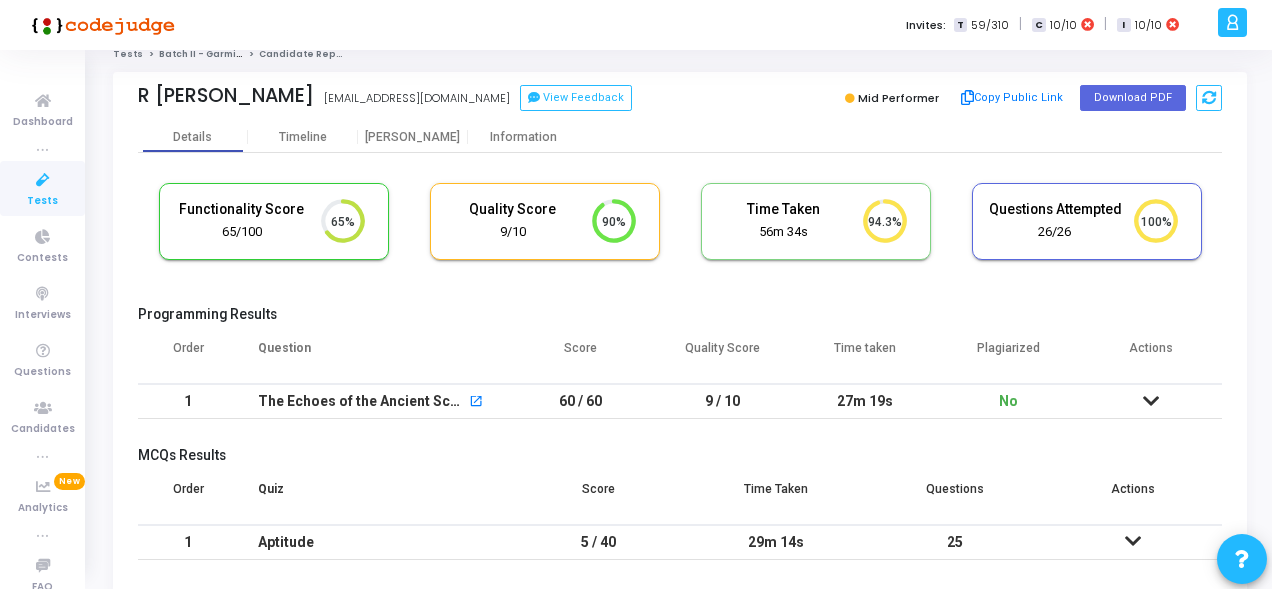 drag, startPoint x: 588, startPoint y: 402, endPoint x: 541, endPoint y: 402, distance: 47 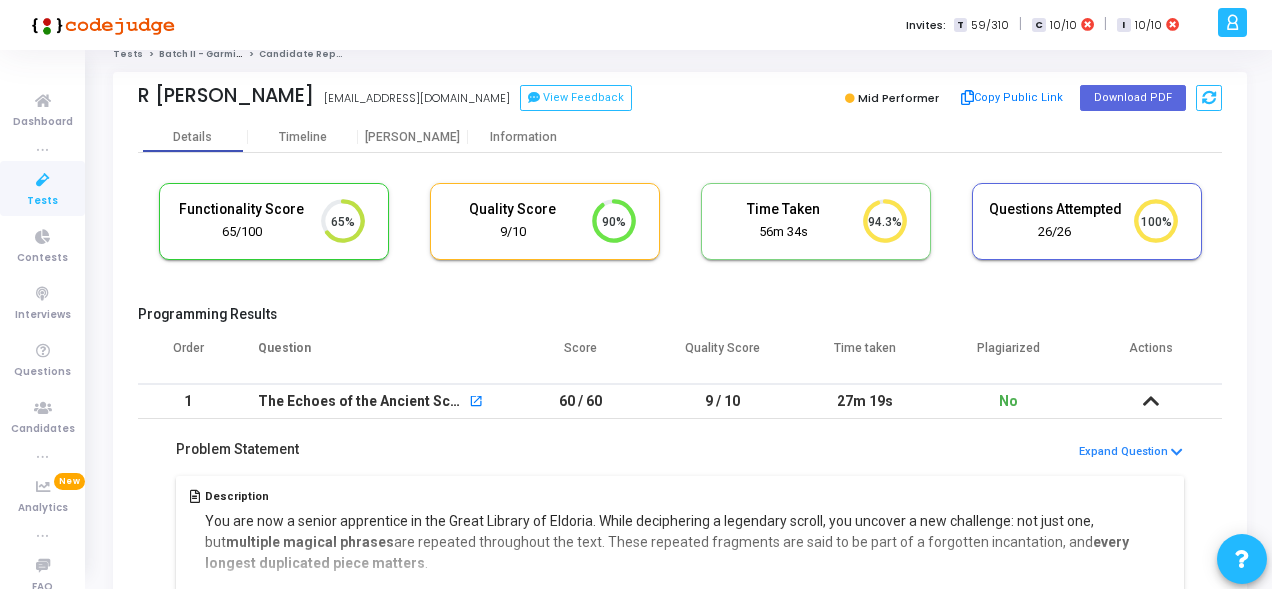 click on "60 / 60" at bounding box center [580, 401] 